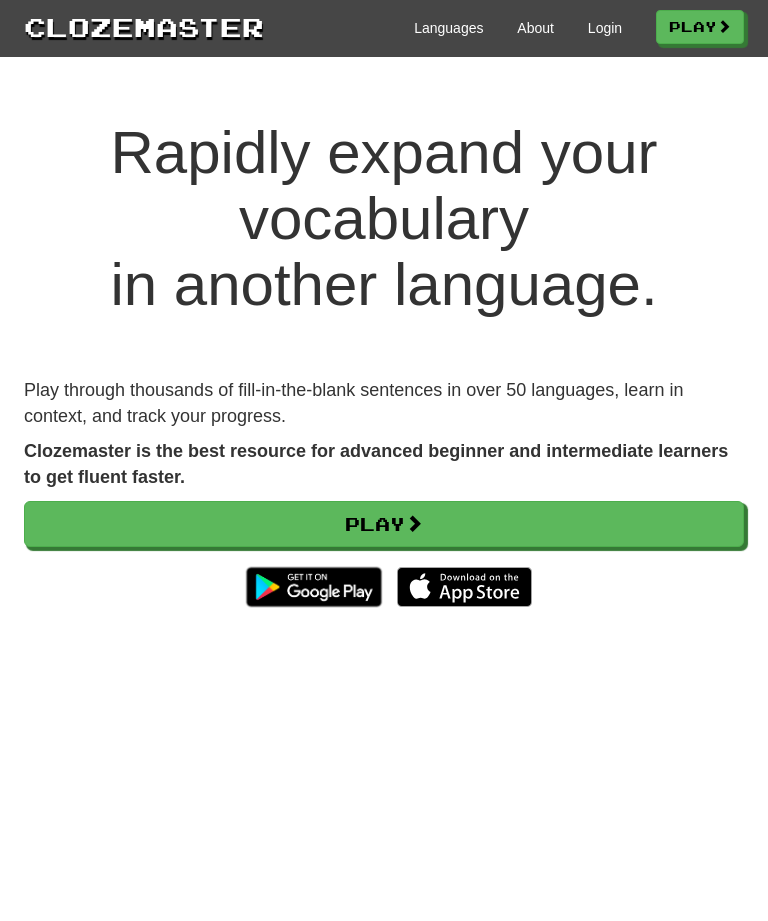 scroll, scrollTop: 0, scrollLeft: 0, axis: both 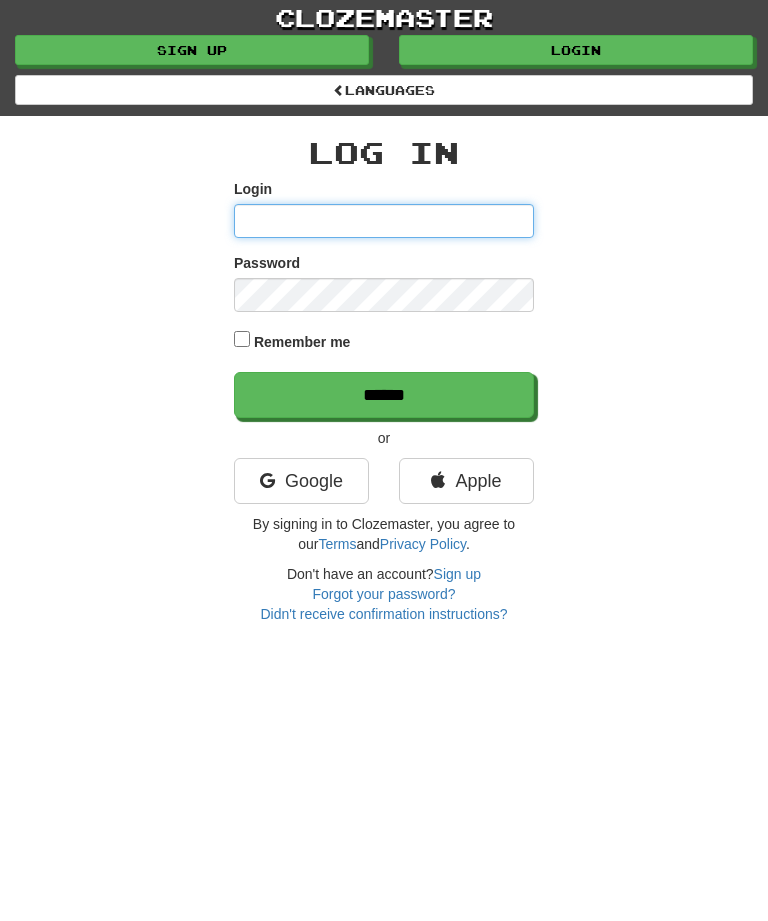 type on "*****" 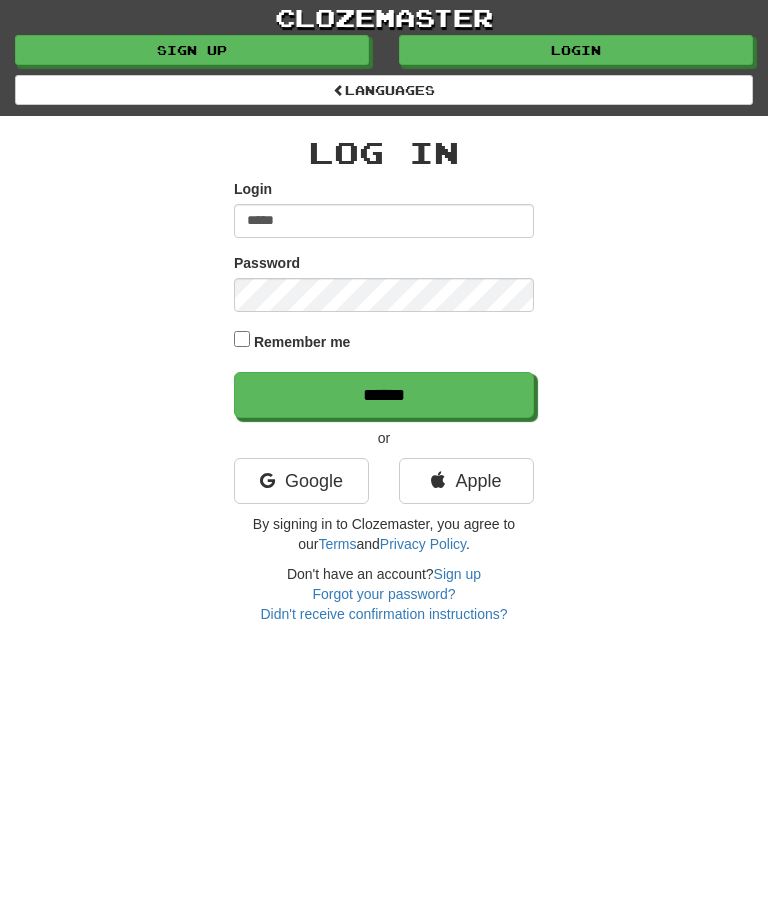 click on "******" at bounding box center (384, 395) 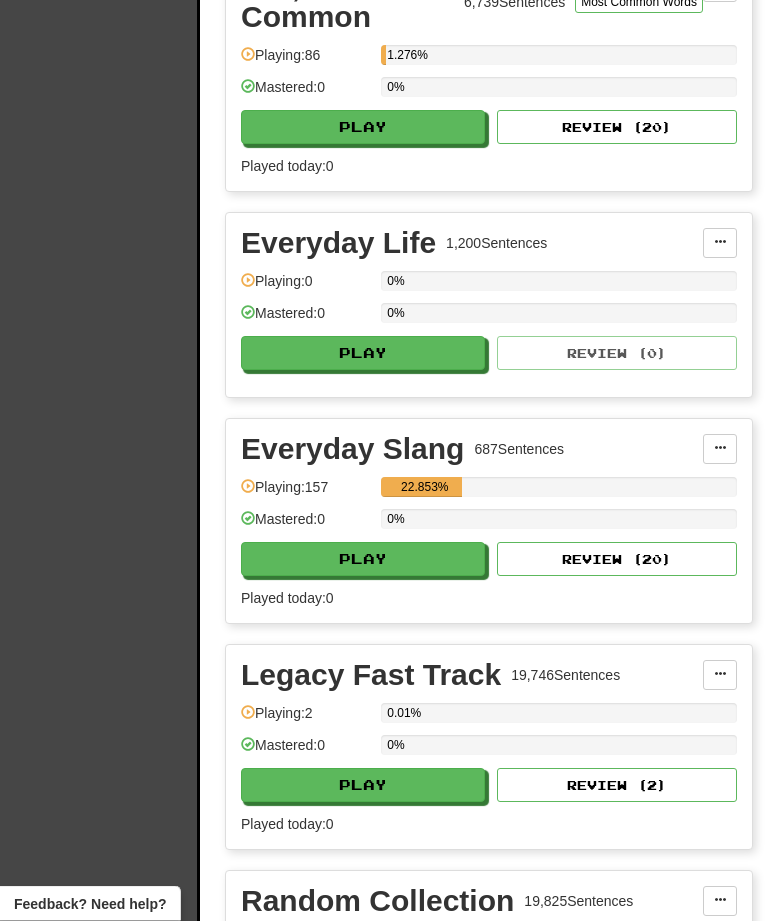 scroll, scrollTop: 1688, scrollLeft: 0, axis: vertical 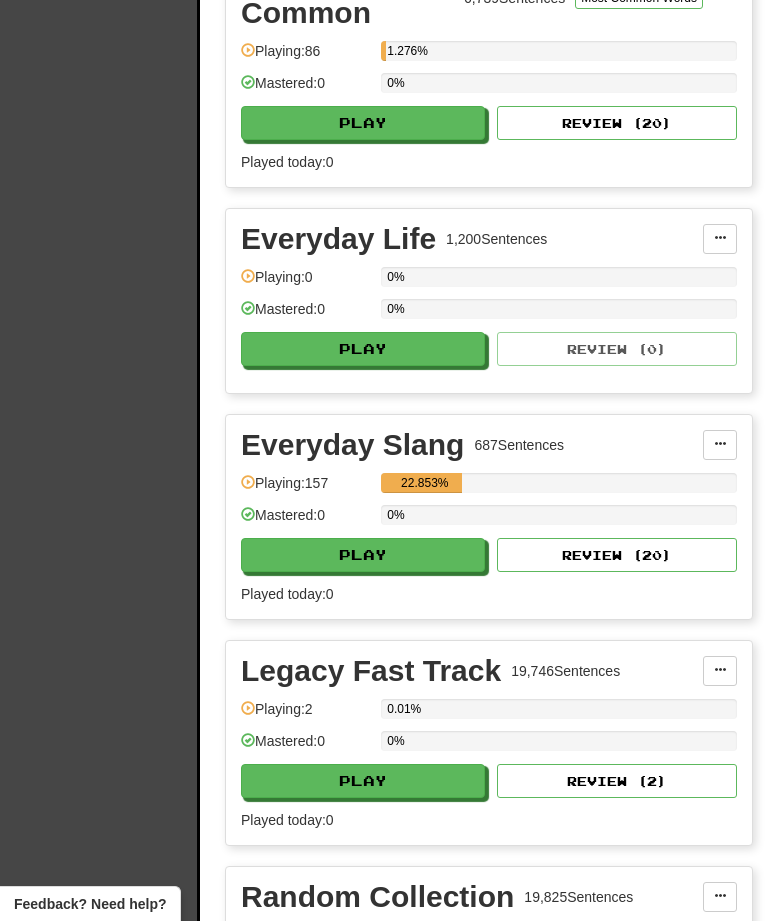click on "Play" 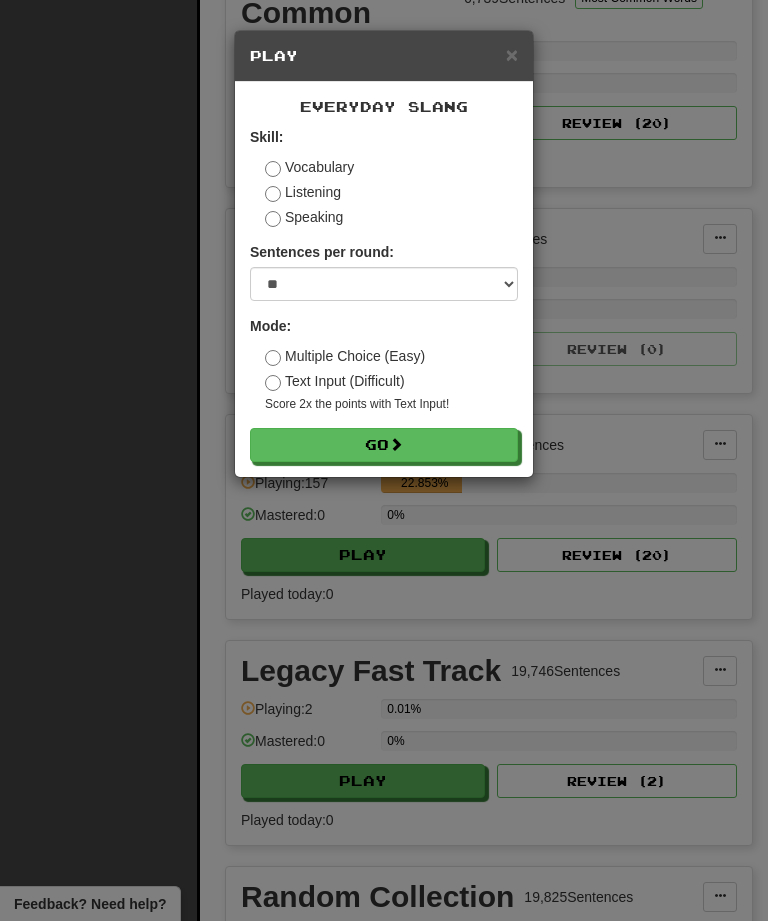 click on "Go" at bounding box center [384, 445] 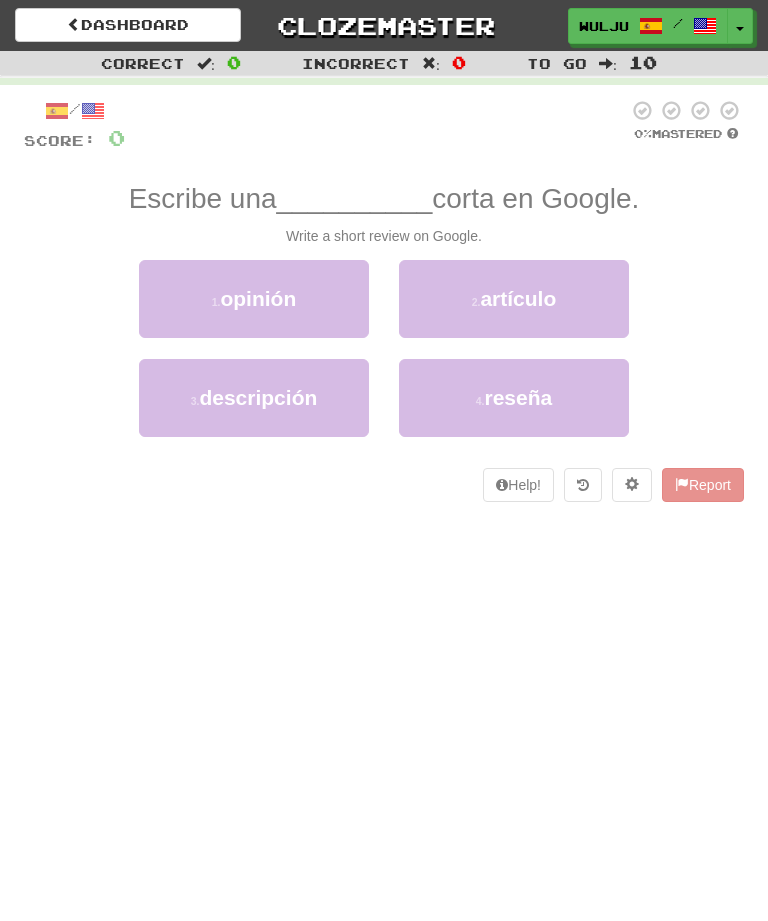 scroll, scrollTop: 0, scrollLeft: 0, axis: both 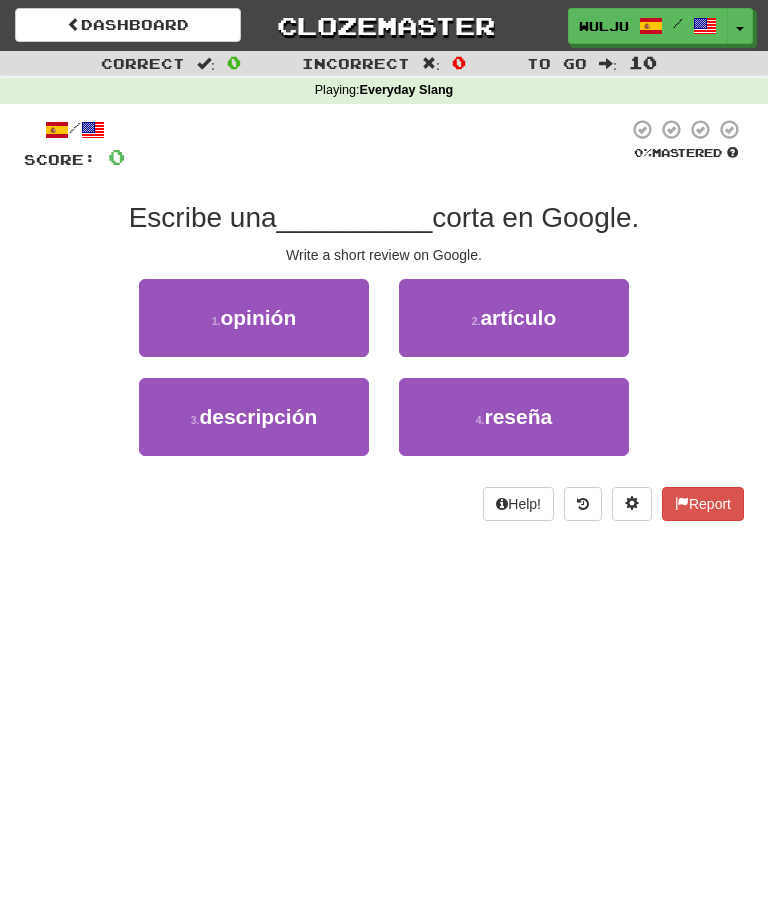 click on "4 .  reseña" at bounding box center [514, 417] 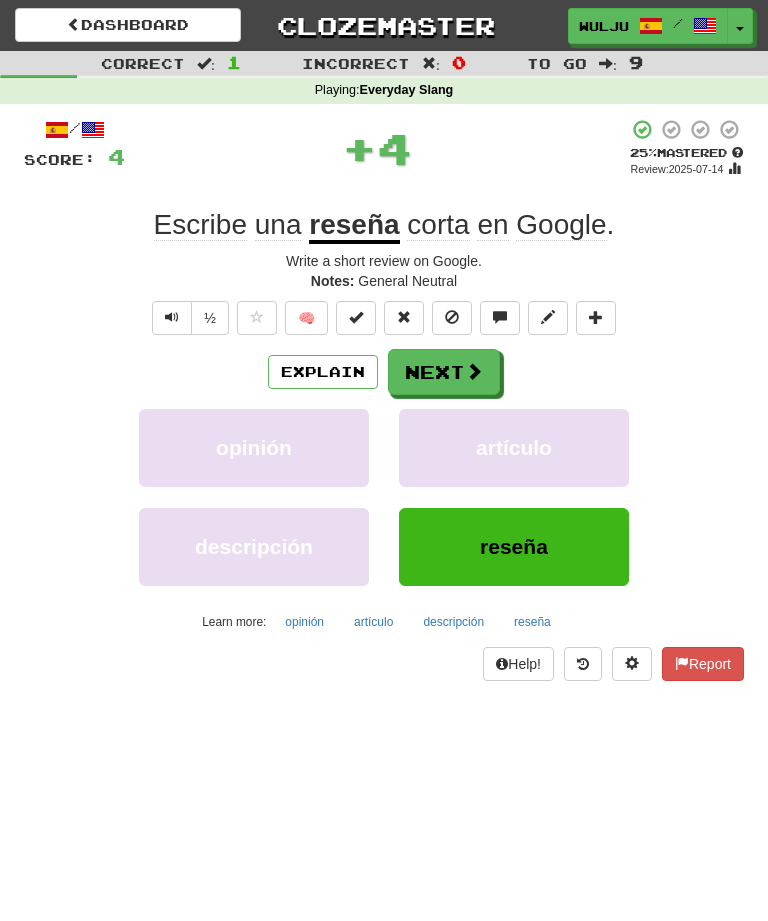 click at bounding box center [474, 371] 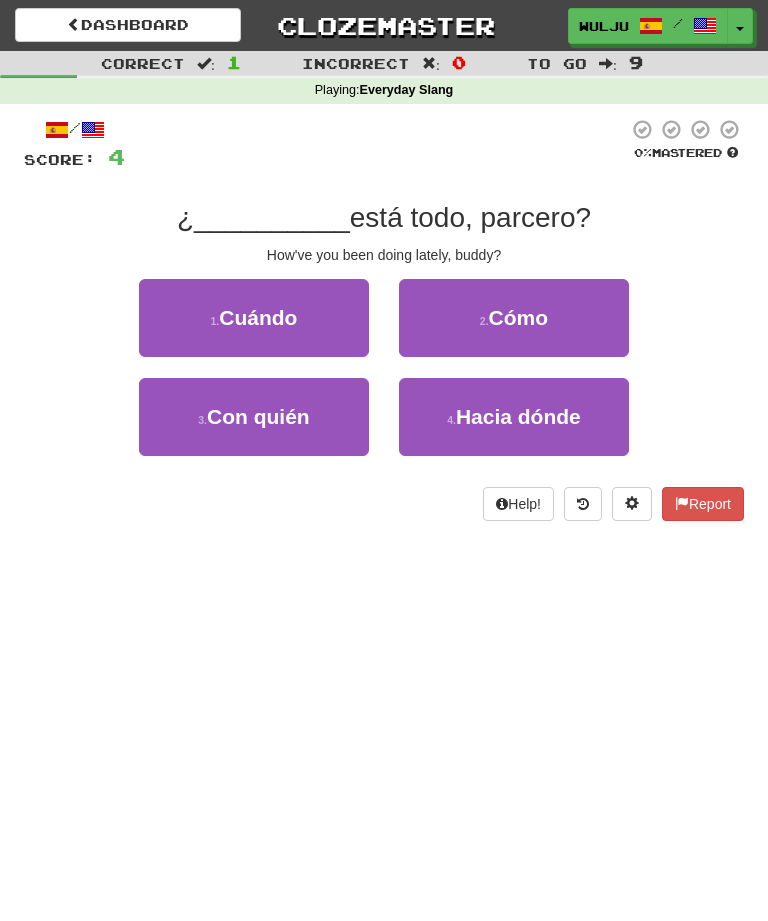 click on "2 .  Cómo" at bounding box center (514, 318) 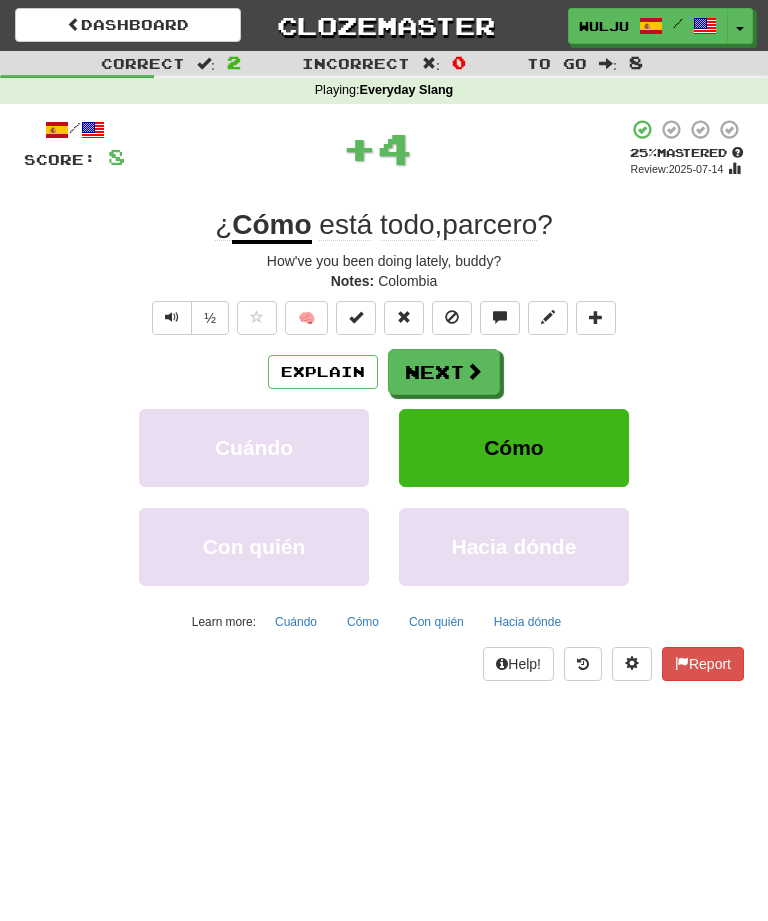 click on "Explain" at bounding box center [323, 372] 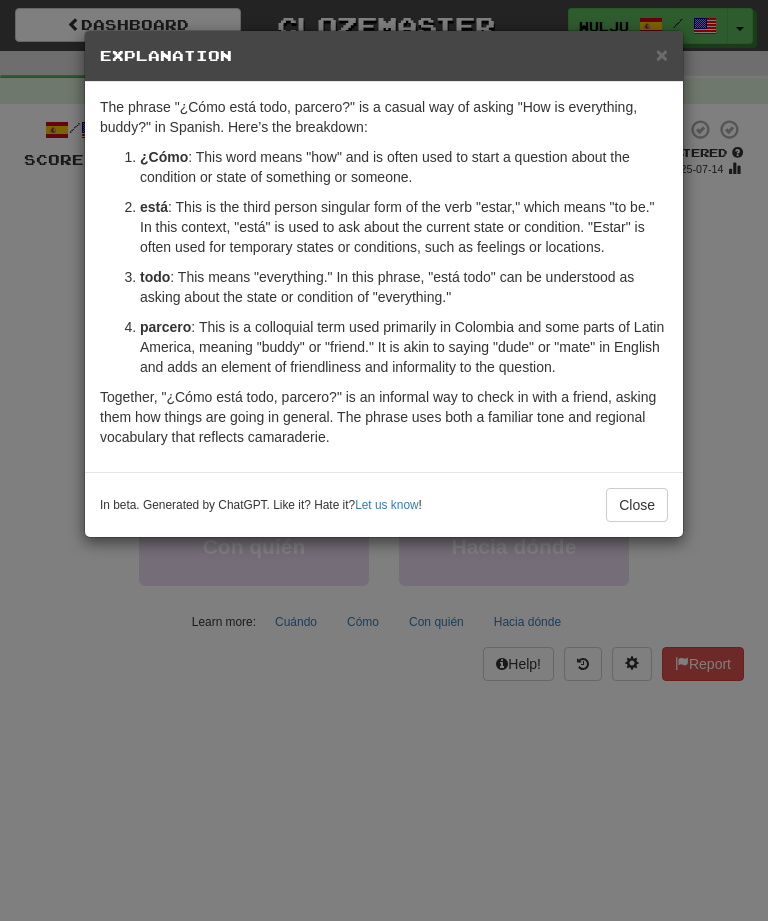 click on "×" at bounding box center [662, 54] 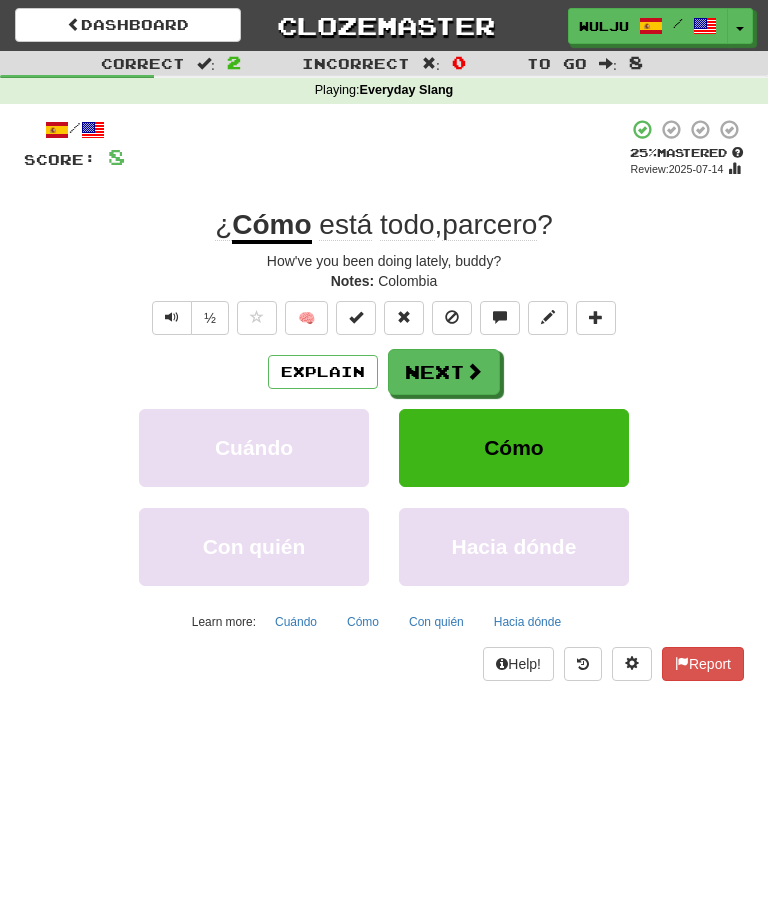 click on "Next" at bounding box center [444, 372] 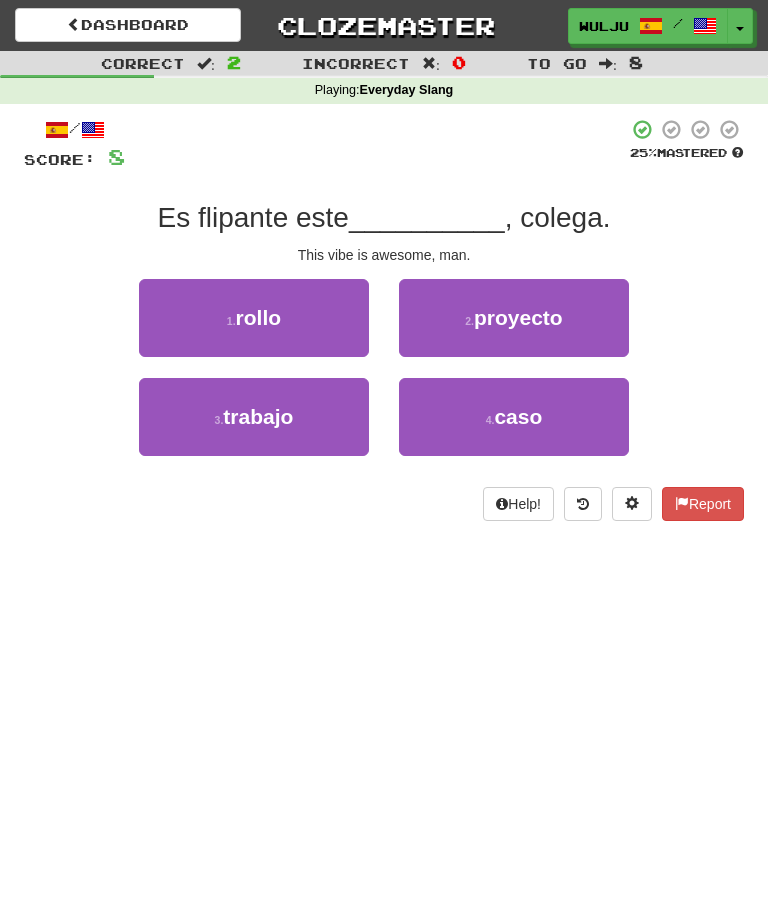 click on "1 .  rollo" at bounding box center [254, 318] 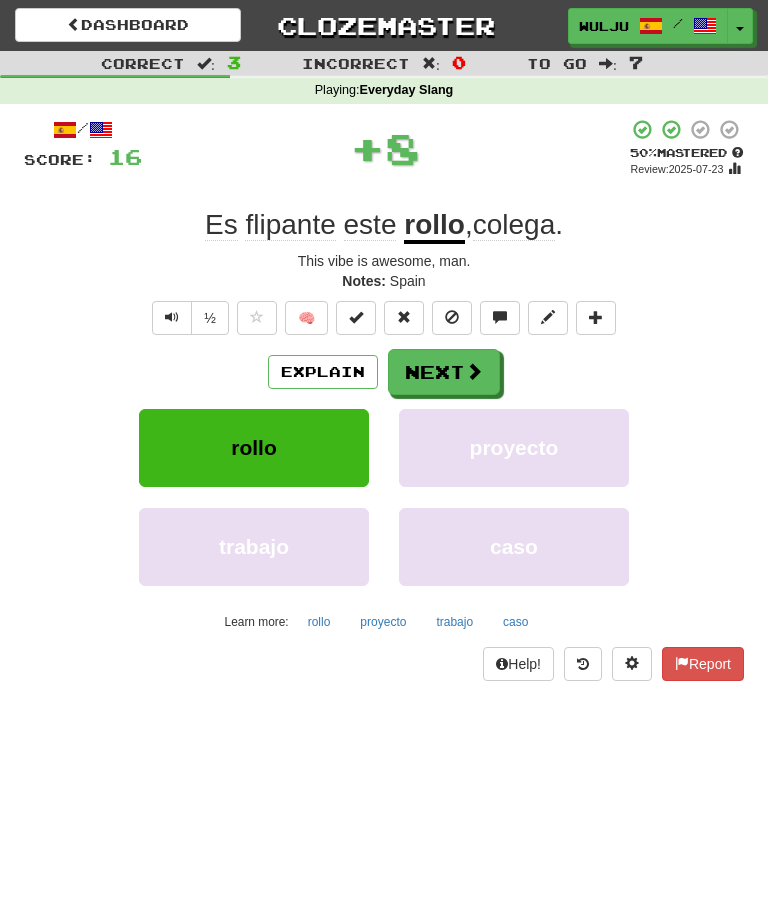 click on "Next" at bounding box center (444, 372) 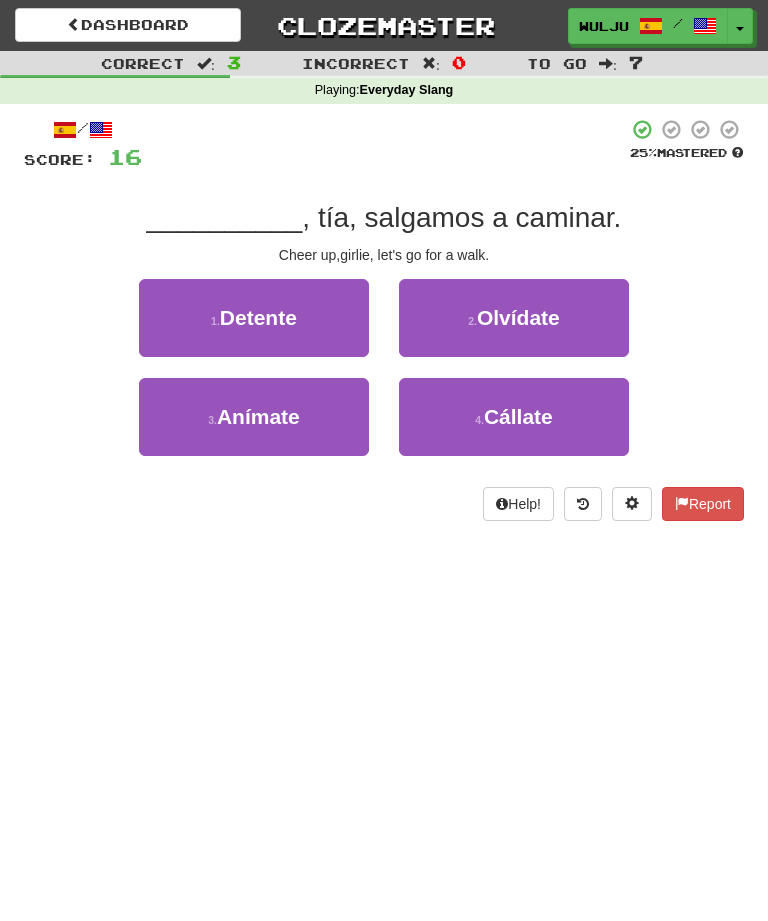 click on "Anímate" at bounding box center (258, 416) 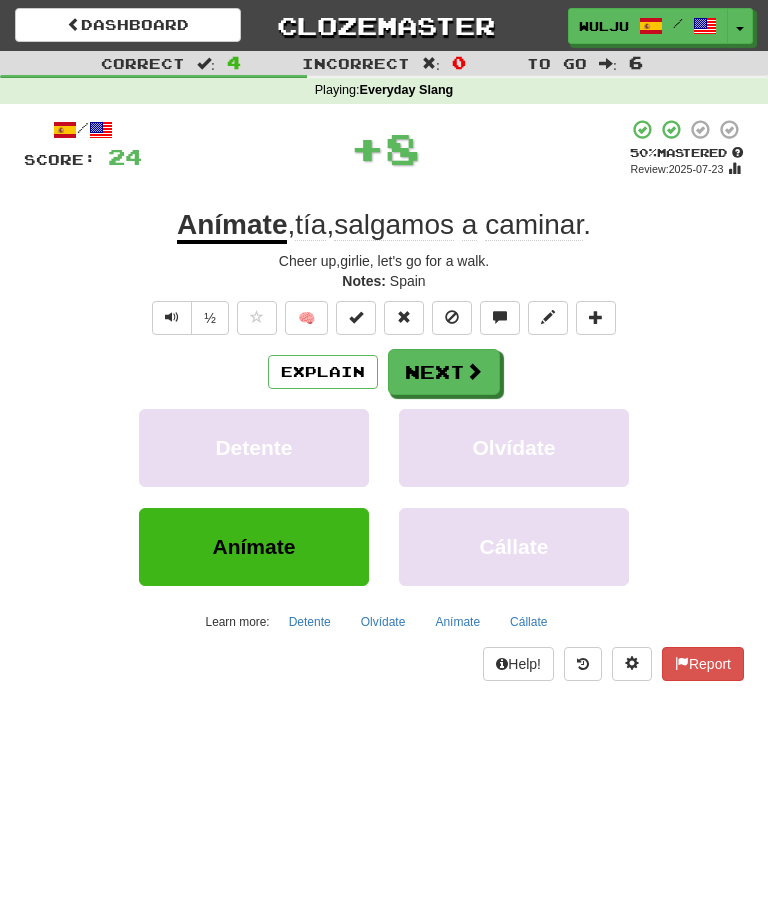 click on "Next" at bounding box center [444, 372] 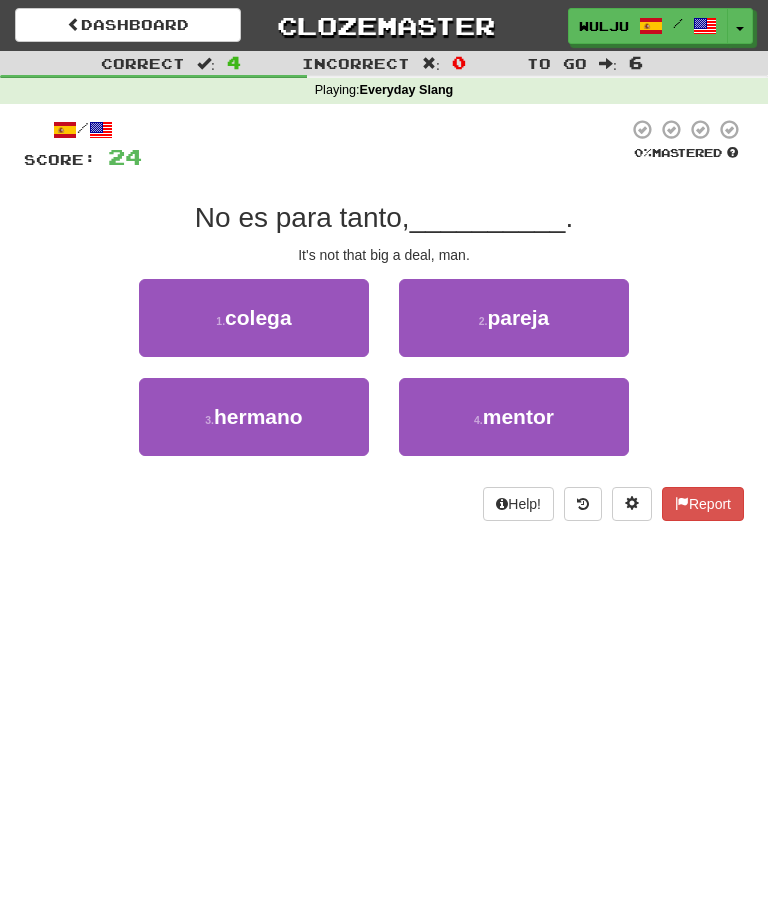 click on "1 .  colega" at bounding box center [254, 318] 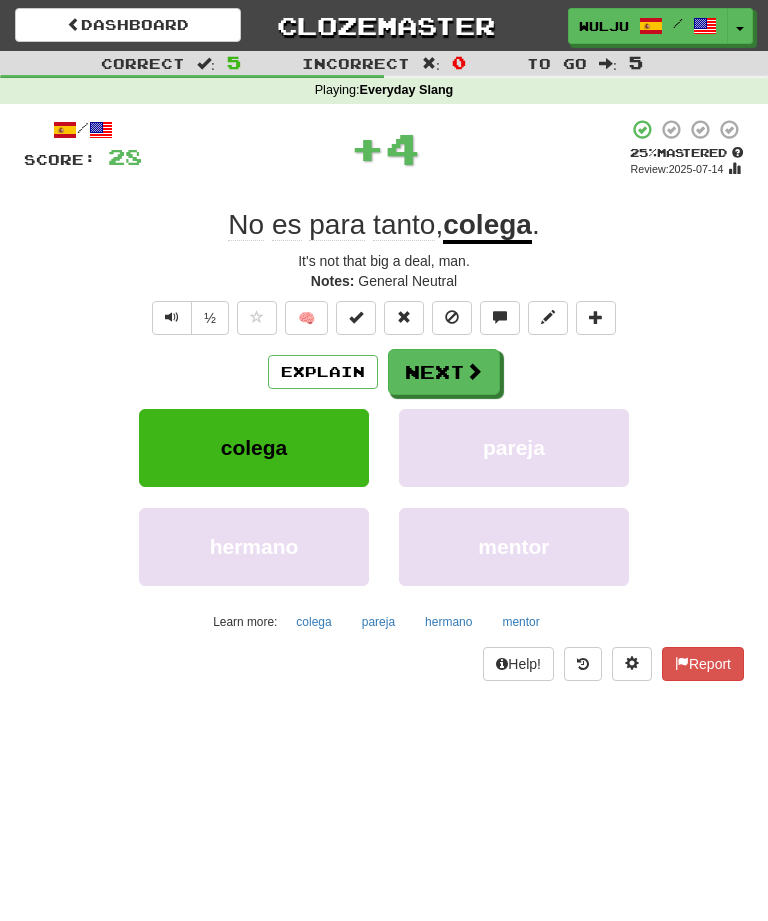 click on "Next" at bounding box center (444, 372) 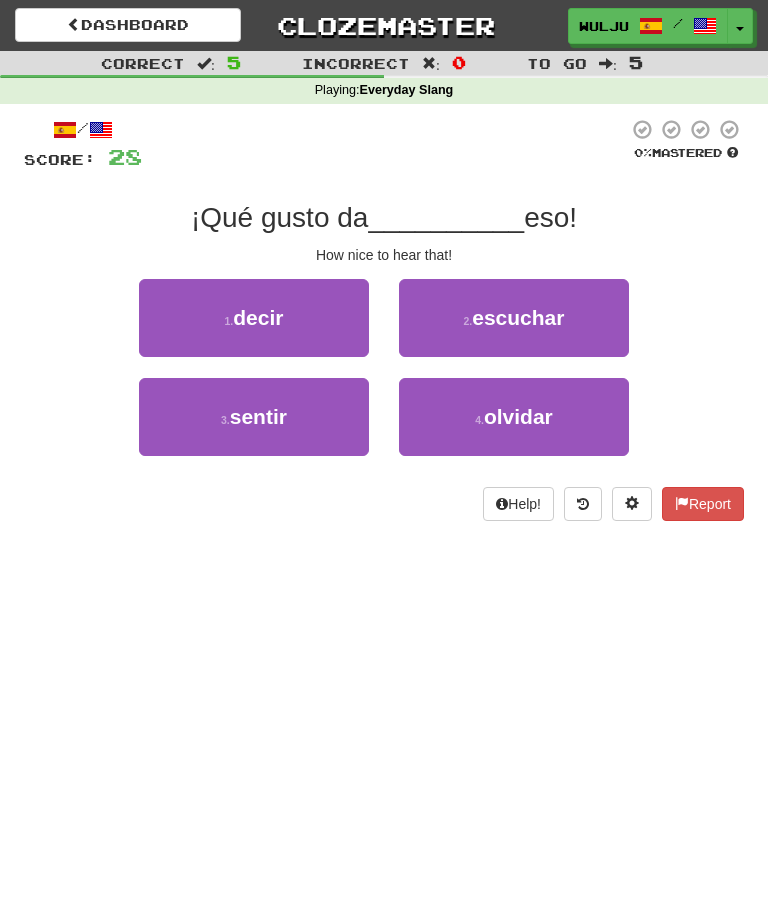 click on "2 .  escuchar" at bounding box center (514, 318) 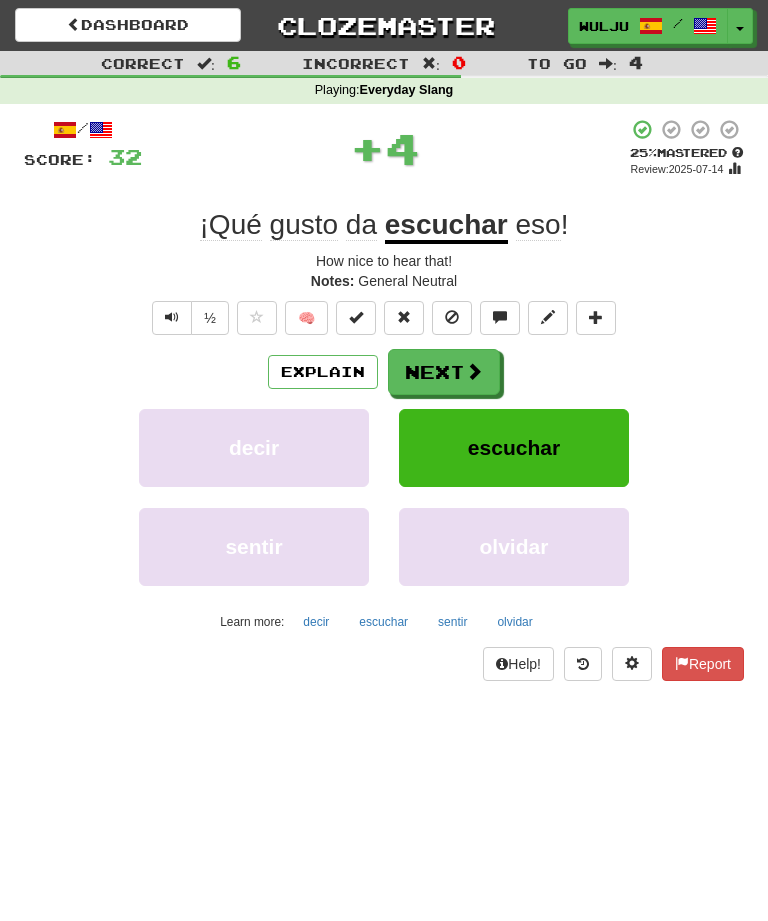 click at bounding box center (474, 371) 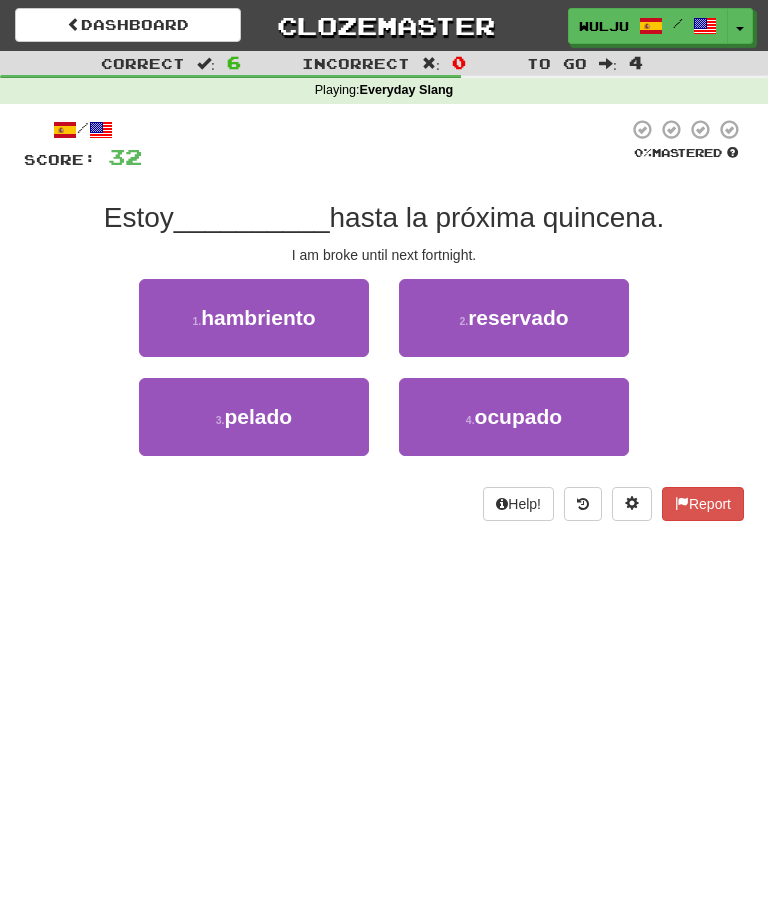 click on "1 .  hambriento" at bounding box center [254, 318] 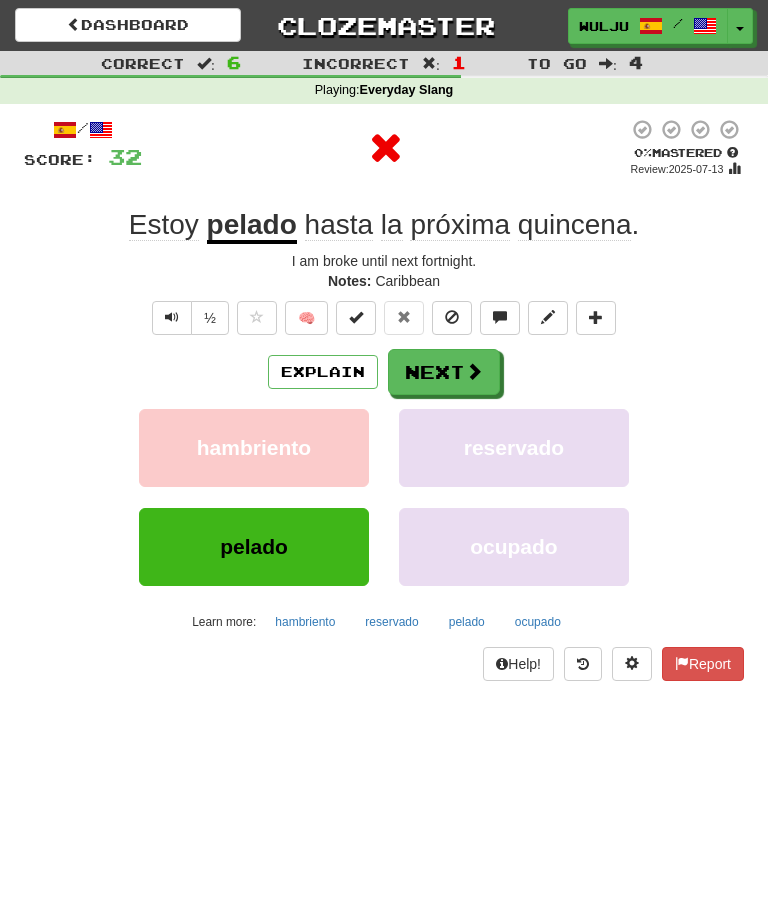 click on "Explain" at bounding box center [323, 372] 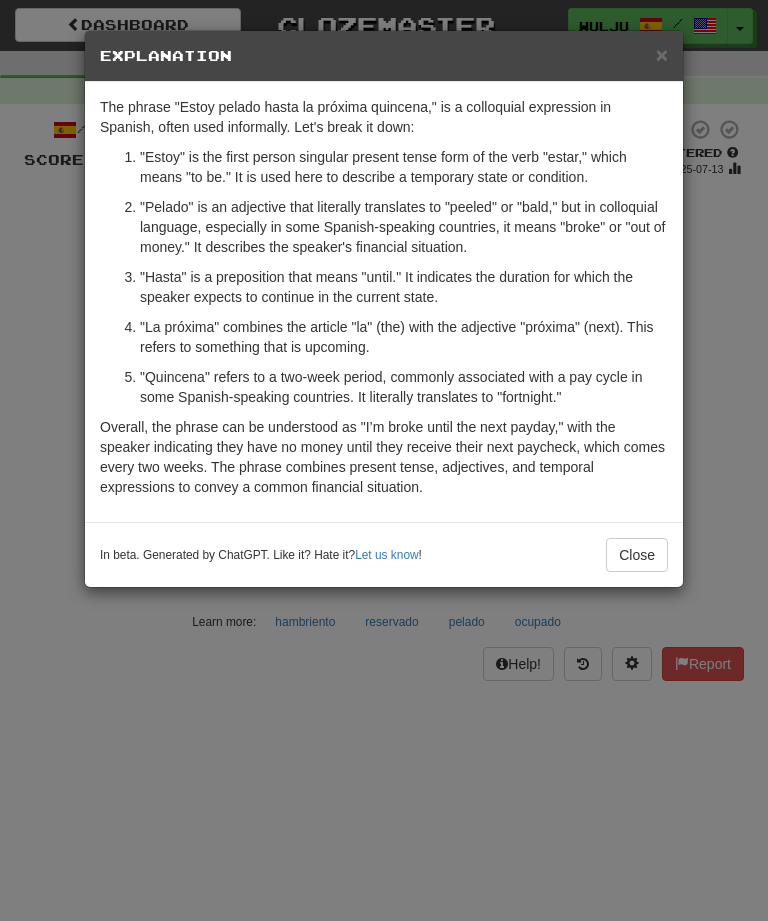 click on "Explanation" at bounding box center [384, 56] 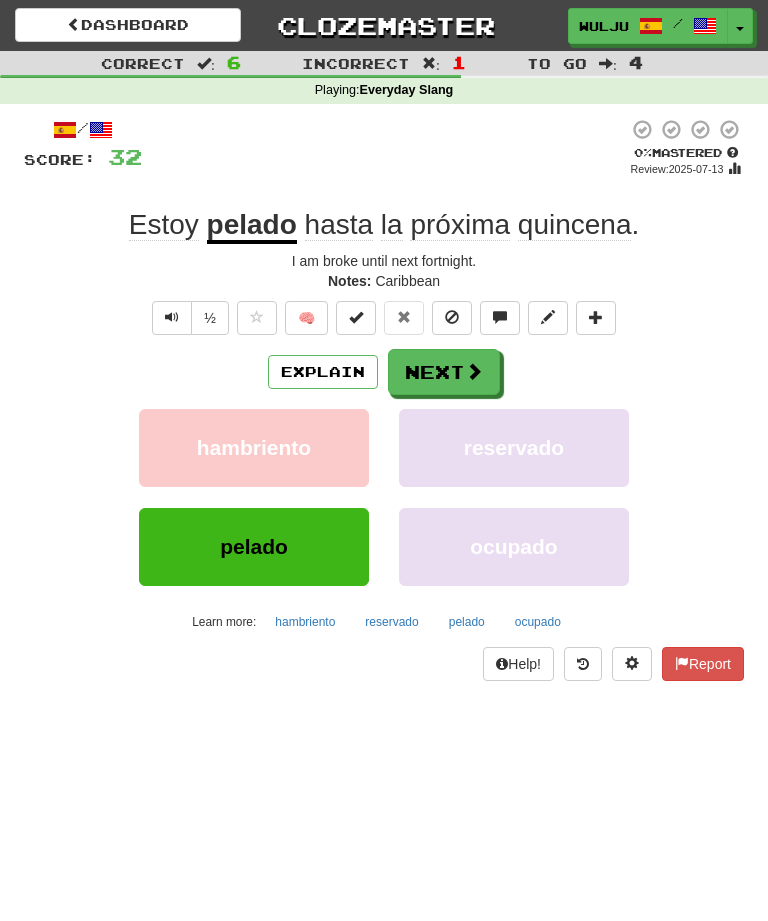 click on "Explain" at bounding box center [323, 372] 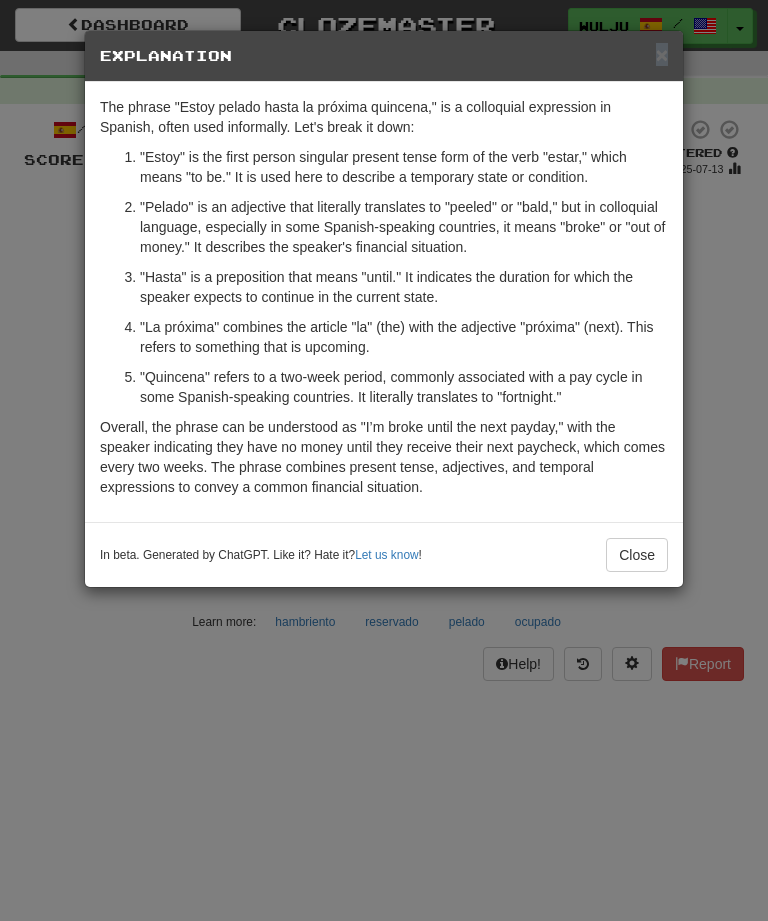 click on "× Explanation The phrase "Estoy pelado hasta la próxima quincena," is a colloquial expression in Spanish, often used informally. Let's break it down:
"Estoy" is the first person singular present tense form of the verb "estar," which means "to be." It is used here to describe a temporary state or condition.
"Pelado" is an adjective that literally translates to "peeled" or "bald," but in colloquial language, especially in some Spanish-speaking countries, it means "broke" or "out of money." It describes the speaker's financial situation.
"Hasta" is a preposition that means "until." It indicates the duration for which the speaker expects to continue in the current state.
"La próxima" combines the article "la" (the) with the adjective "próxima" (next). This refers to something that is upcoming.
"Quincena" refers to a two-week period, commonly associated with a pay cycle in some Spanish-speaking countries. It literally translates to "fortnight."
Let us know ! Close" at bounding box center [384, 460] 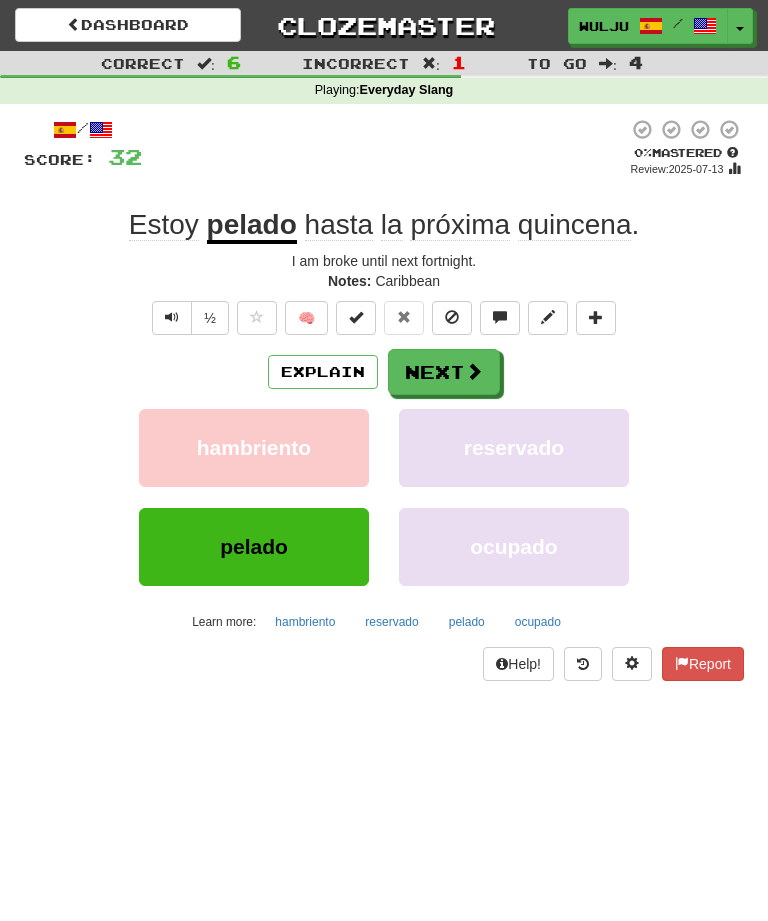 click on "Next" at bounding box center (444, 372) 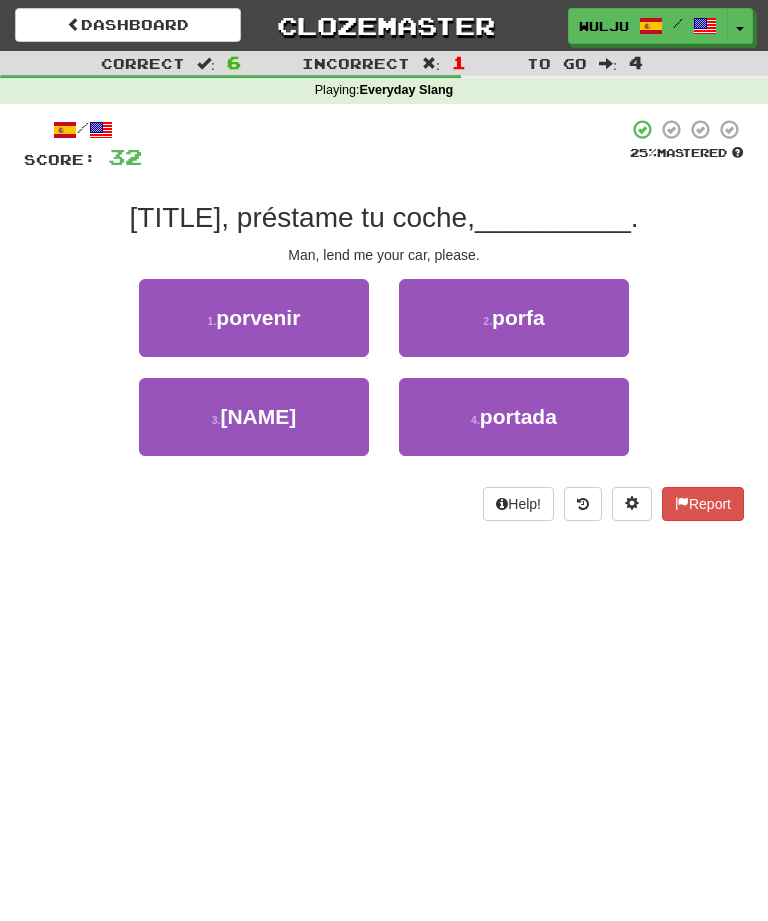click on "2 .  porfa" at bounding box center (514, 318) 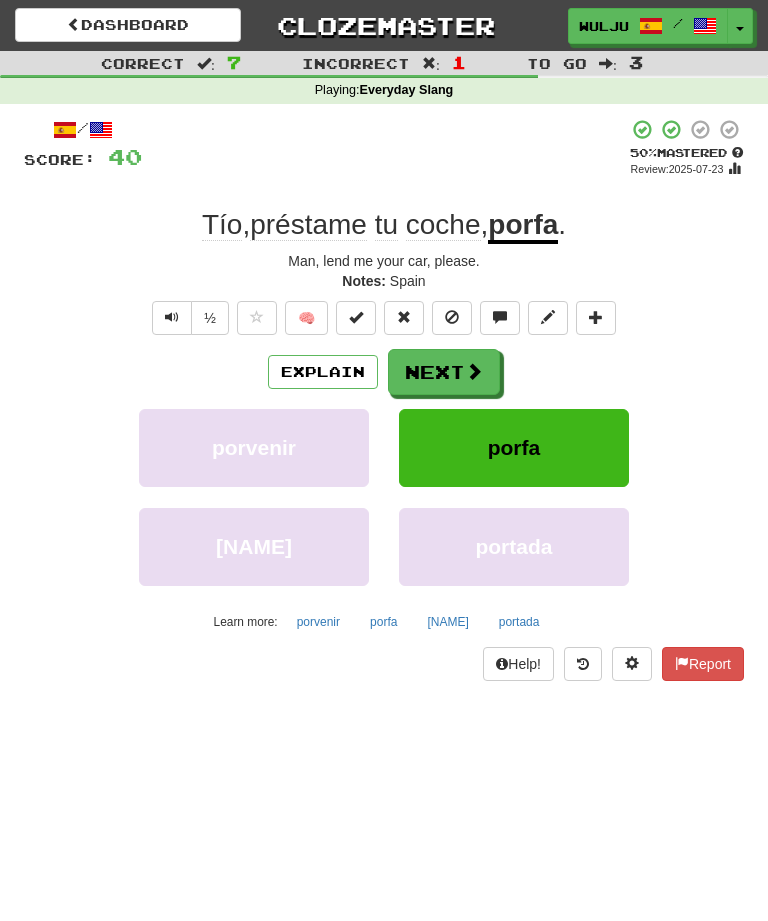 click at bounding box center [474, 371] 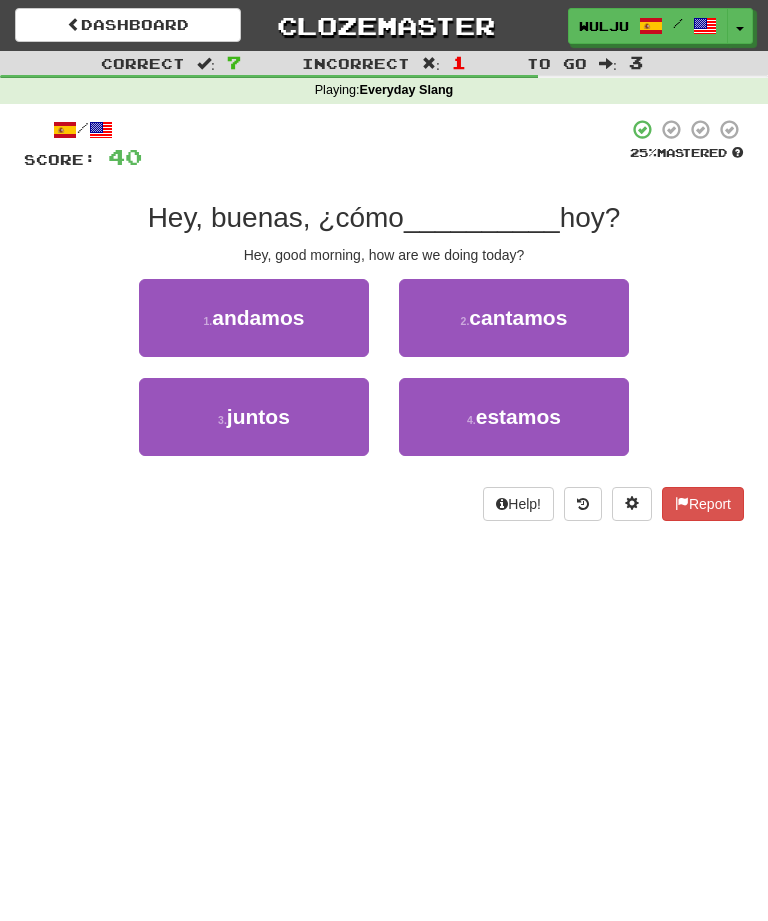 click on "4 .  estamos" at bounding box center (514, 417) 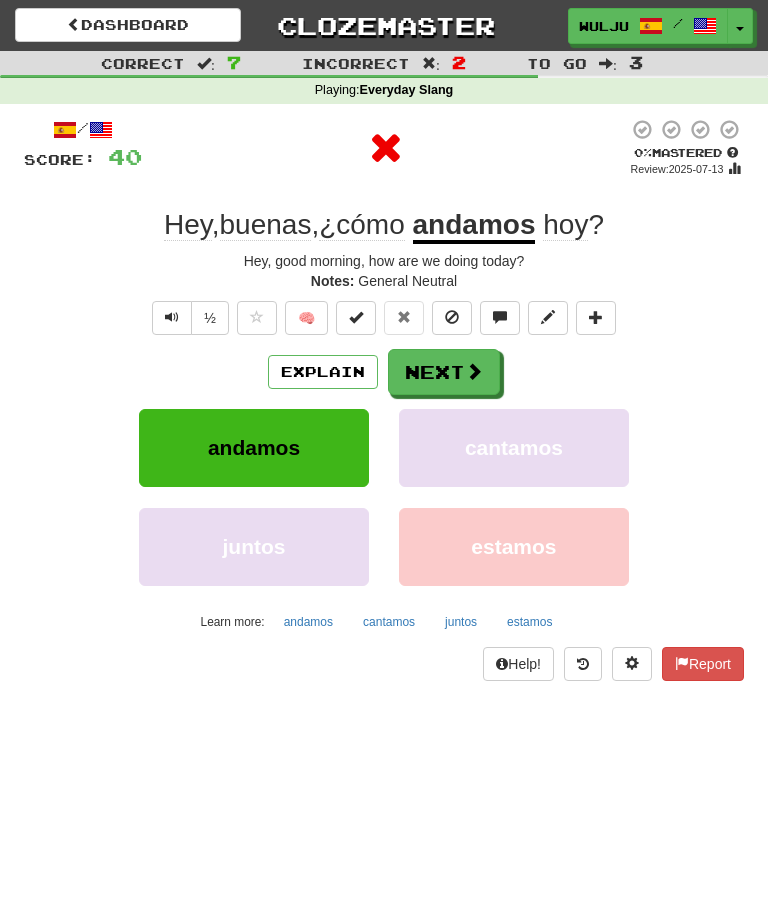 click at bounding box center [474, 371] 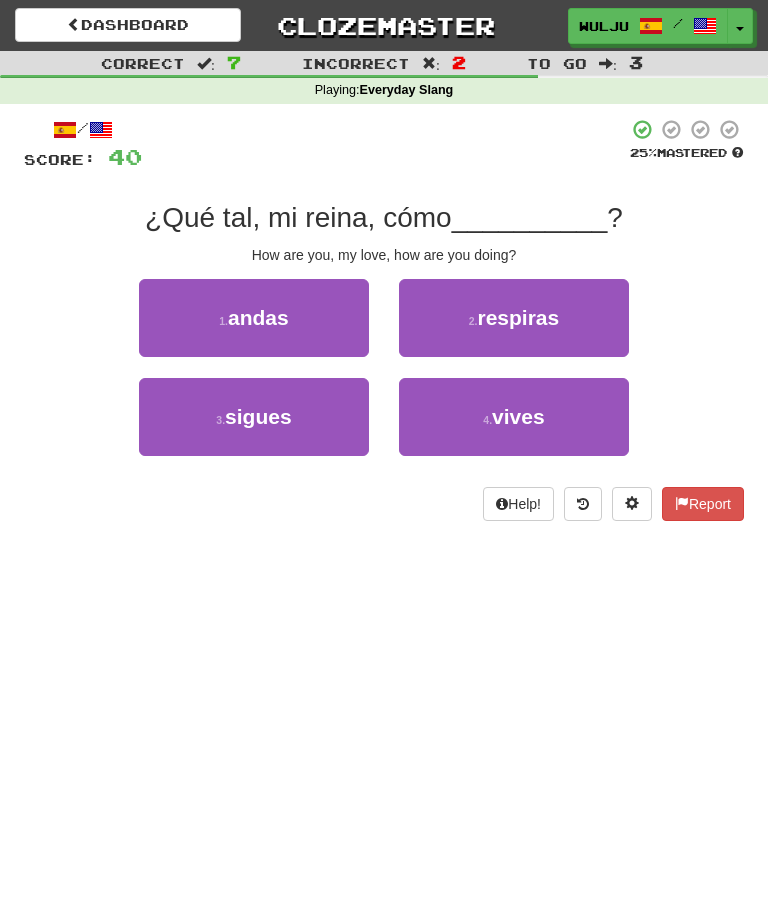 click on "1 .  andas" at bounding box center [254, 318] 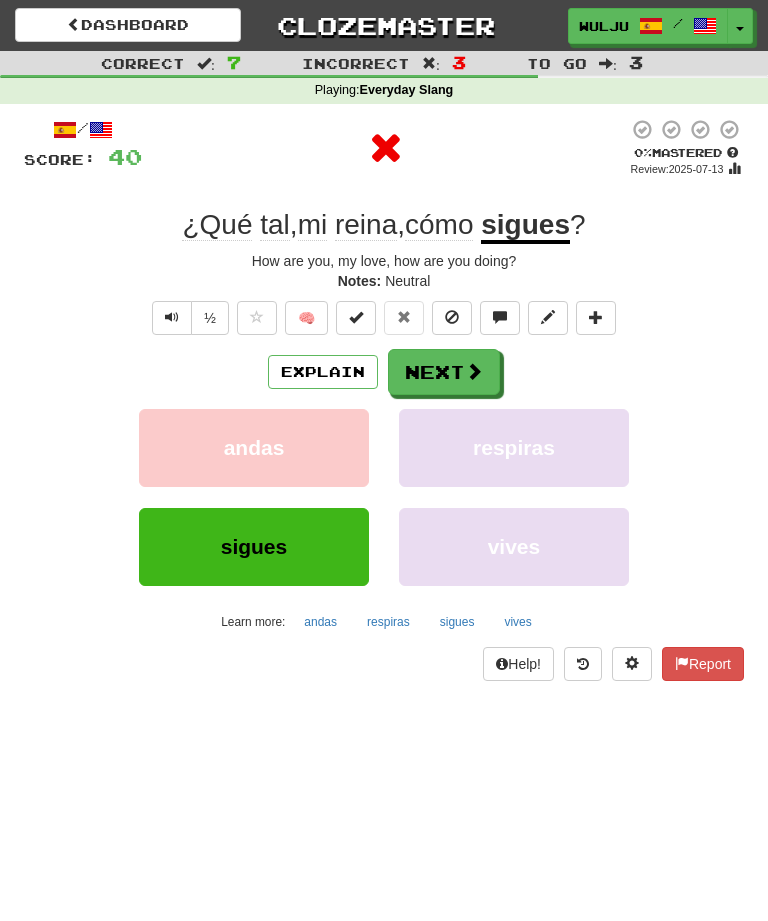 click on "Explain" at bounding box center (323, 372) 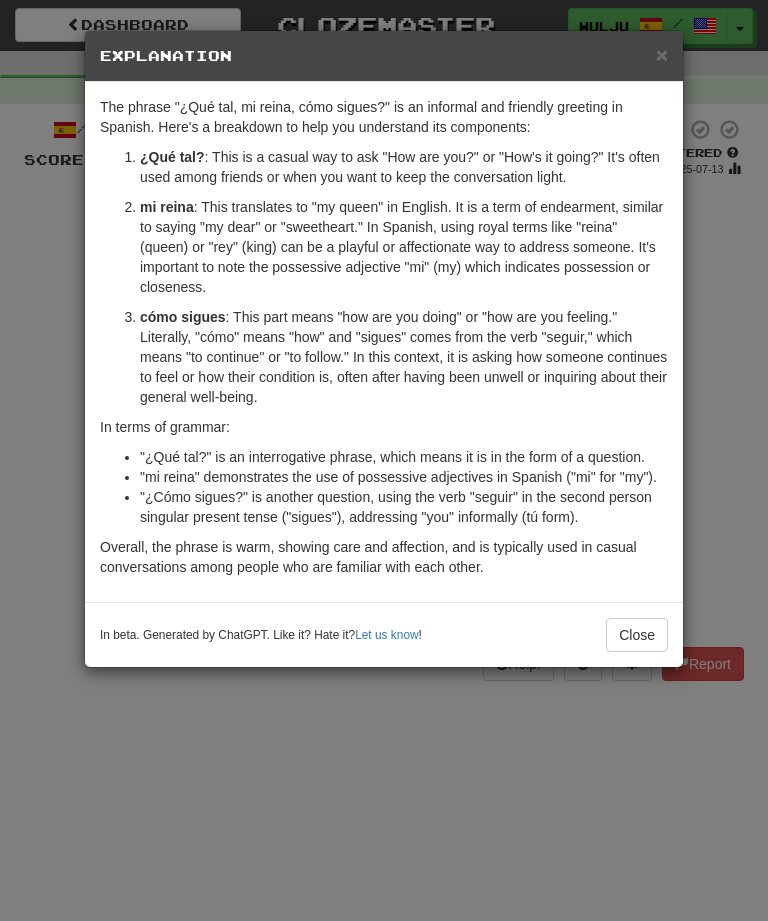 click on "×" at bounding box center [662, 54] 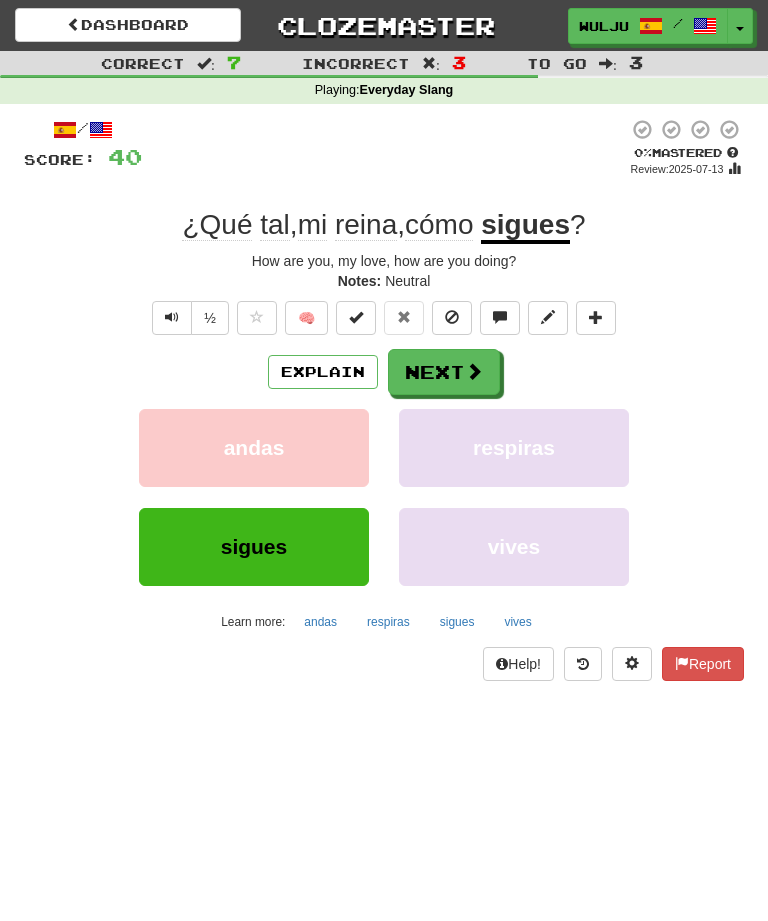 click on "Next" at bounding box center [444, 372] 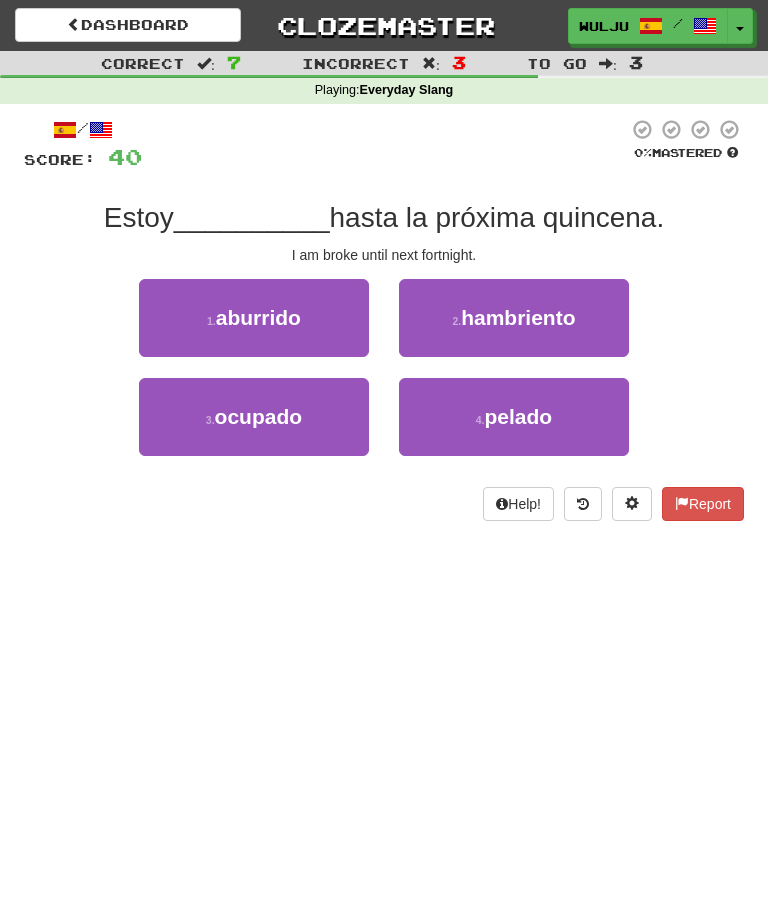 click on "pelado" at bounding box center (519, 416) 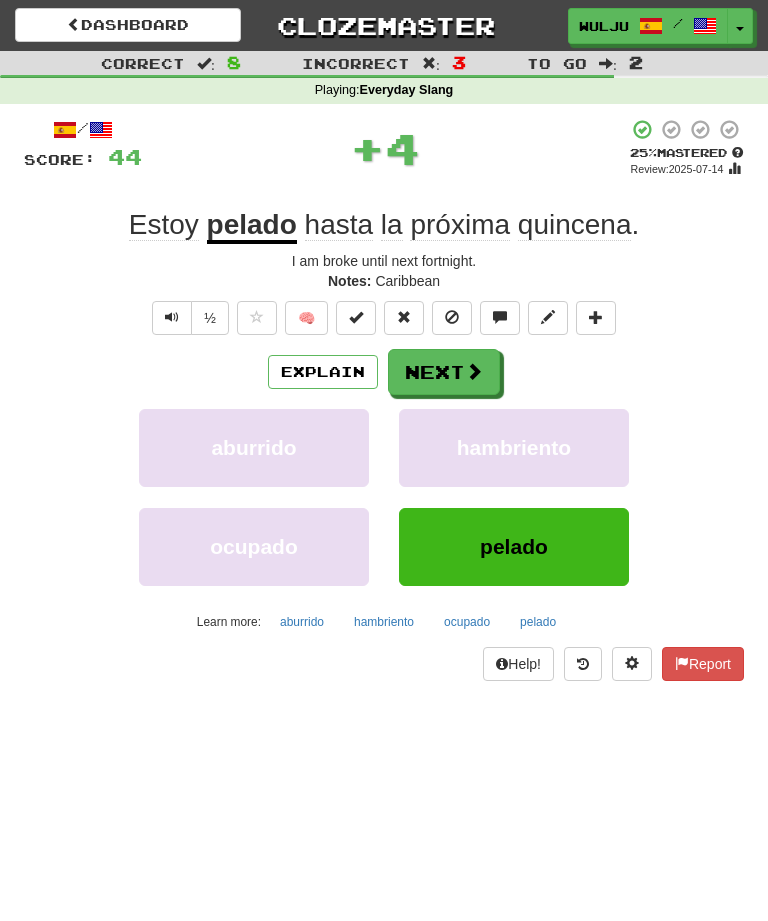 click on "Next" at bounding box center [444, 372] 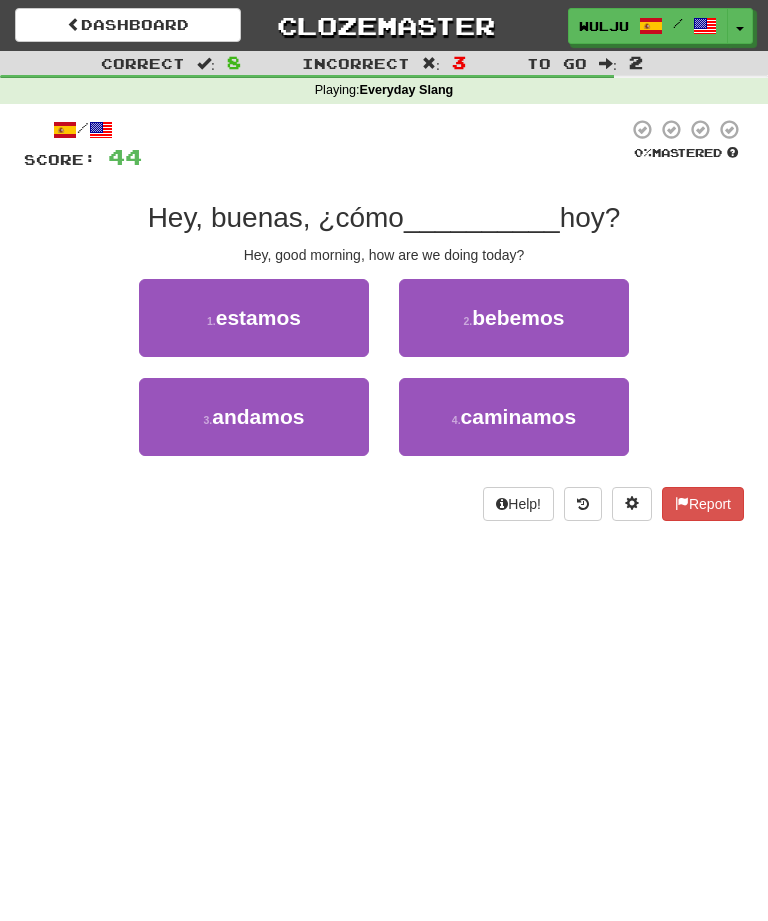 click on "andamos" at bounding box center (258, 416) 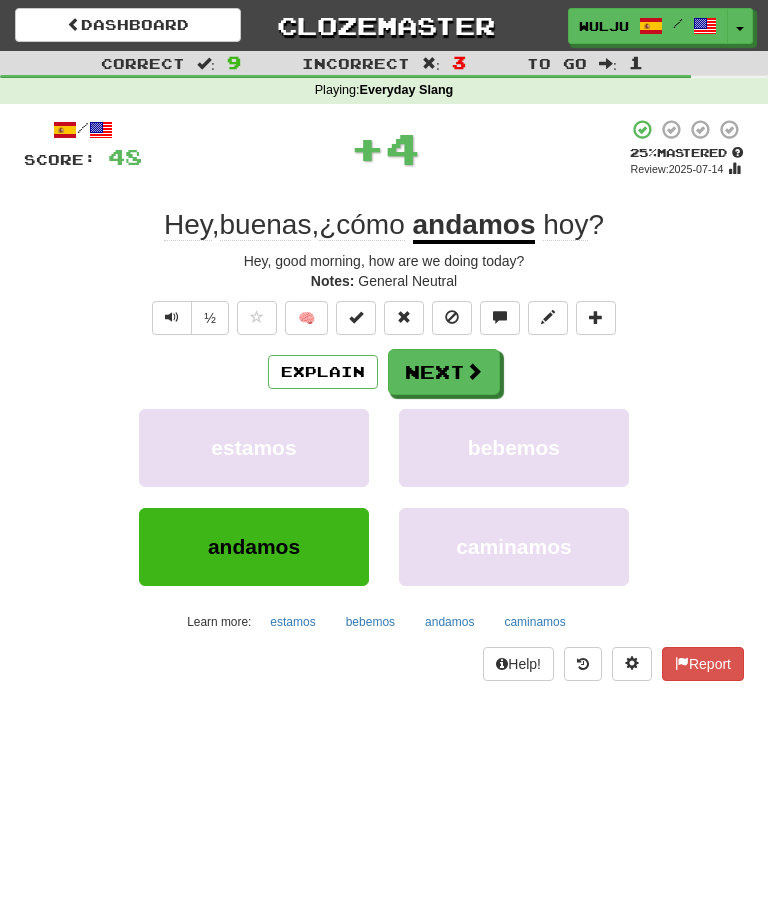click on "Next" at bounding box center [444, 372] 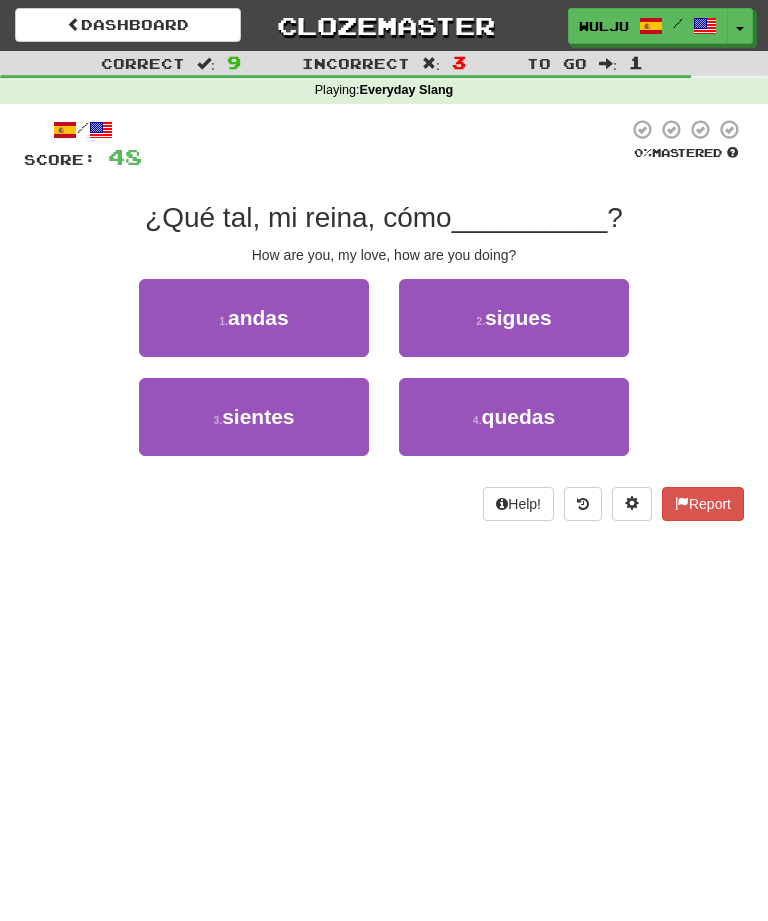 click on "1 .  andas" at bounding box center (254, 318) 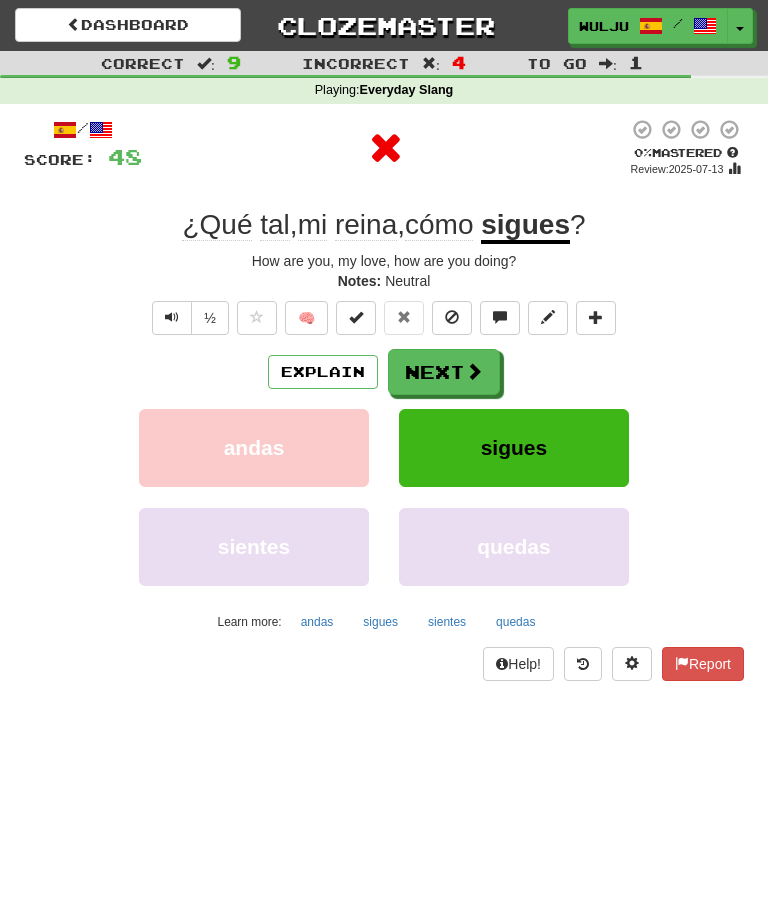 click at bounding box center [474, 371] 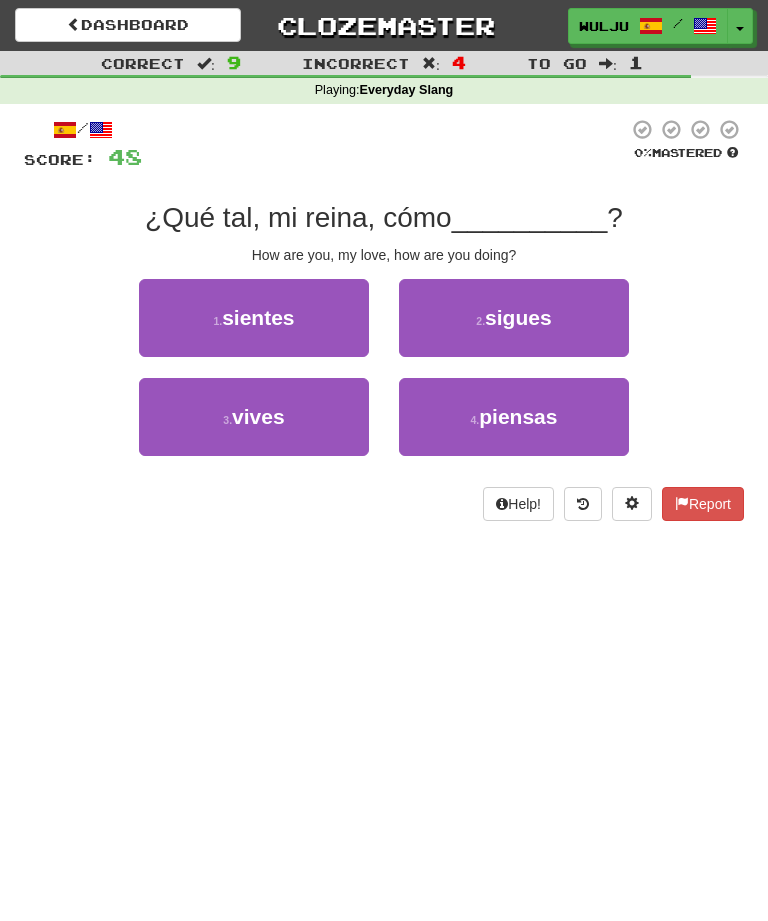 click on "2 .  sigues" at bounding box center (514, 318) 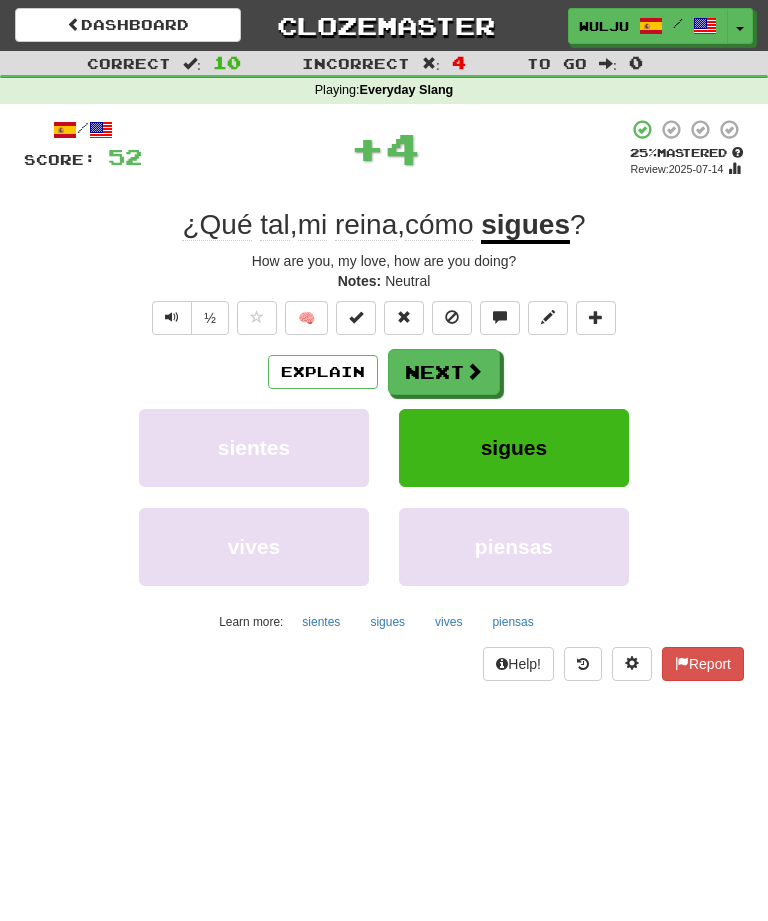 click on "Next" at bounding box center [444, 372] 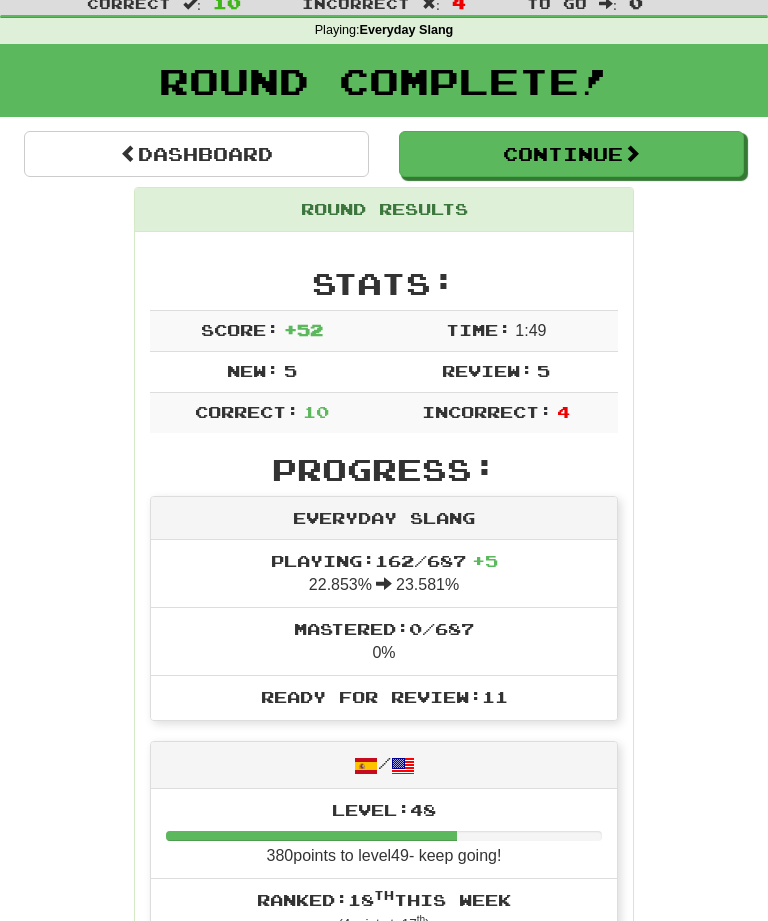 click on "Continue" at bounding box center (571, 155) 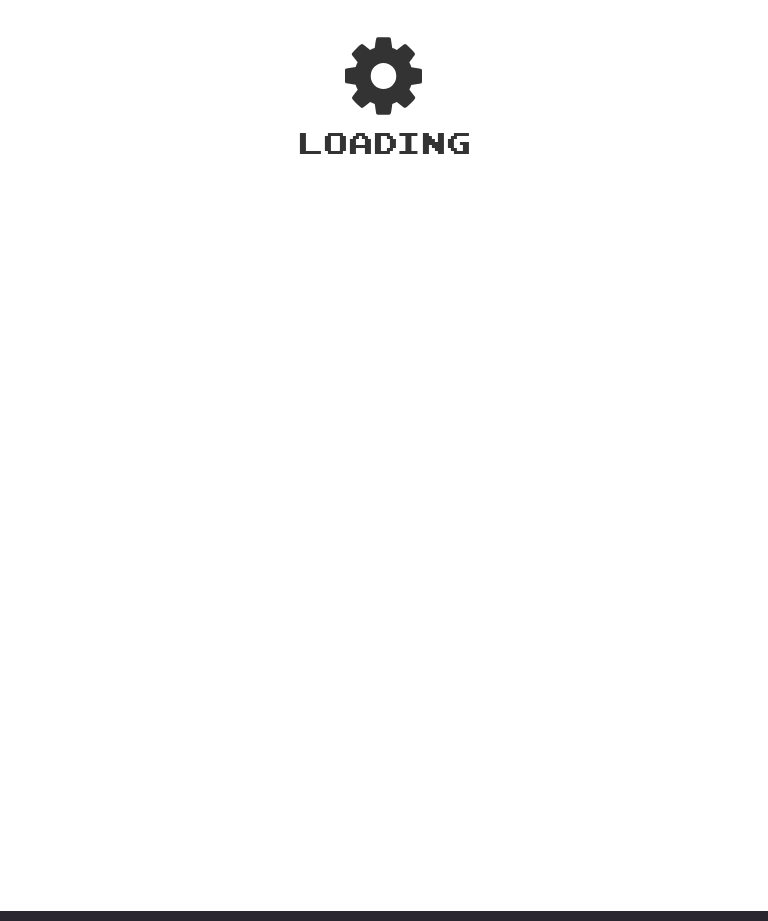 scroll, scrollTop: 60, scrollLeft: 0, axis: vertical 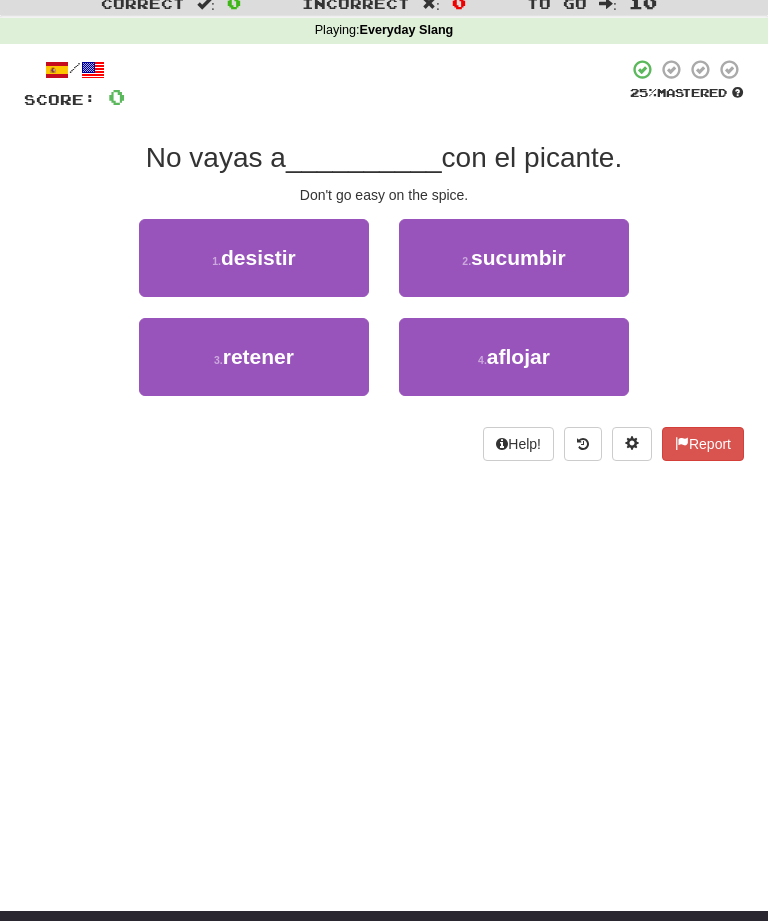 click on "4 .  aflojar" at bounding box center [514, 357] 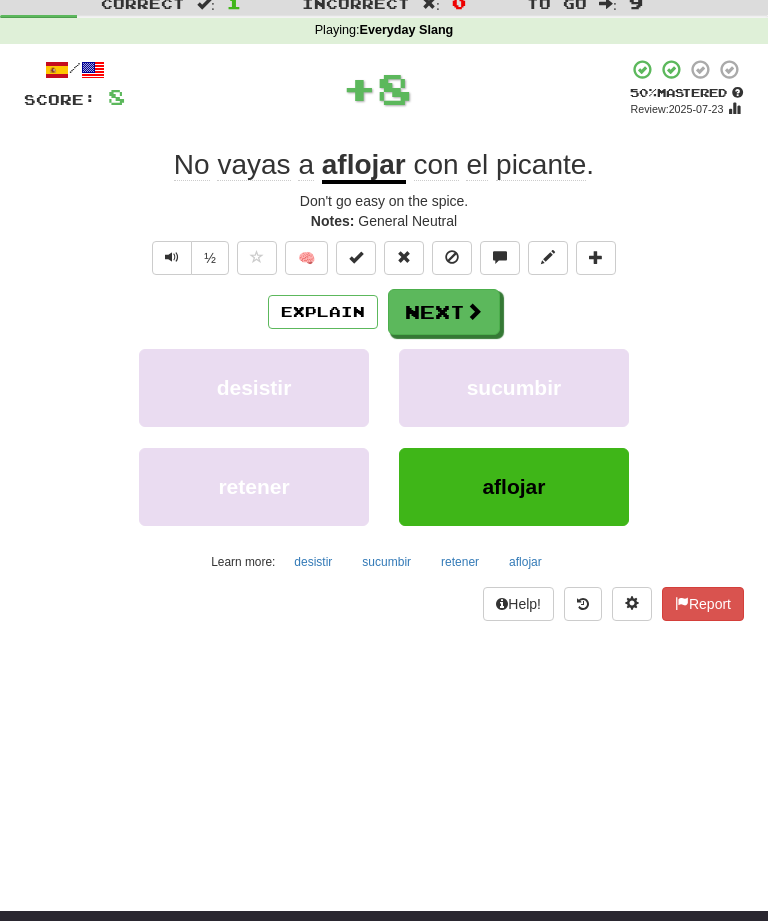 click on "Next" at bounding box center [444, 312] 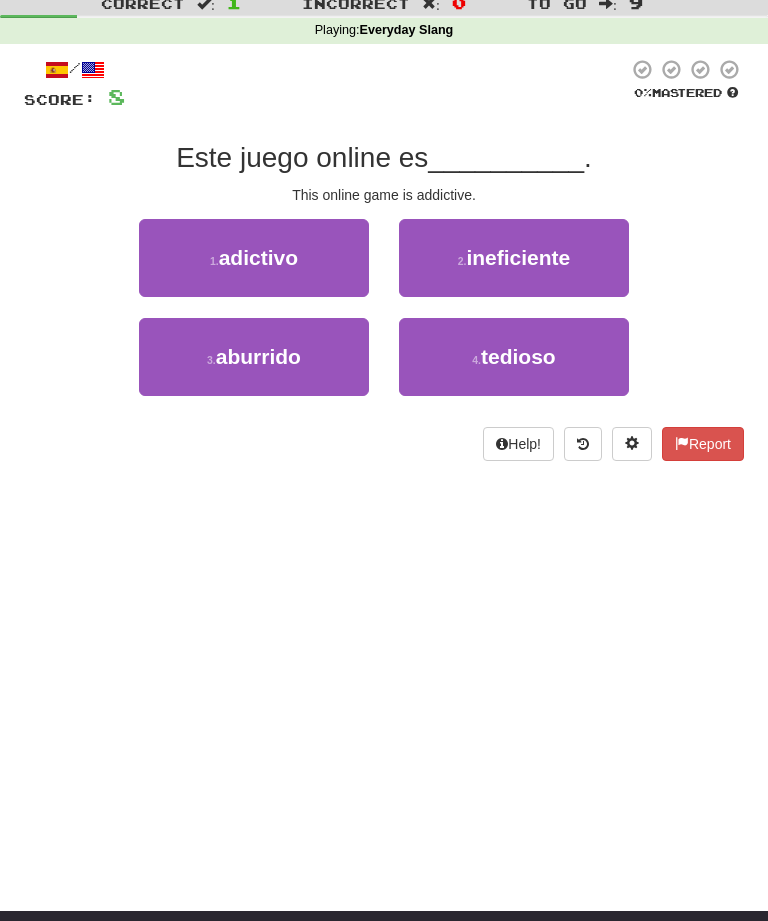 click on "adictivo" at bounding box center [258, 257] 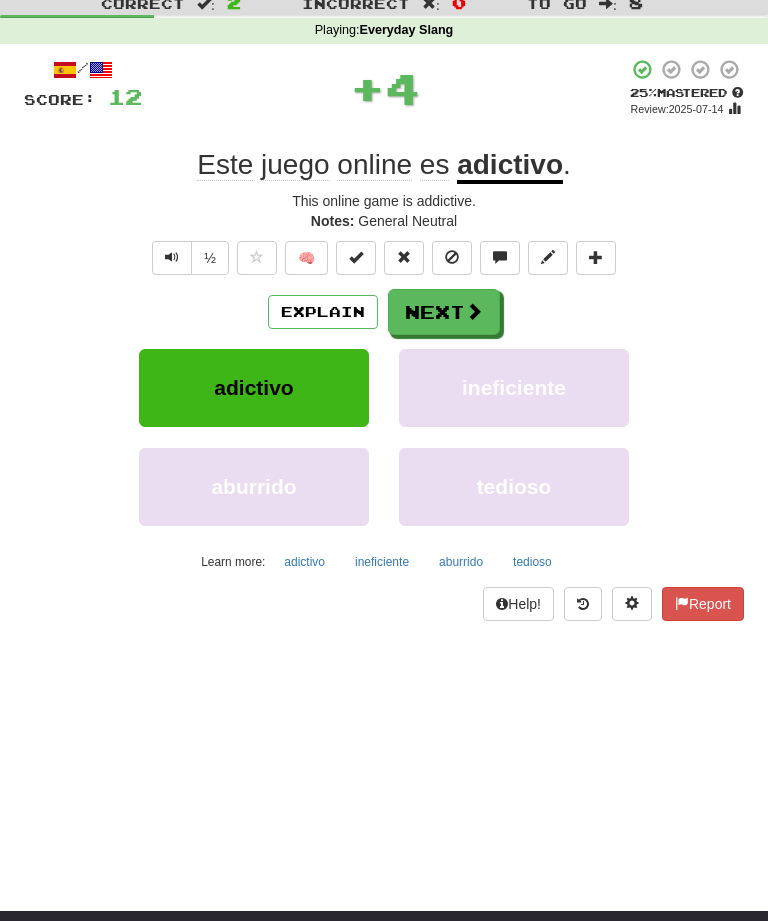 click on "Next" at bounding box center [444, 312] 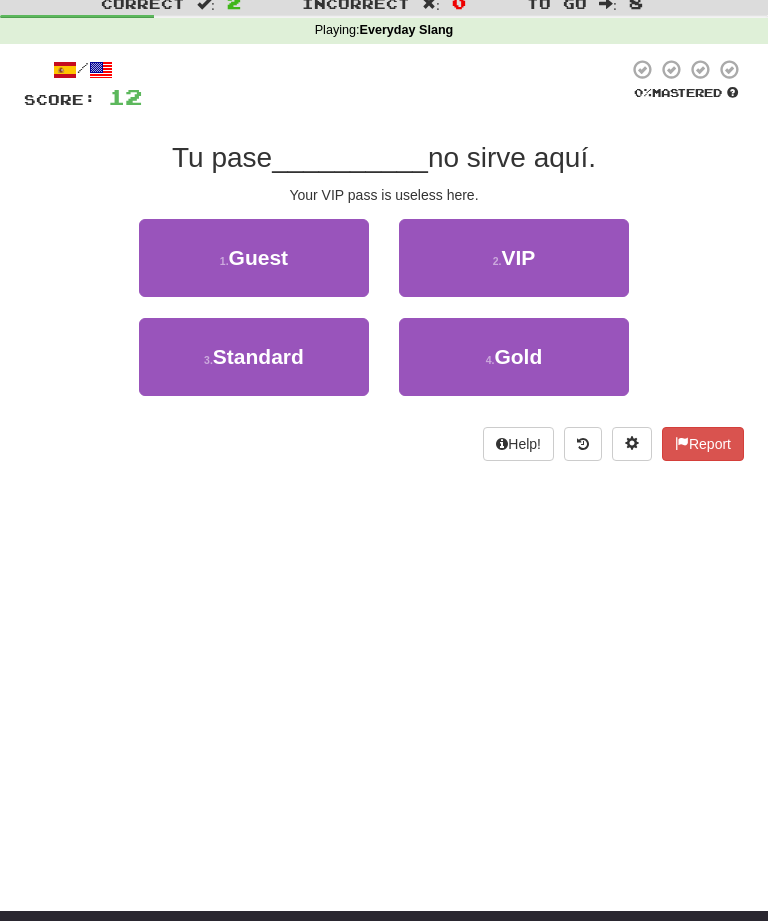 click on "2 .  VIP" at bounding box center (514, 258) 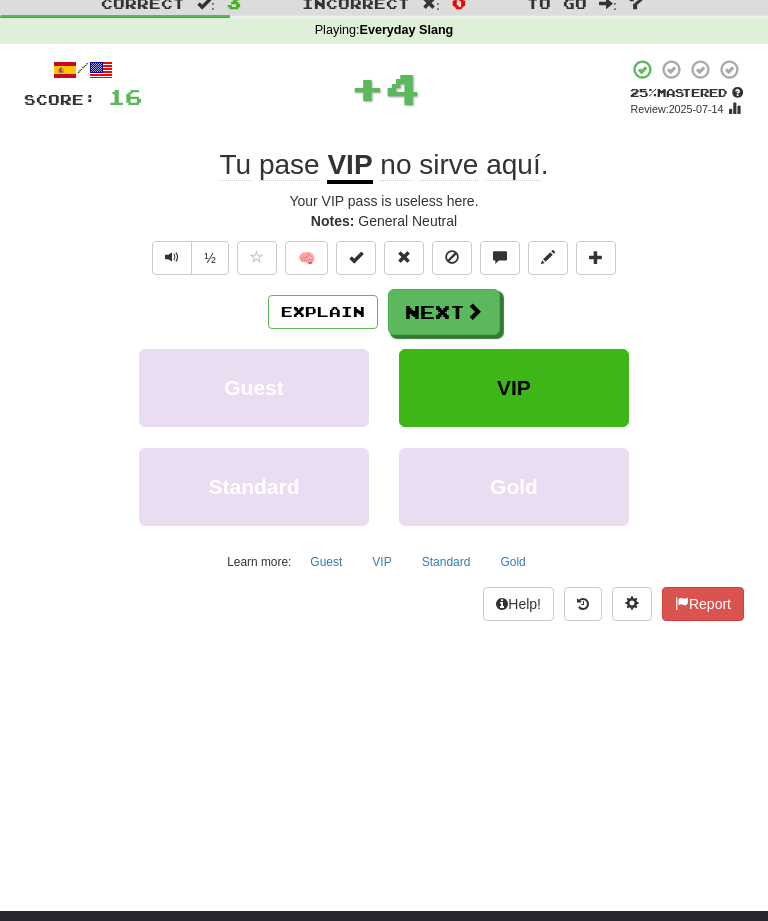 click on "Next" at bounding box center [444, 312] 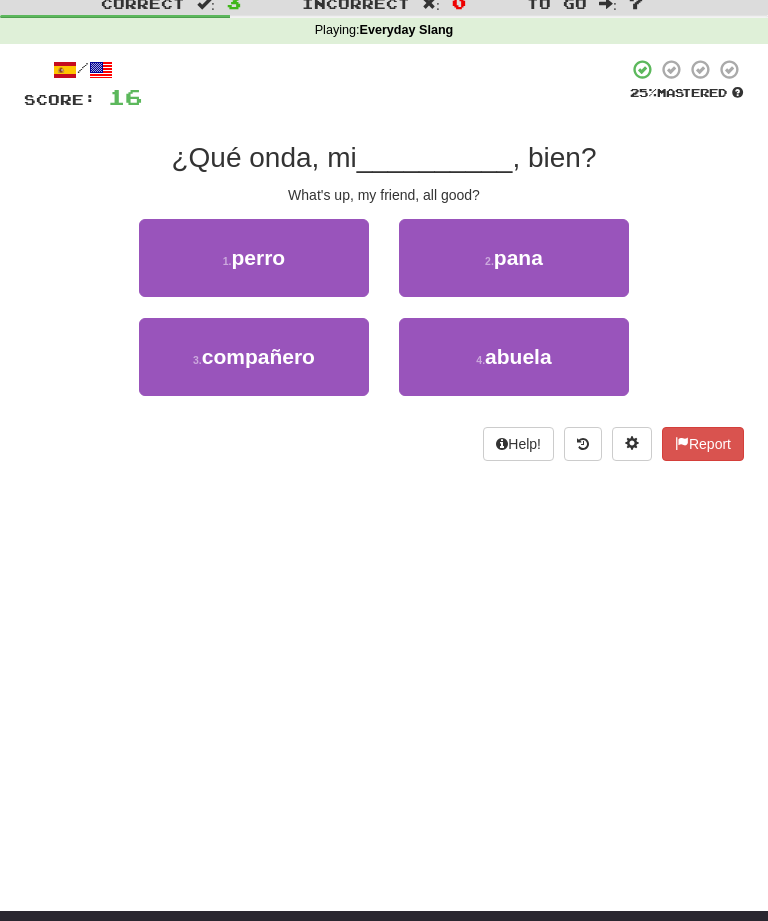 click on "2 .  pana" at bounding box center (514, 258) 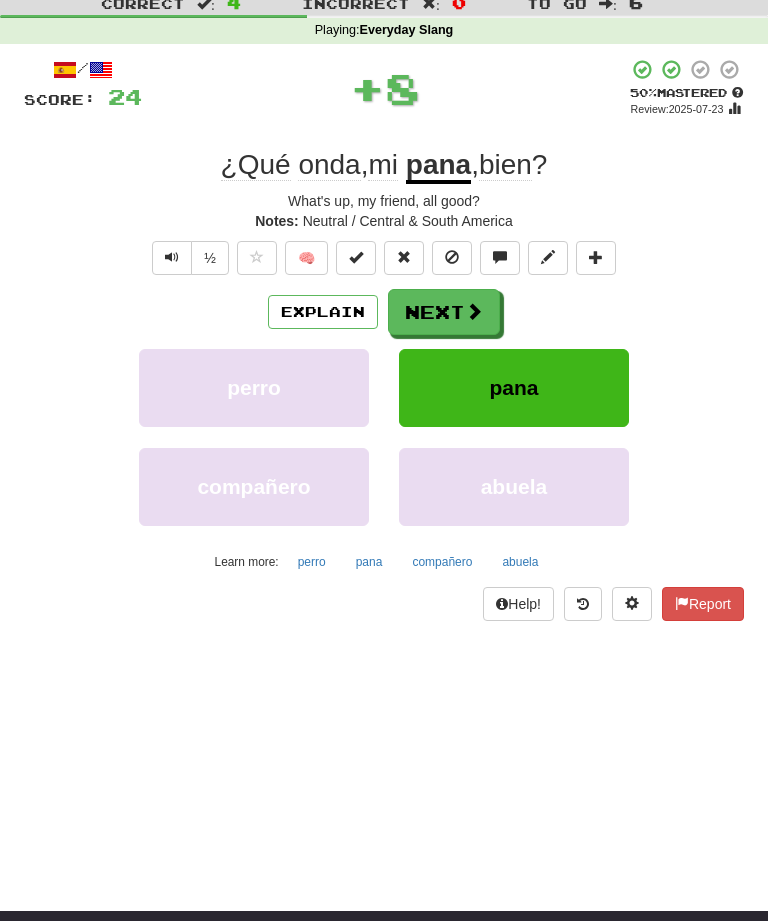 click on "Next" at bounding box center (444, 312) 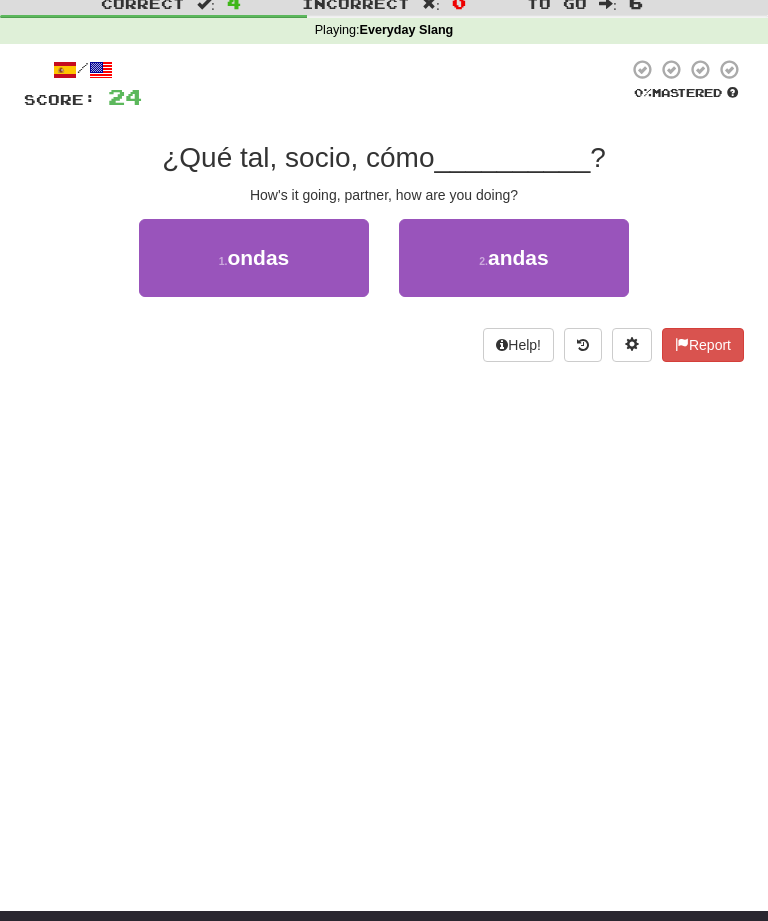 click on "2 .  andas" at bounding box center (514, 258) 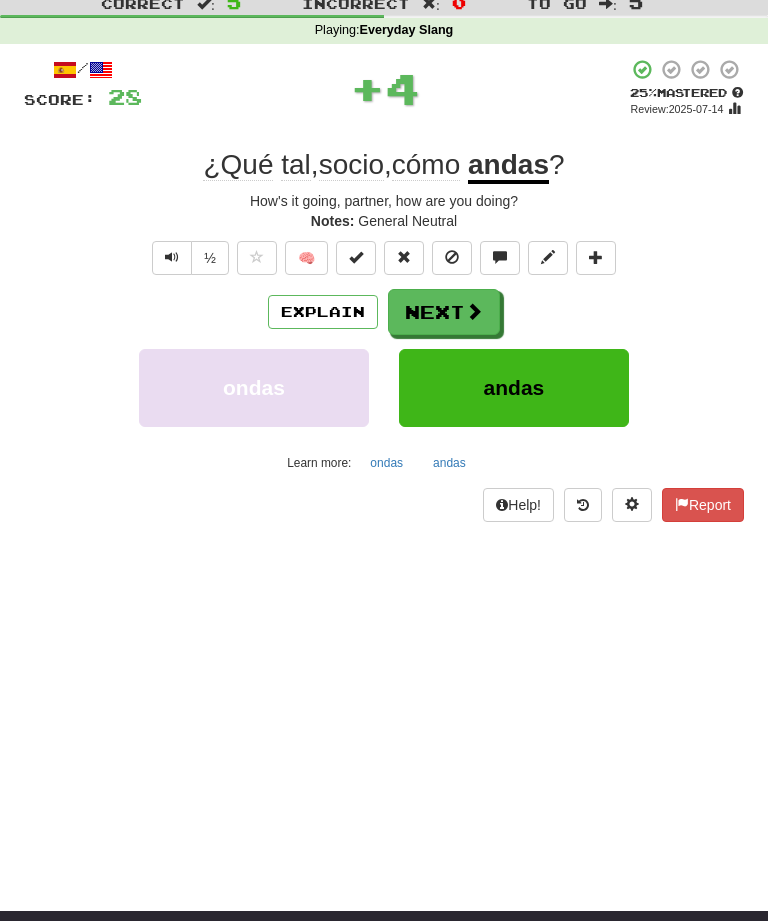 click on "Next" at bounding box center (444, 312) 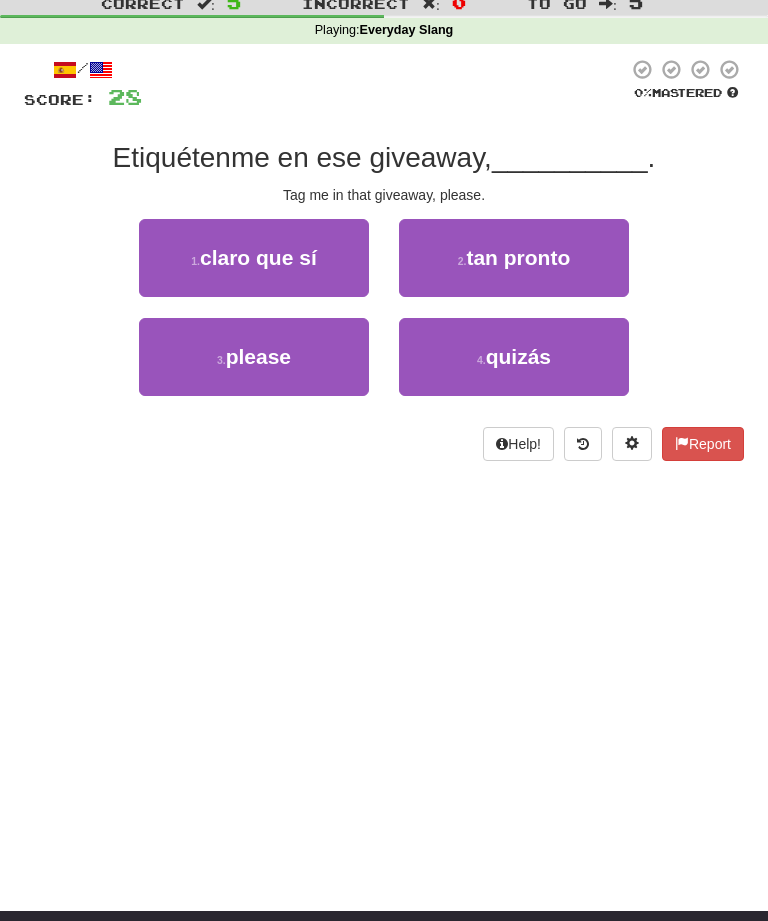 click on "3 .  please" at bounding box center (254, 357) 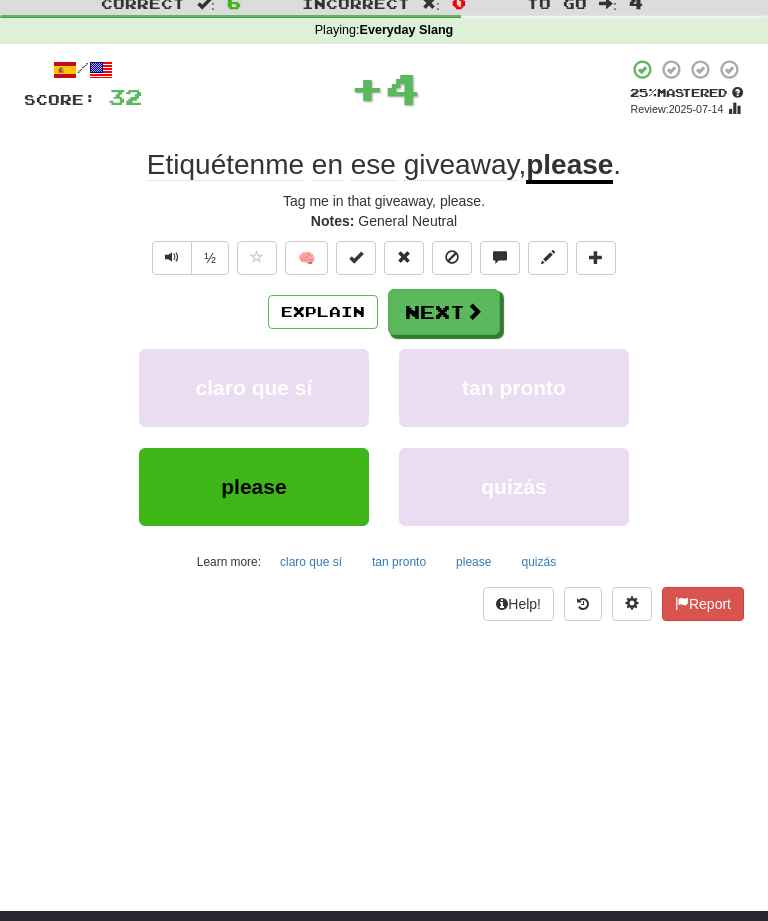 click on "Next" at bounding box center [444, 312] 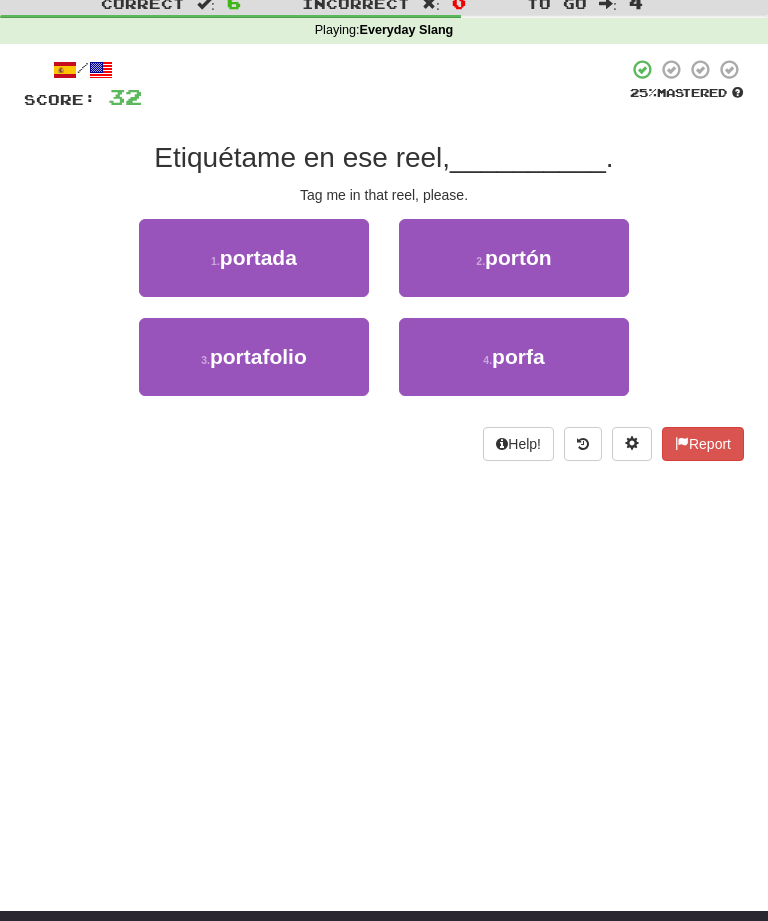 click on "4 .  porfa" at bounding box center [514, 357] 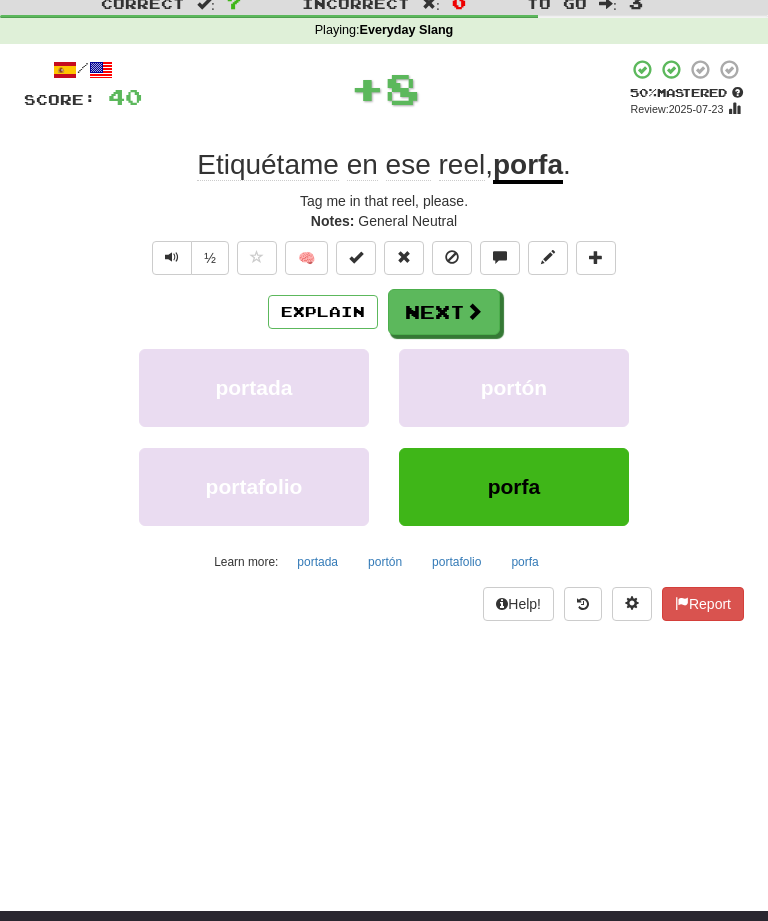 click on "Next" at bounding box center [444, 312] 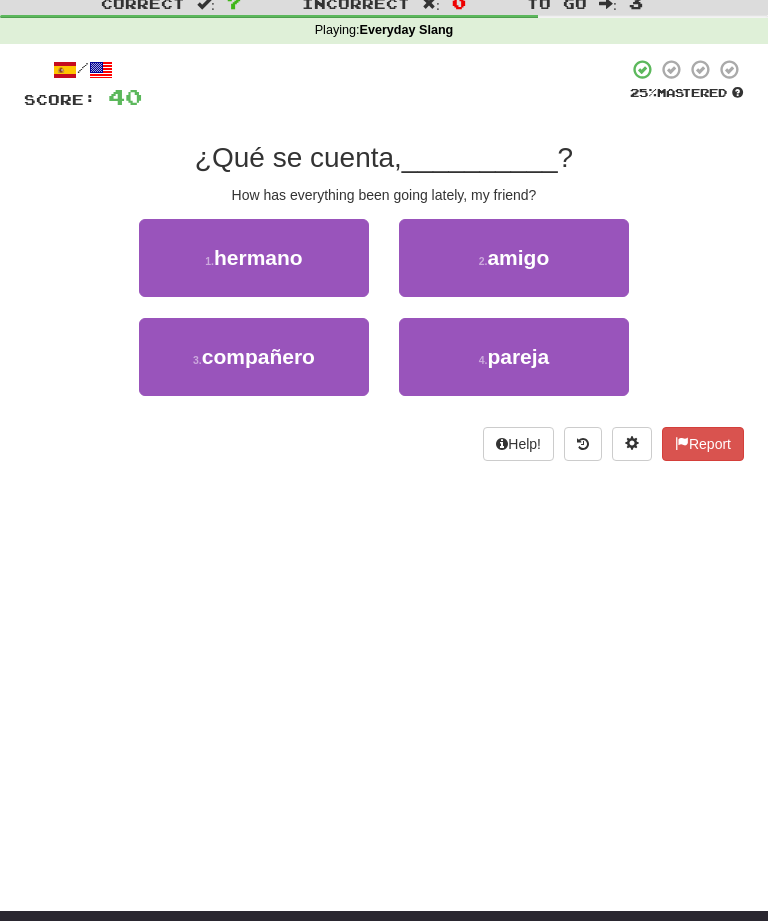 click on "2 .  amigo" at bounding box center [514, 258] 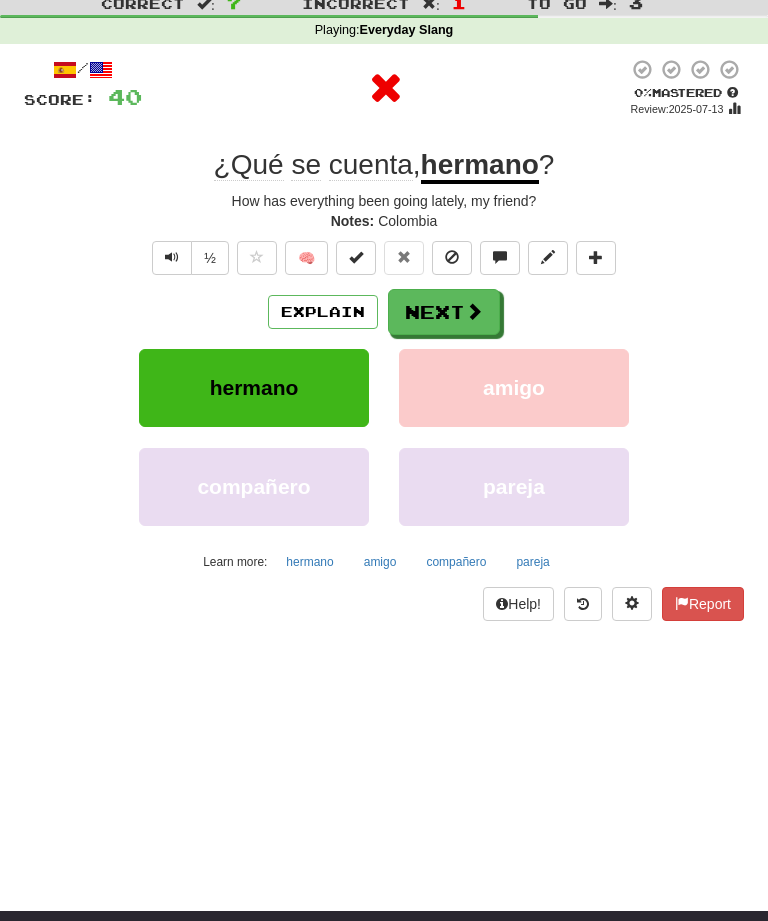 click on "Next" at bounding box center [444, 312] 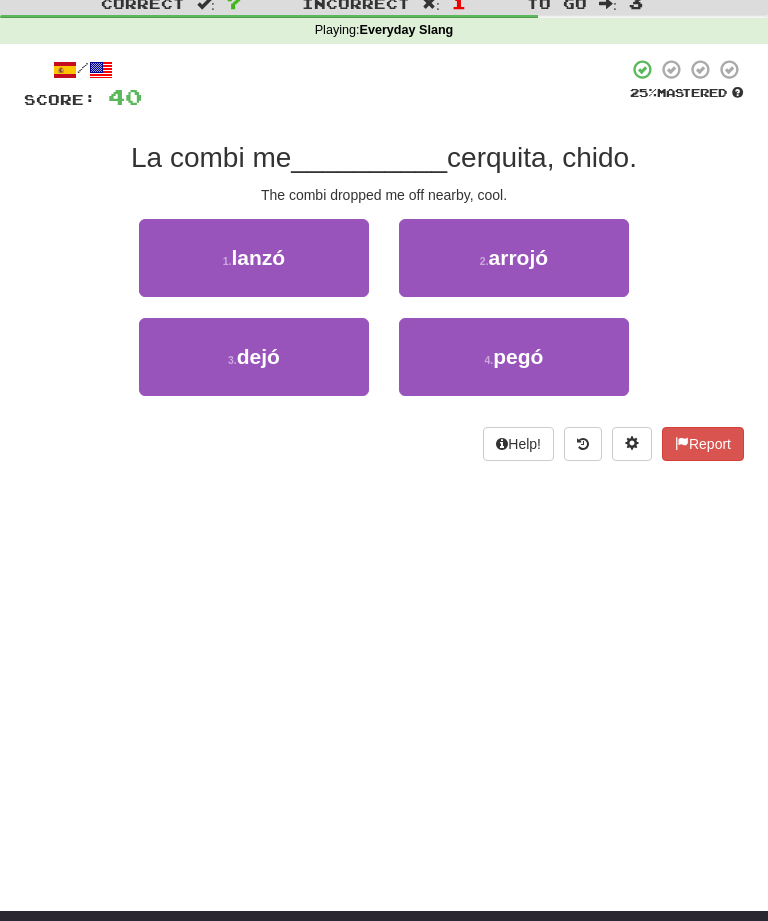 click on "1 .  lanzó" at bounding box center (254, 258) 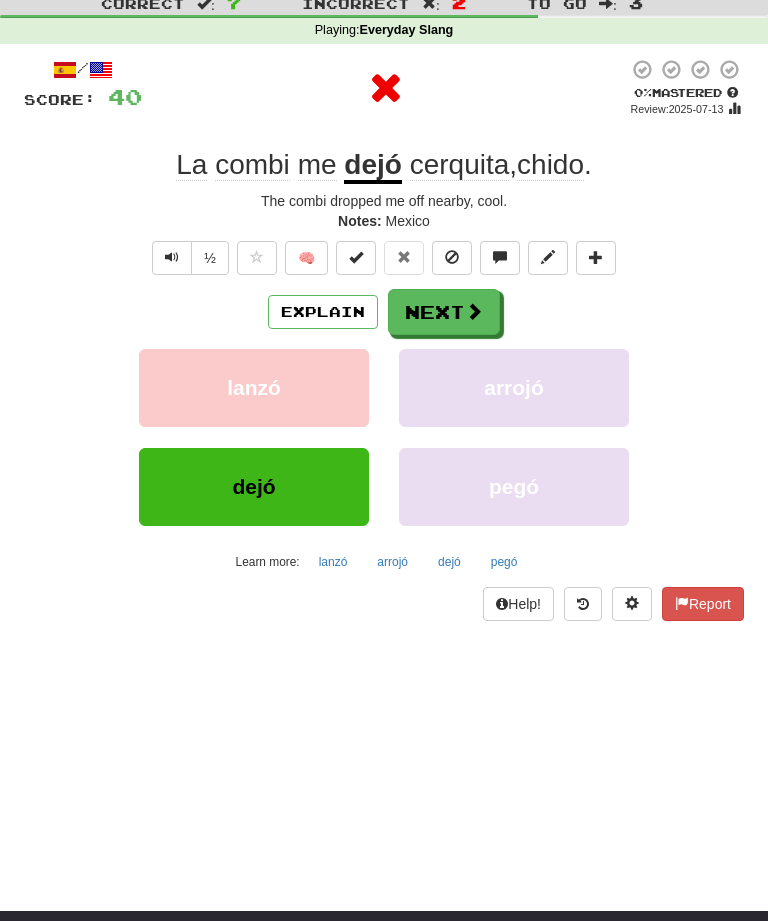 click on "Explain" at bounding box center [323, 312] 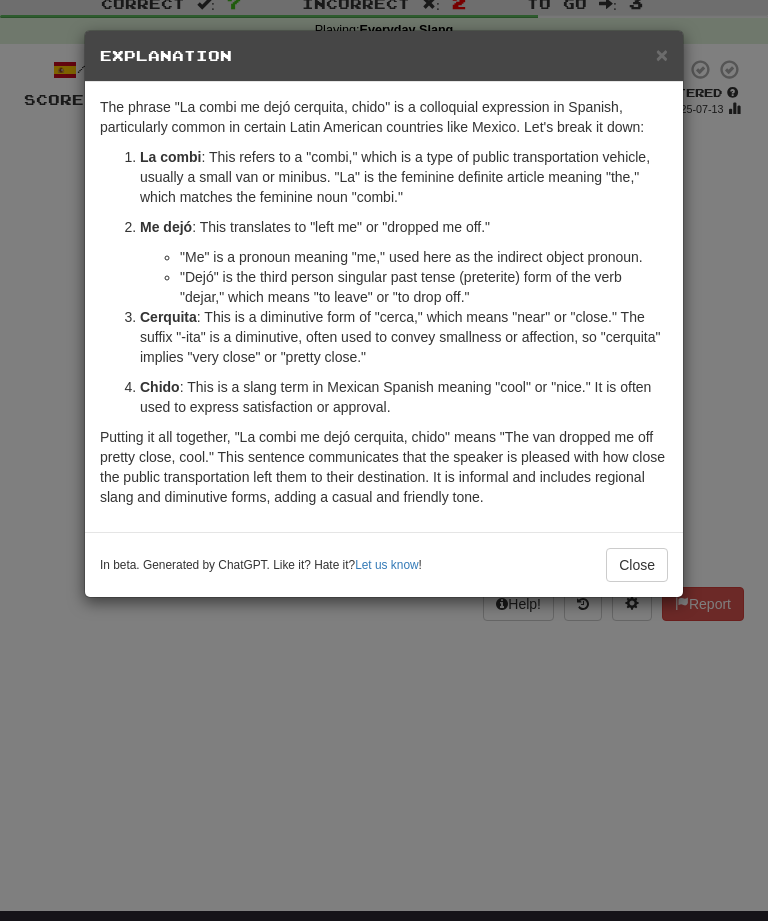 click on "×" at bounding box center [662, 54] 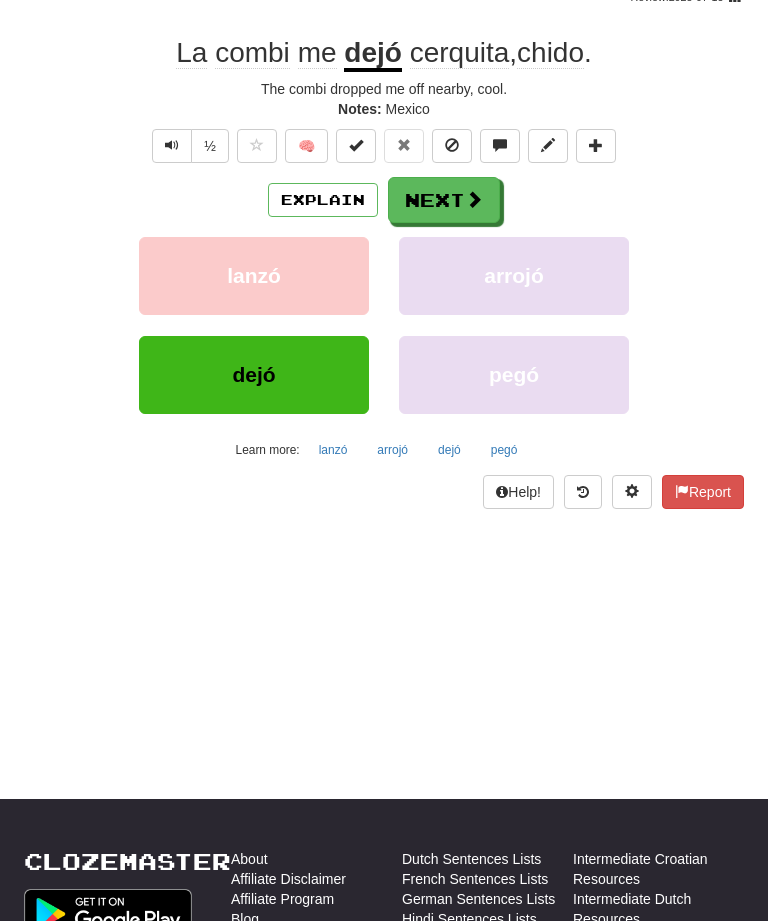 scroll, scrollTop: 171, scrollLeft: 0, axis: vertical 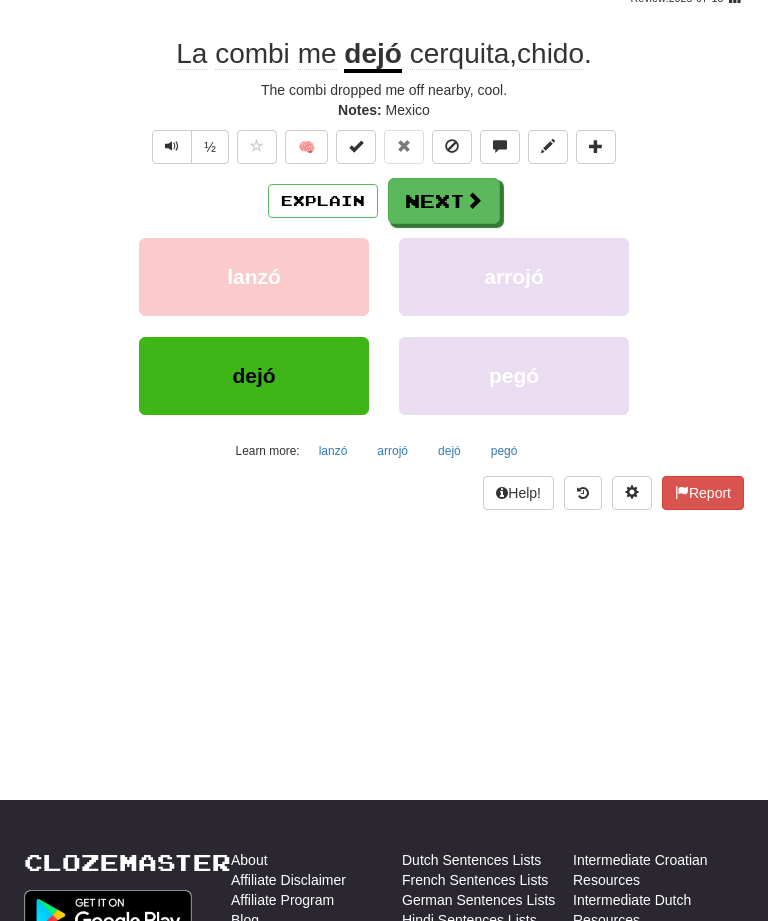 click at bounding box center (474, 200) 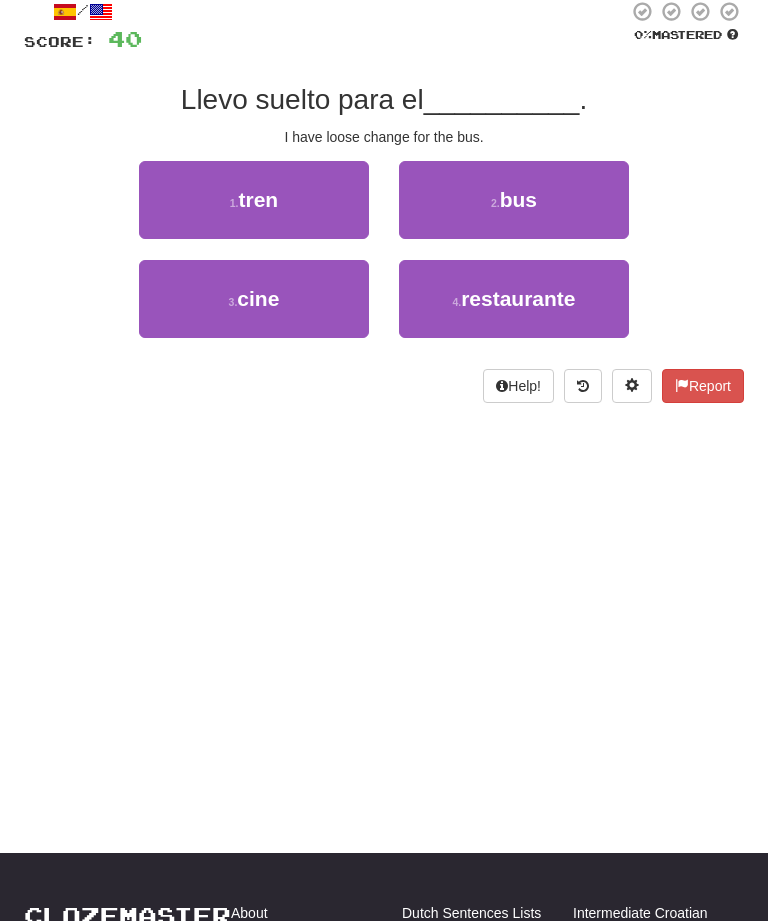 scroll, scrollTop: 112, scrollLeft: 0, axis: vertical 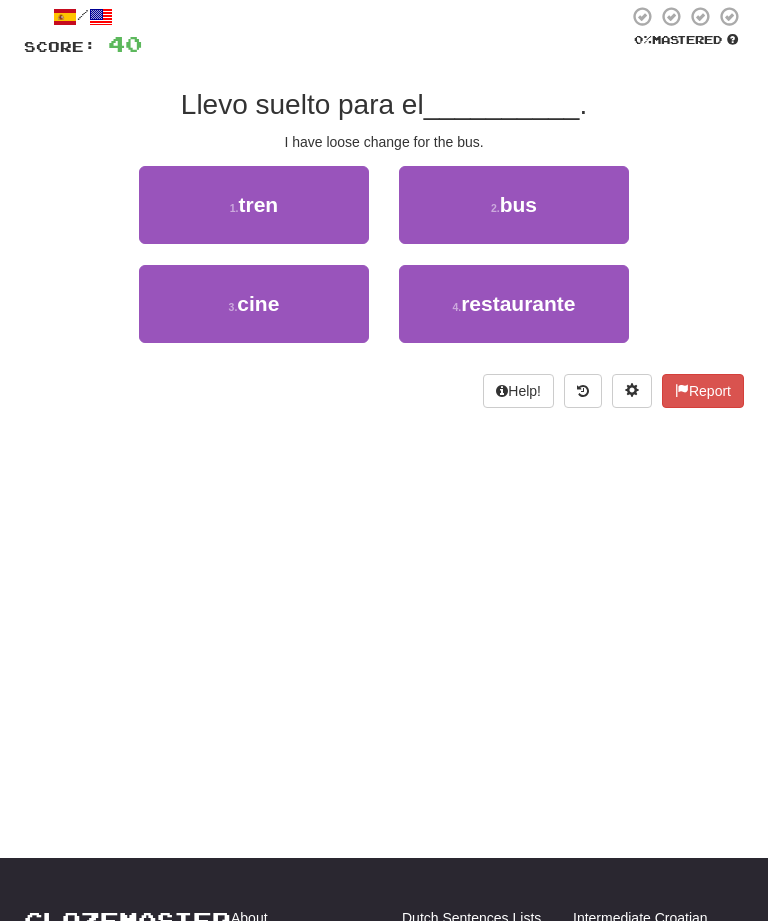 click on "2 .  bus" at bounding box center (514, 206) 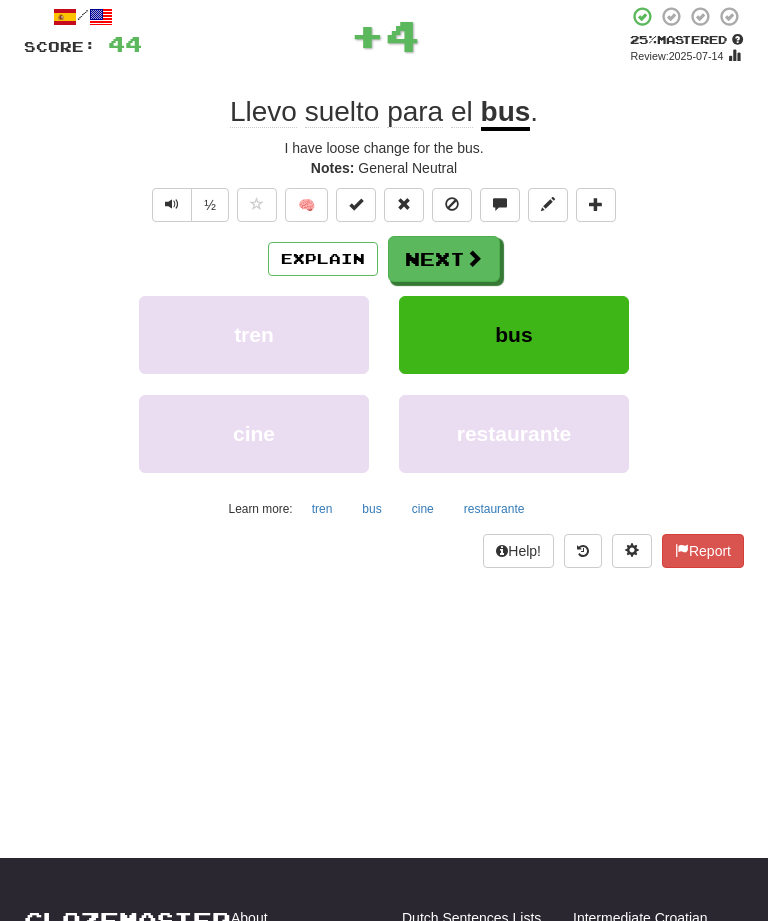 click on "Explain Next tren bus cine restaurante Learn more: tren bus cine restaurante" at bounding box center [384, 380] 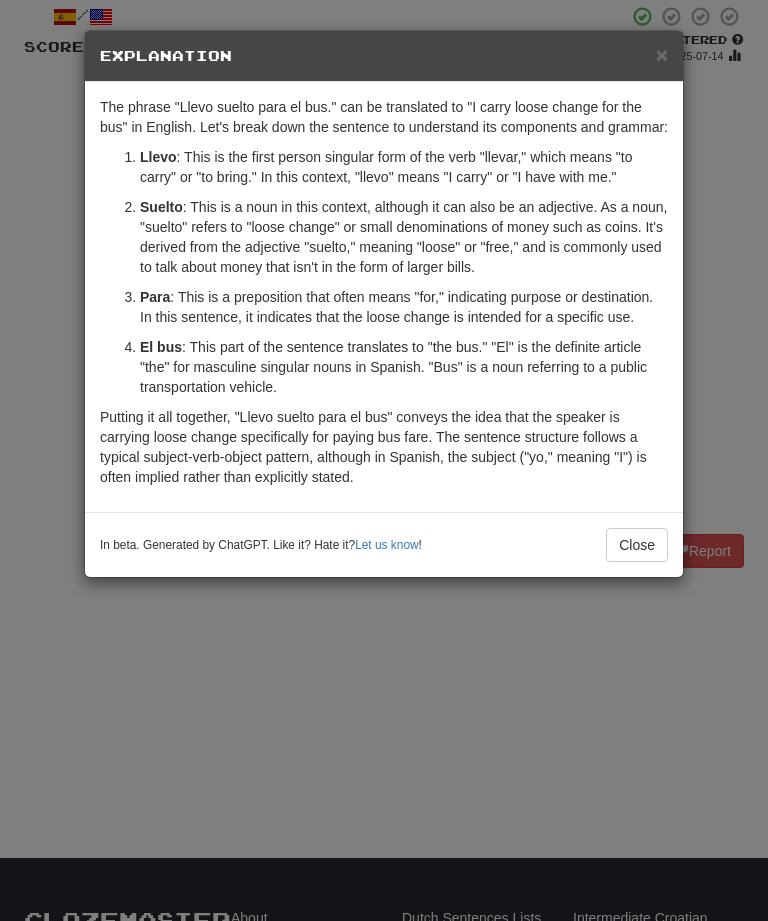 click on "×" at bounding box center [662, 54] 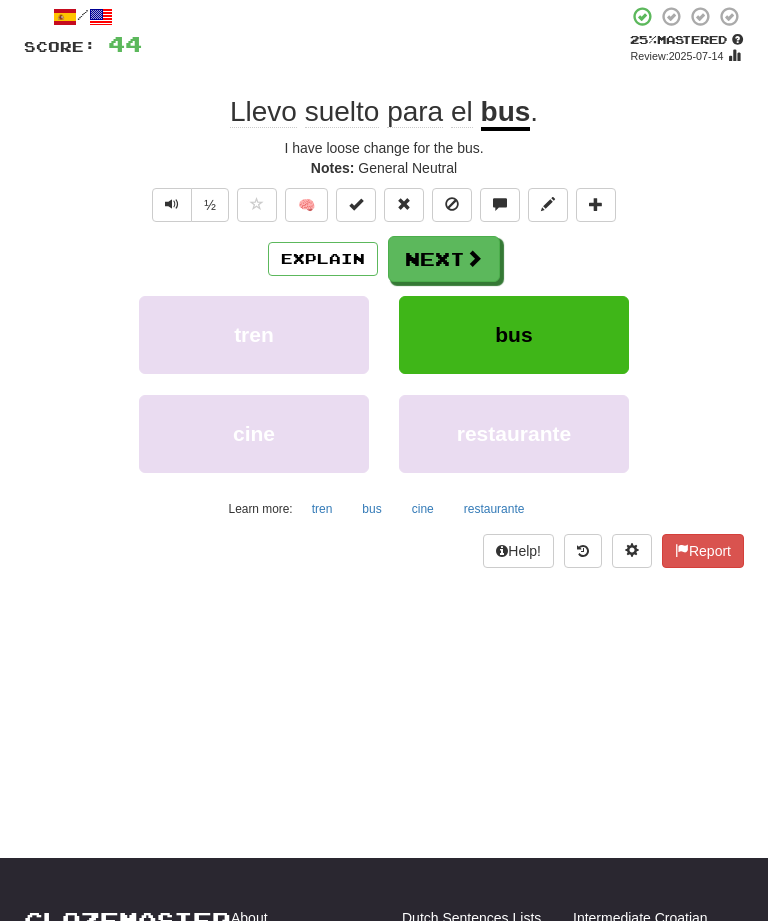 click on "Next" at bounding box center (444, 259) 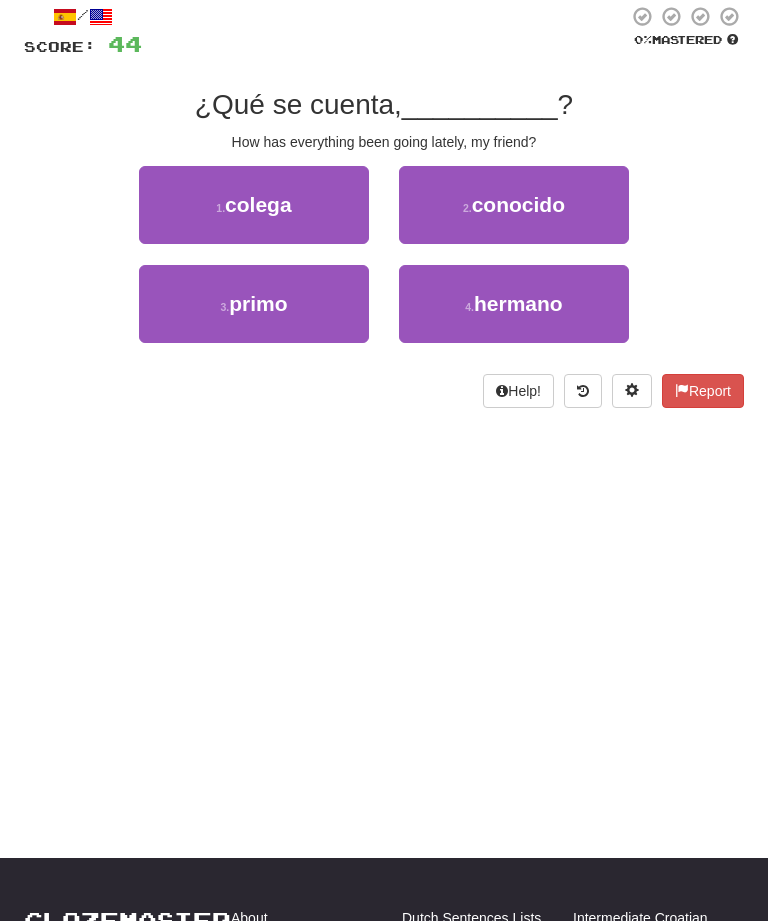 click on "4 .  hermano" at bounding box center (514, 304) 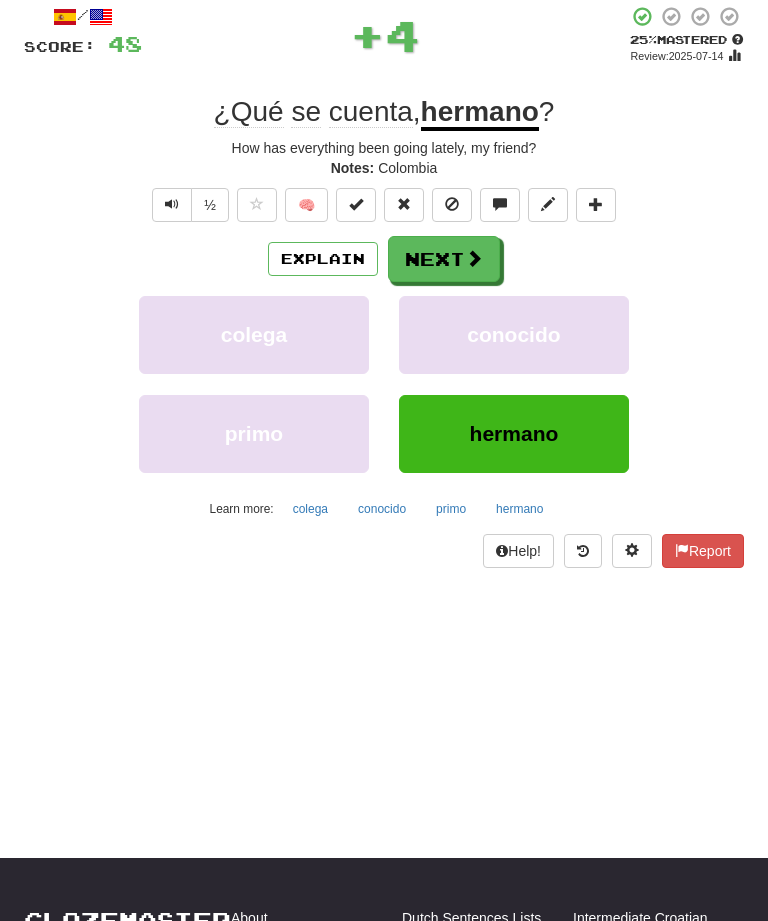 click on "Next" at bounding box center (444, 259) 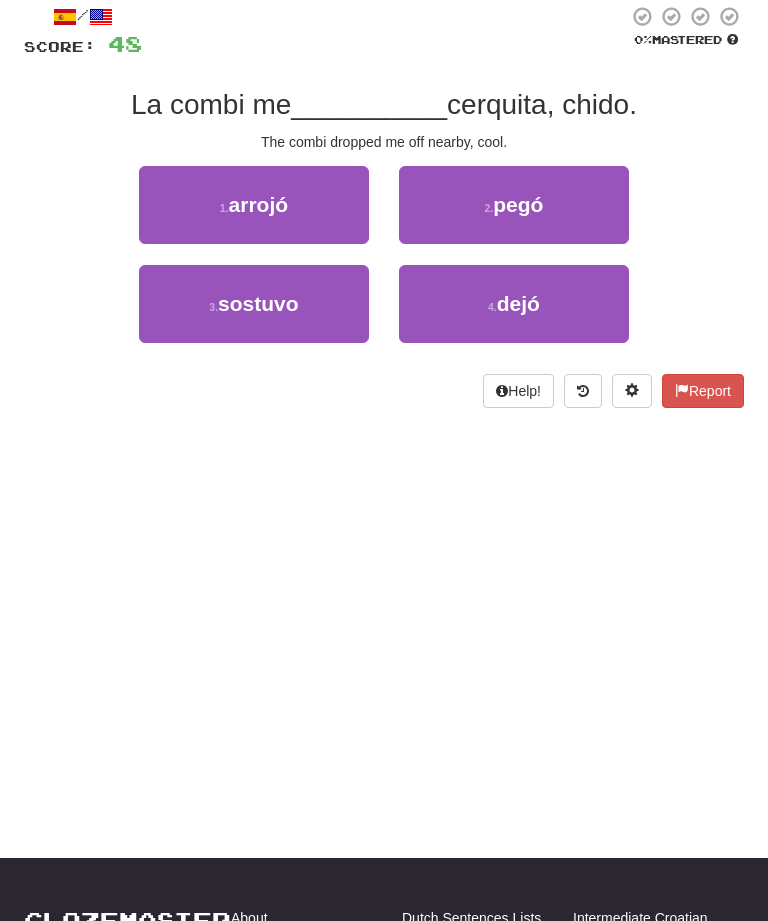 click on "4 .  dejó" at bounding box center (514, 304) 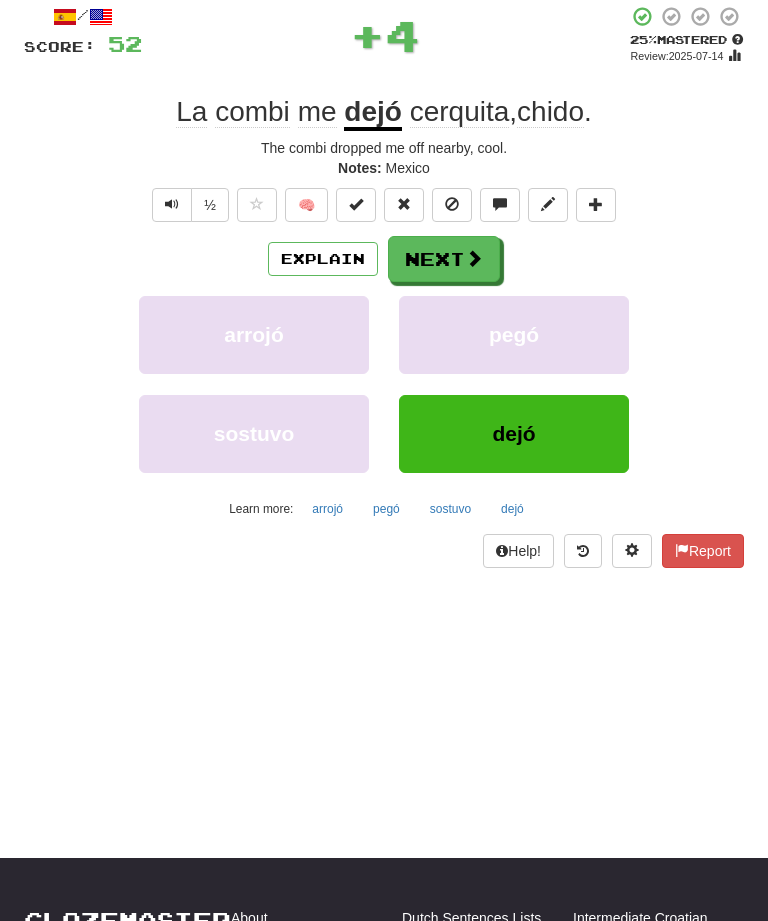 click on "Next" at bounding box center [444, 259] 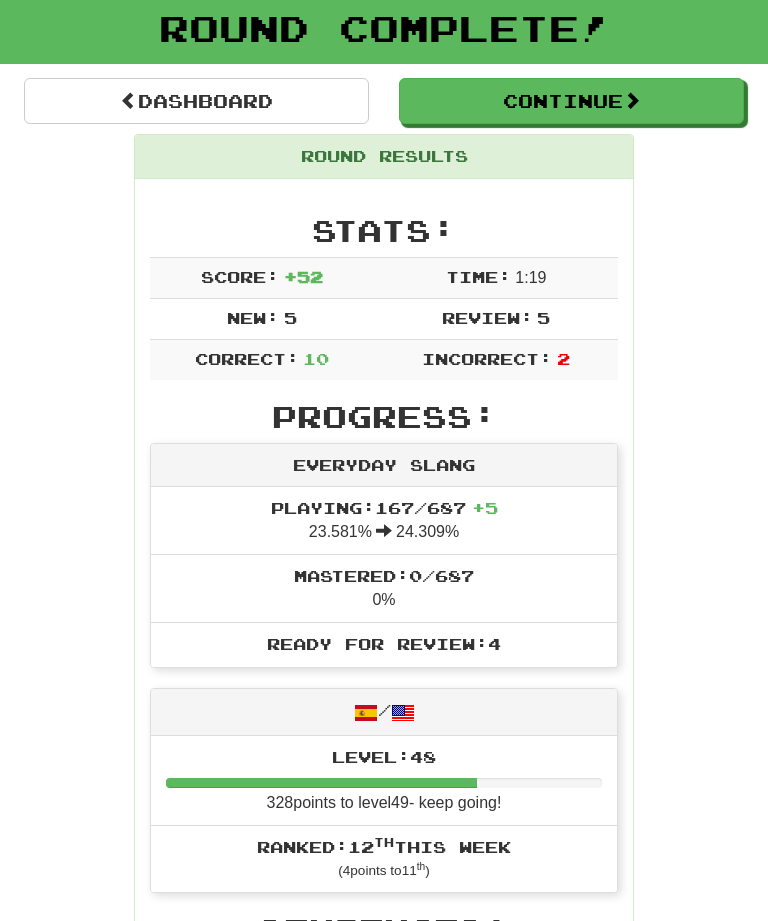click on "Continue" at bounding box center [571, 101] 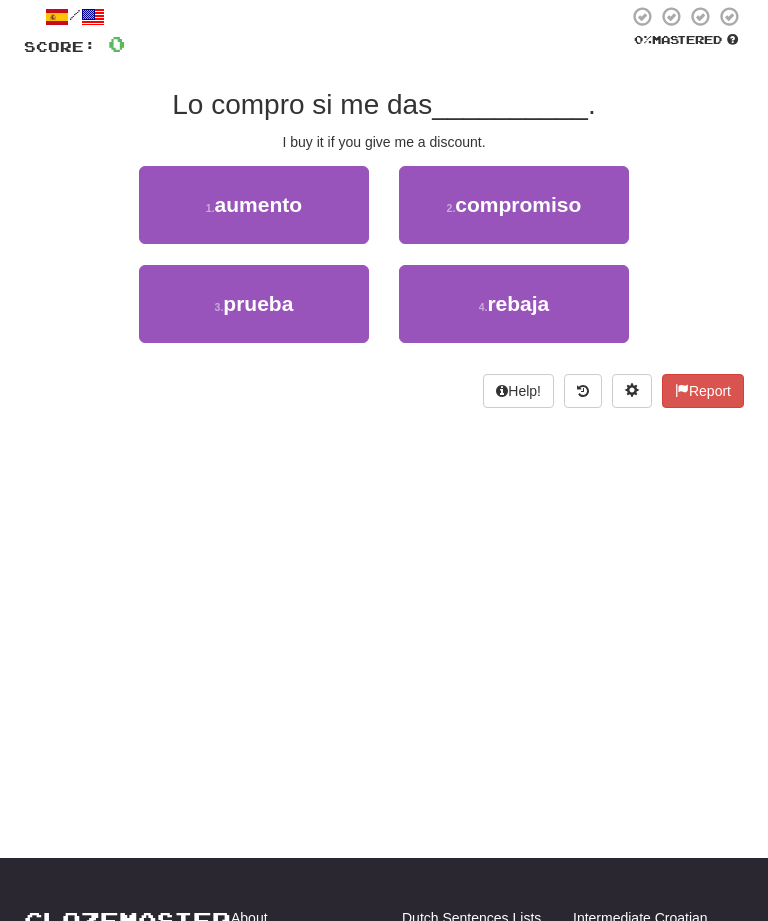 click on "4 .  rebaja" at bounding box center [514, 304] 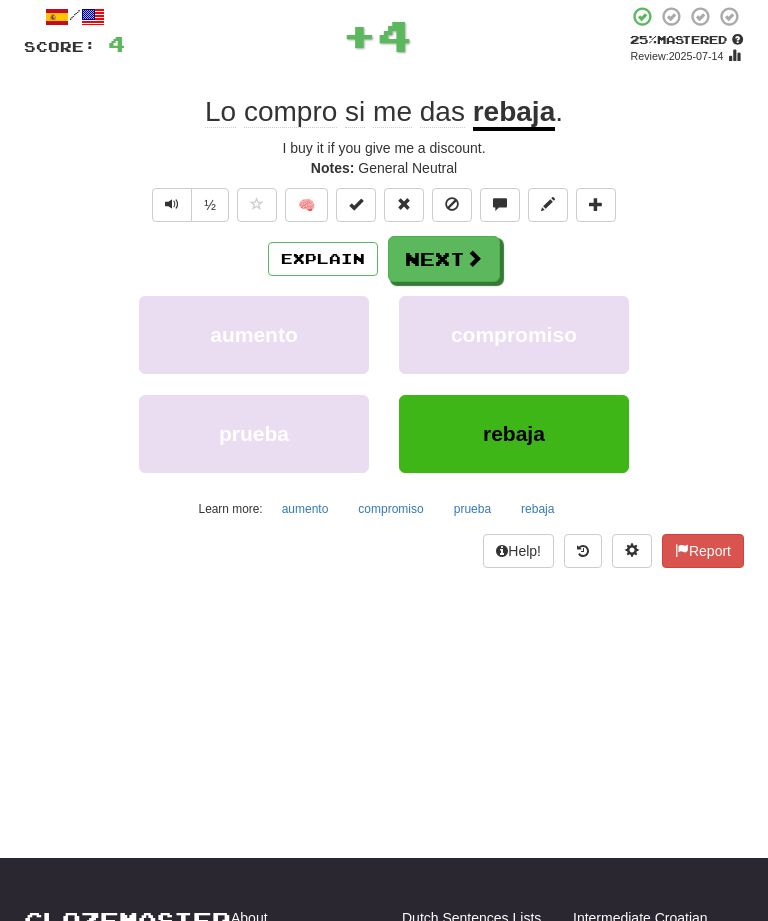 click on "Next" at bounding box center [444, 259] 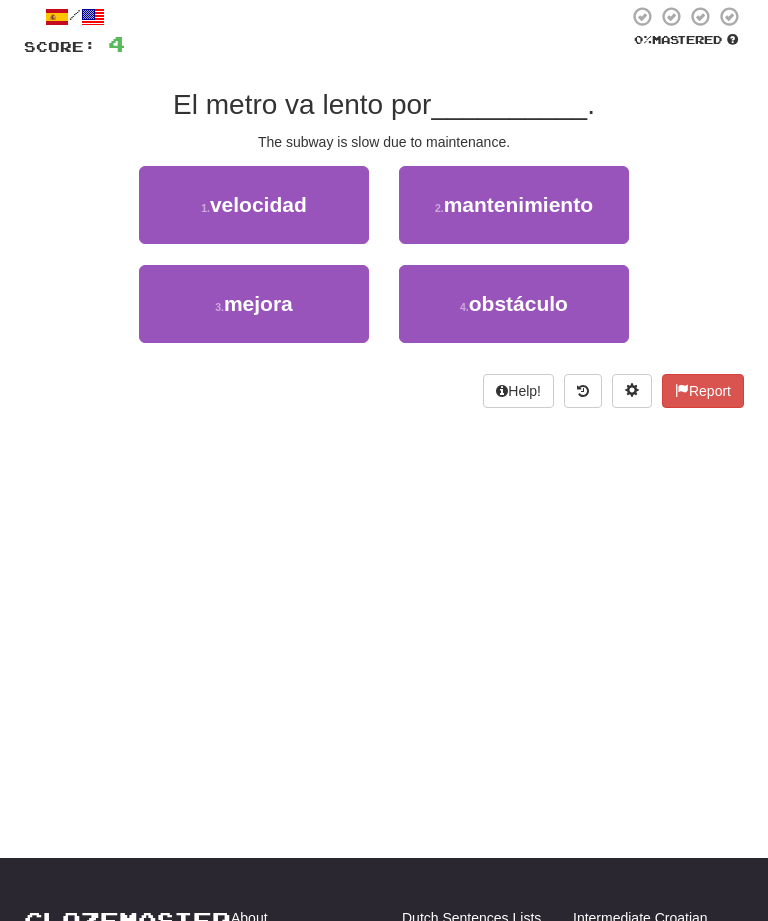 click on "2 .  mantenimiento" at bounding box center (514, 205) 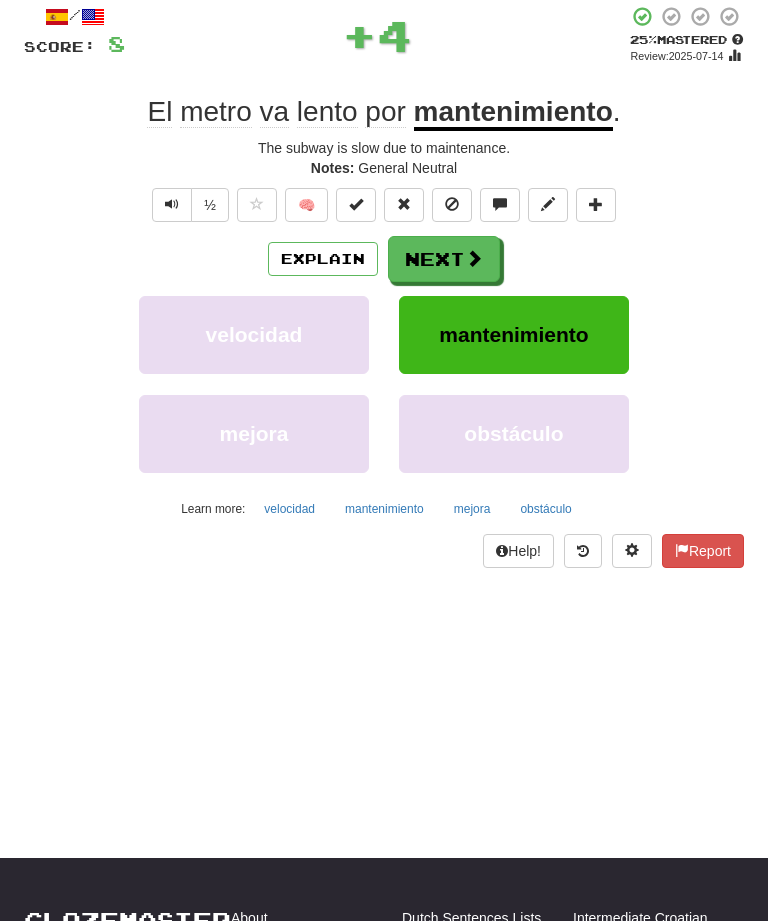 click on "Next" at bounding box center [444, 259] 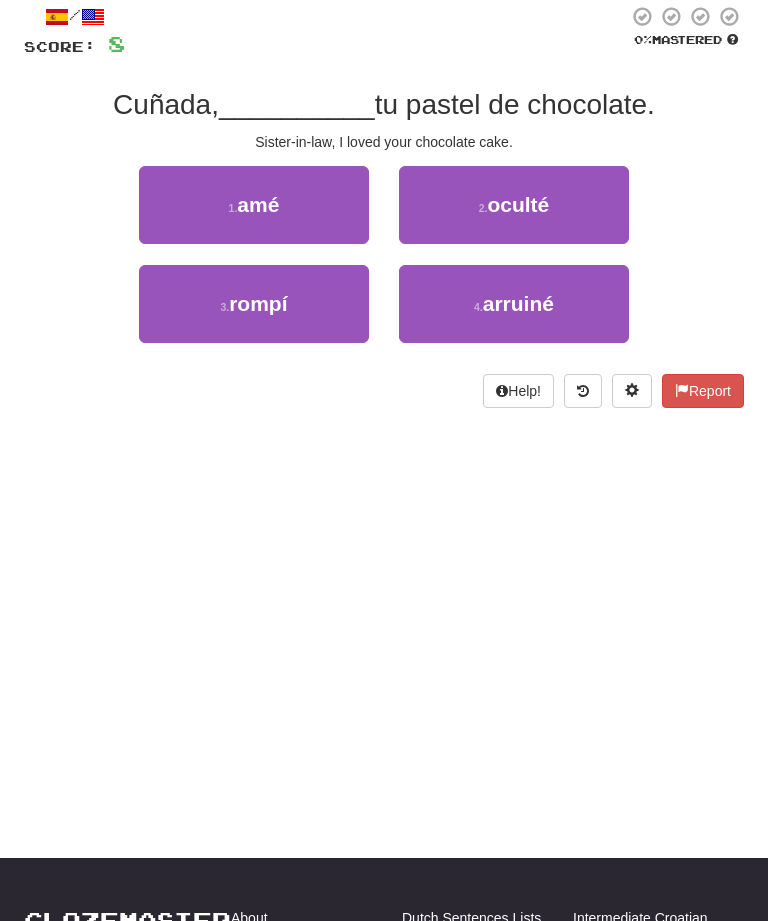 click on "1 .  amé" at bounding box center [254, 205] 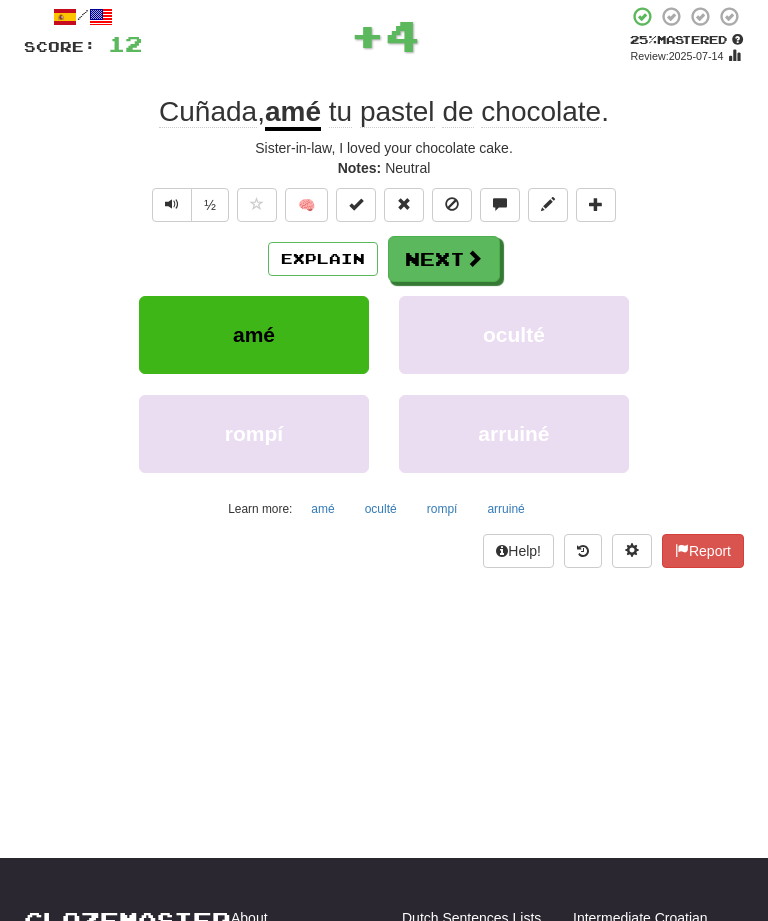 click on "Next" at bounding box center (444, 259) 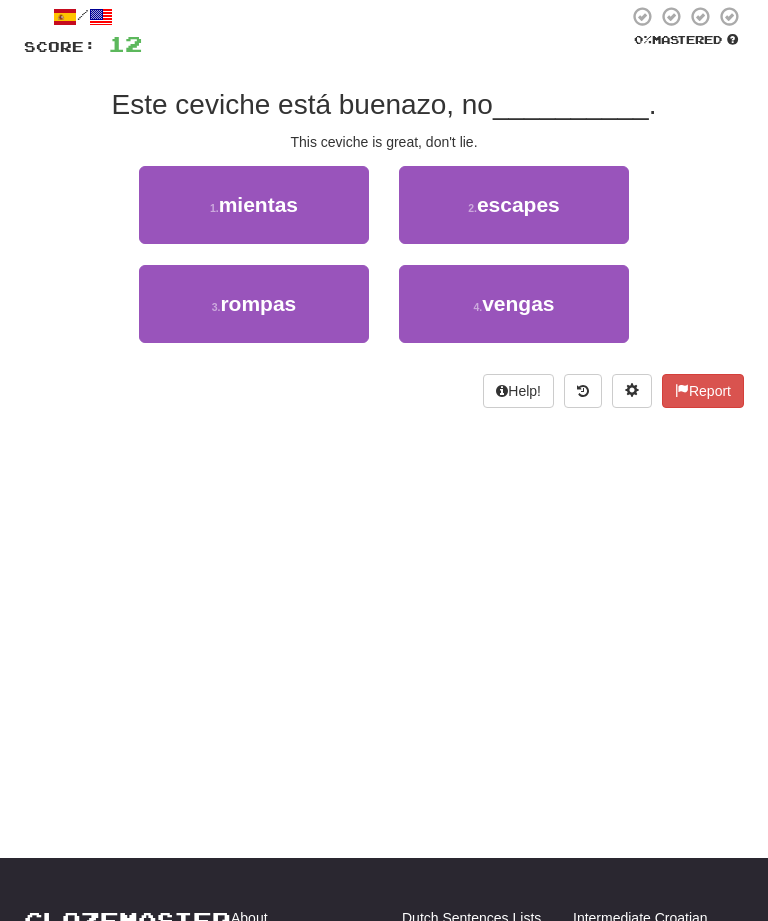 click on "mientas" at bounding box center (258, 204) 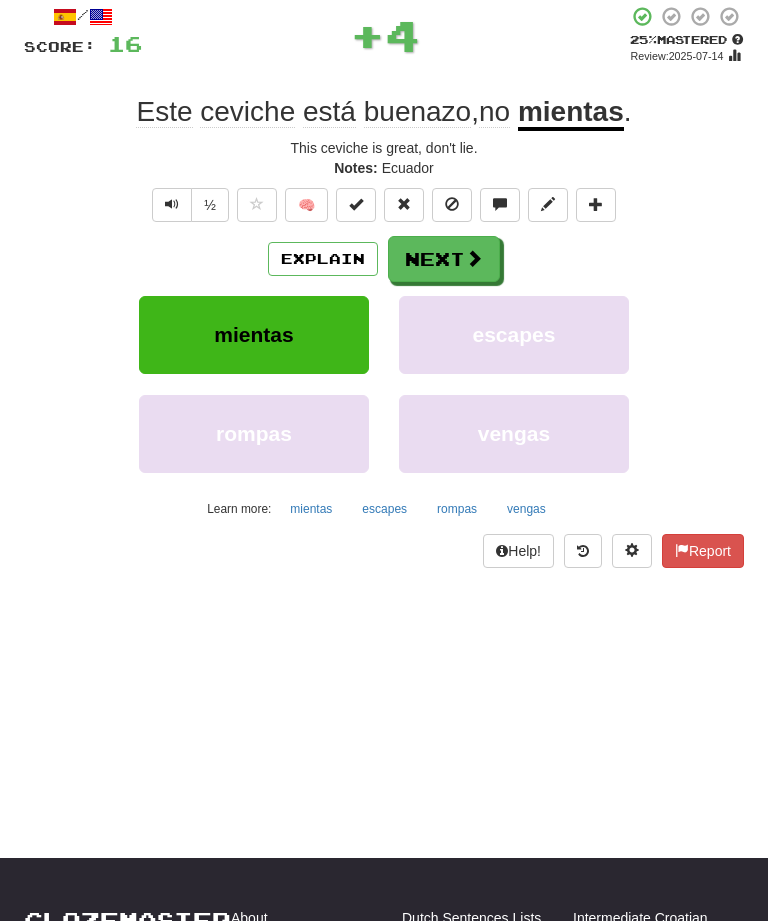 click on "Next" at bounding box center (444, 259) 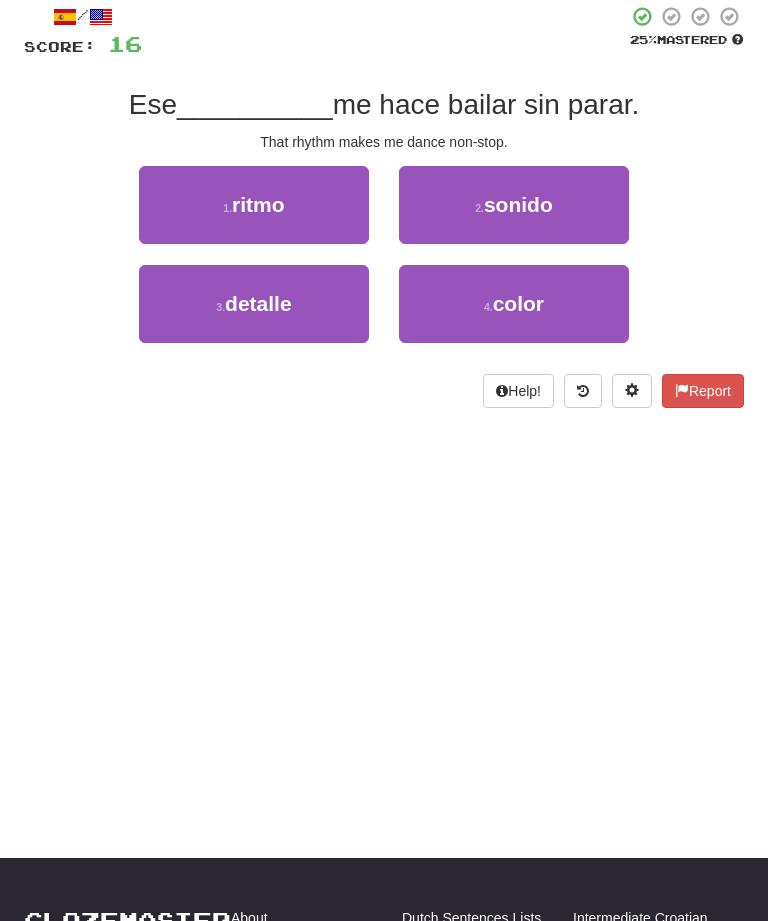 click on "1 .  ritmo" at bounding box center (254, 205) 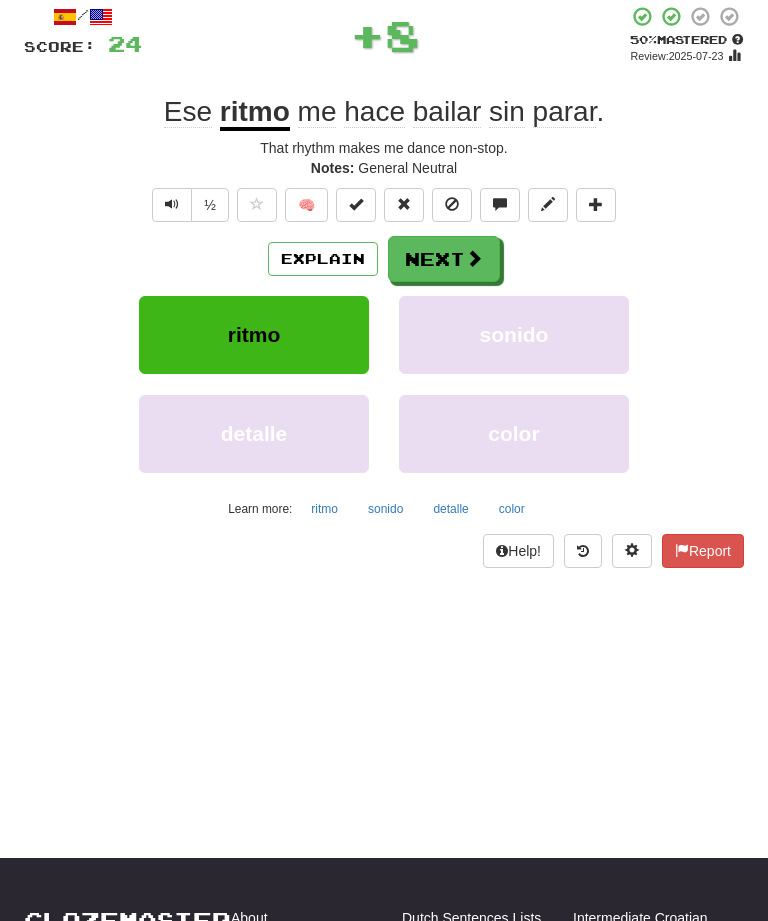click on "Next" at bounding box center (444, 259) 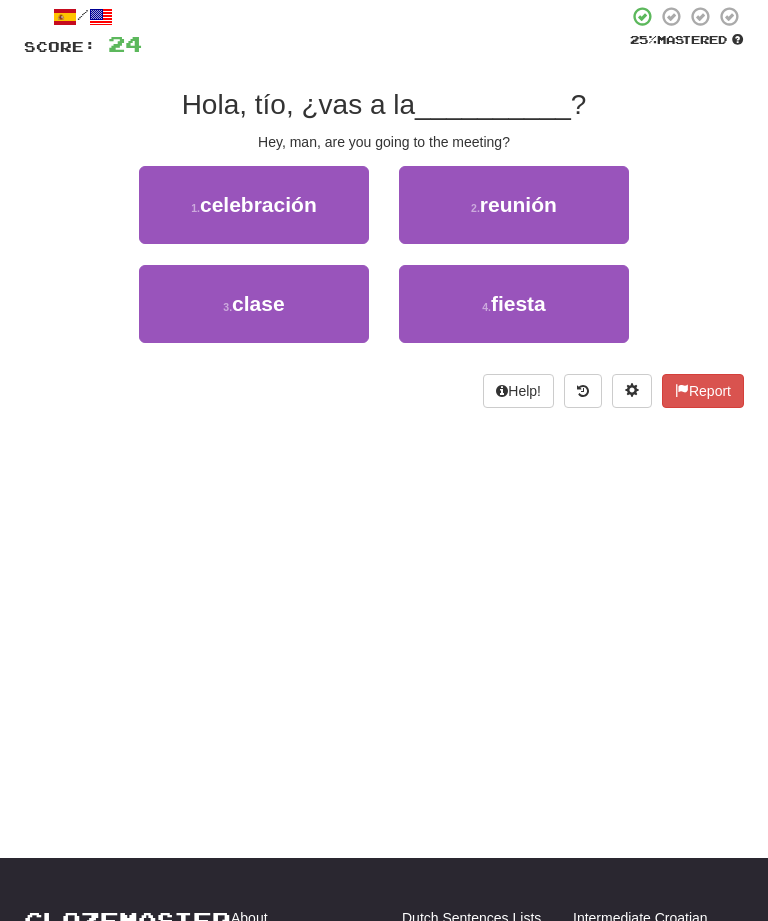 click on "2 .  reunión" at bounding box center (514, 205) 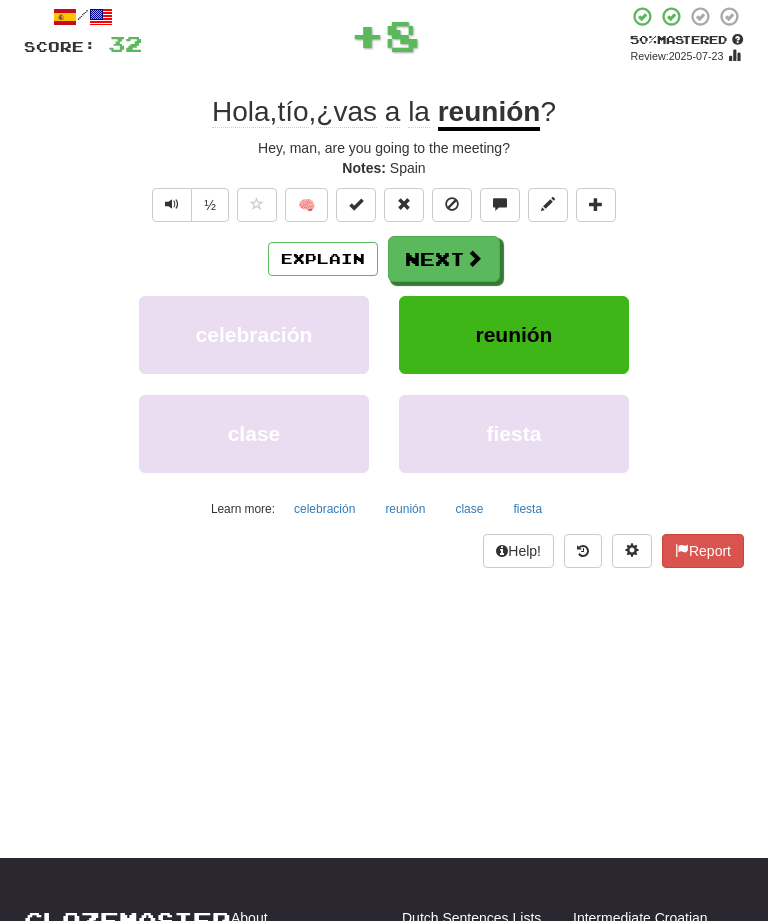 click on "Next" at bounding box center (444, 259) 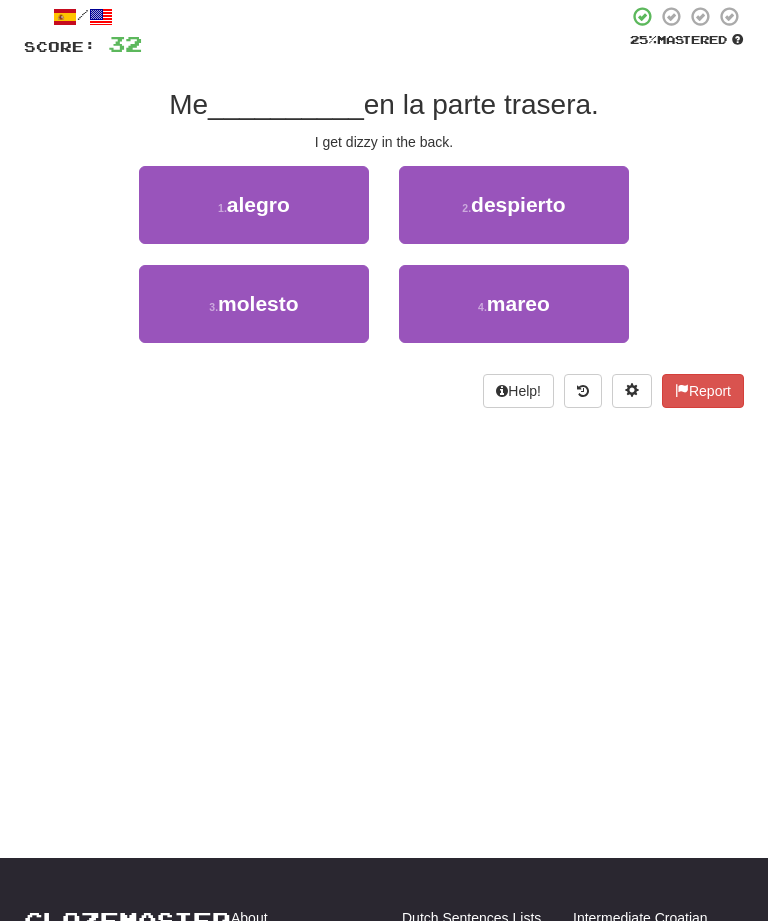 click on "4 .  mareo" at bounding box center [514, 304] 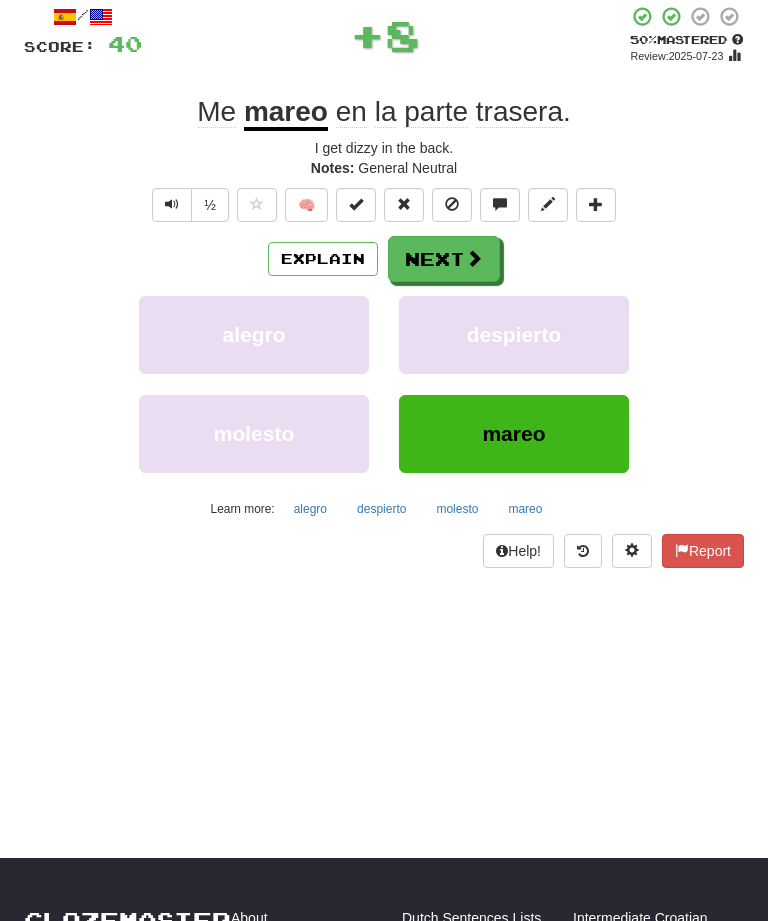 click on "Next" at bounding box center [444, 259] 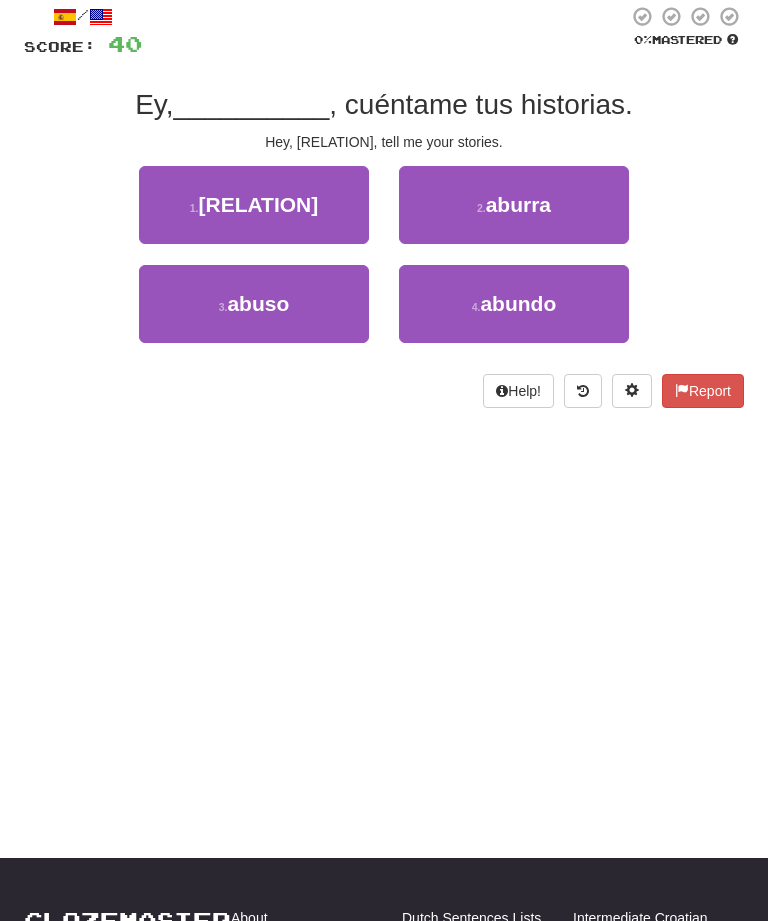 click on "Help!  Report" at bounding box center [384, 391] 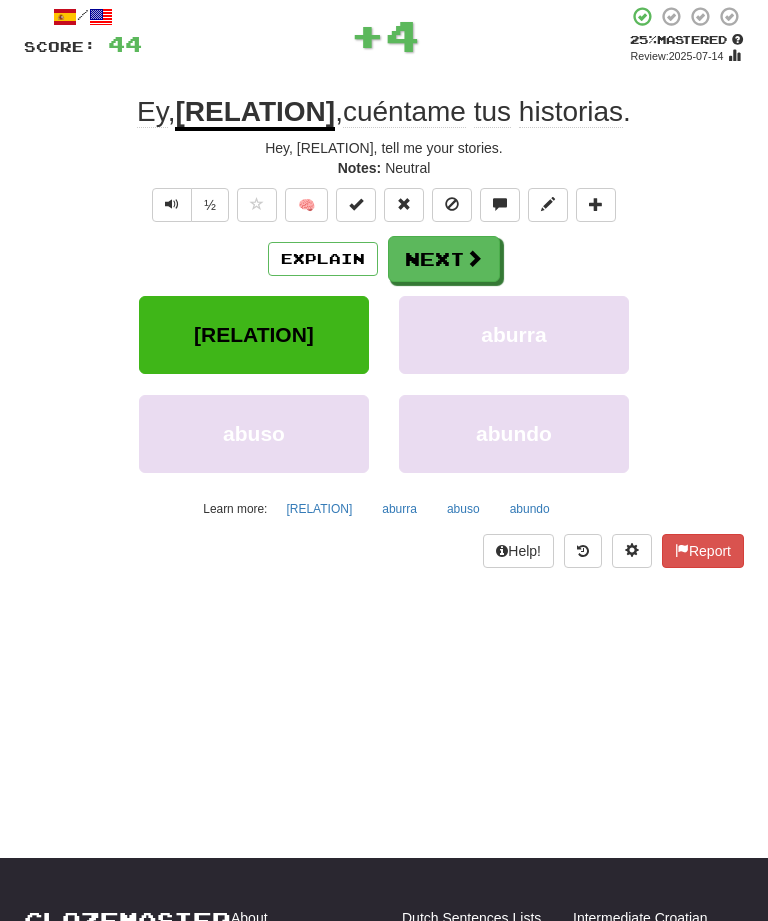 click on "Explain" at bounding box center [323, 259] 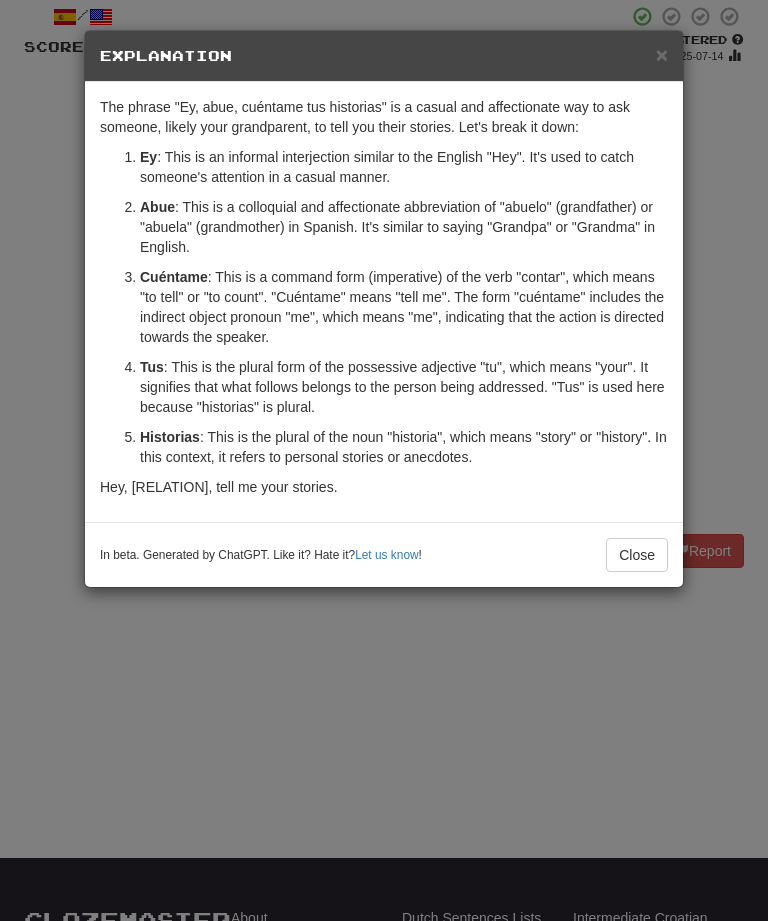 click on "×" at bounding box center (662, 54) 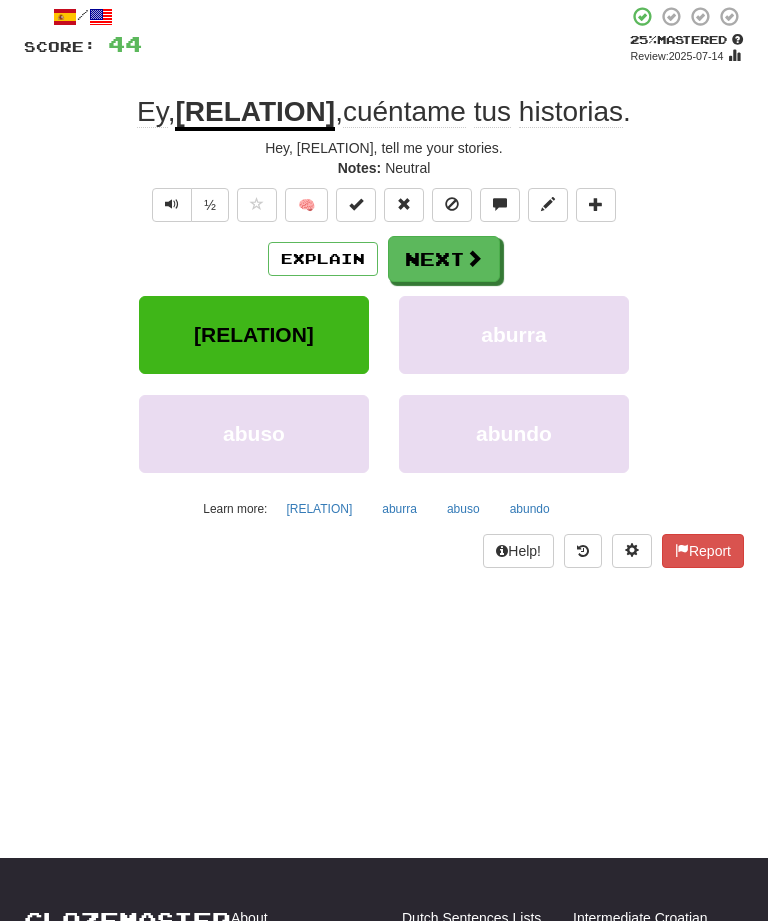 click on "Next" at bounding box center [444, 259] 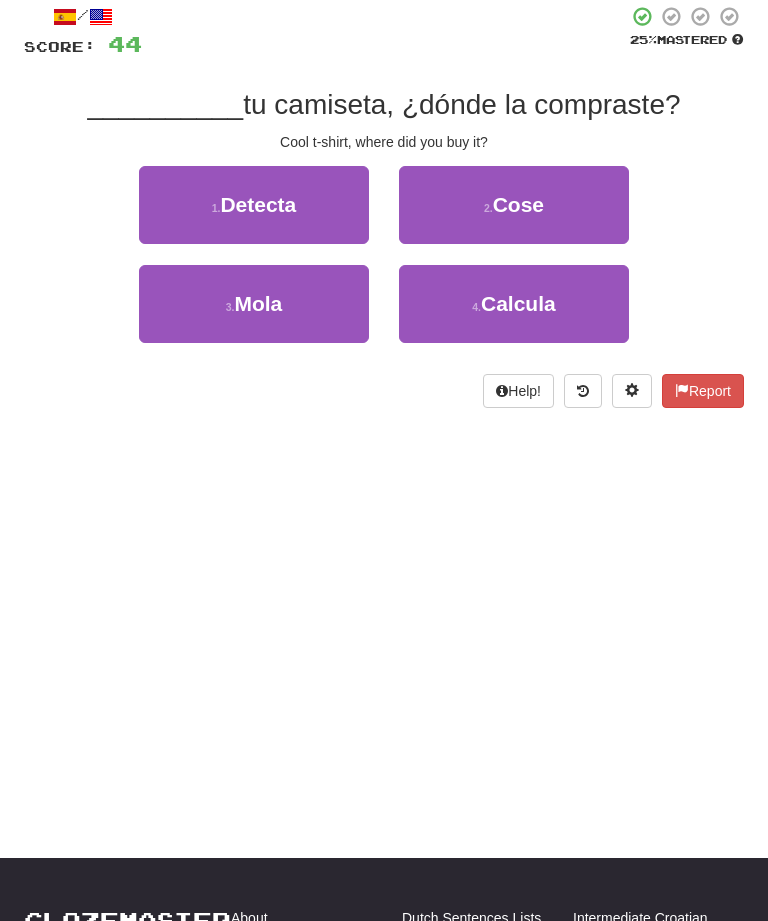 click on "3 .  Mola" at bounding box center (254, 304) 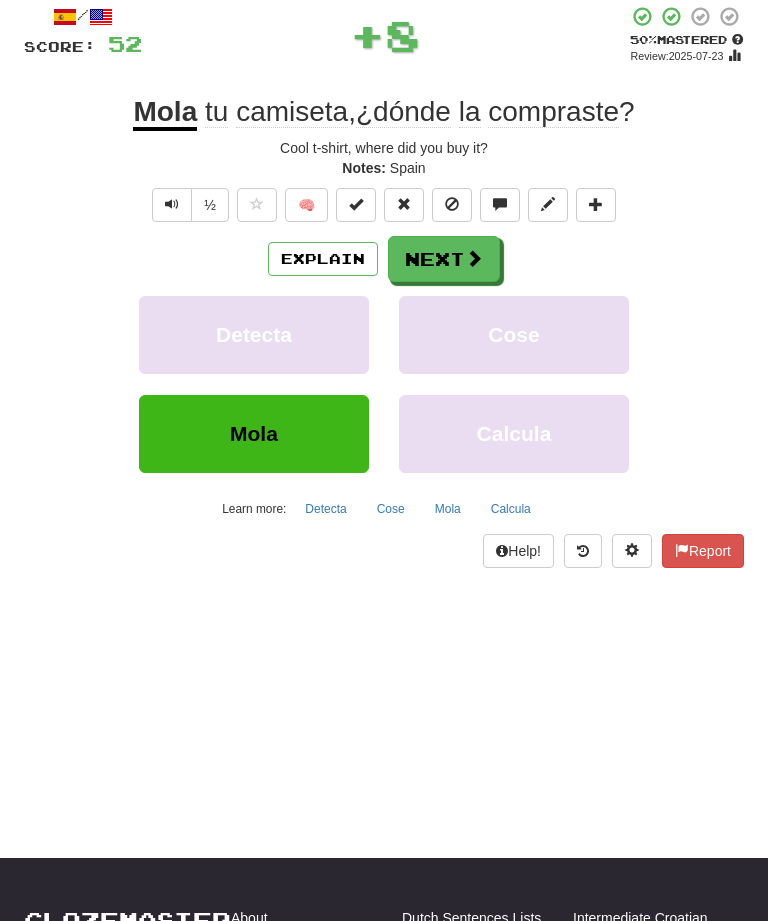 click on "Next" at bounding box center [444, 259] 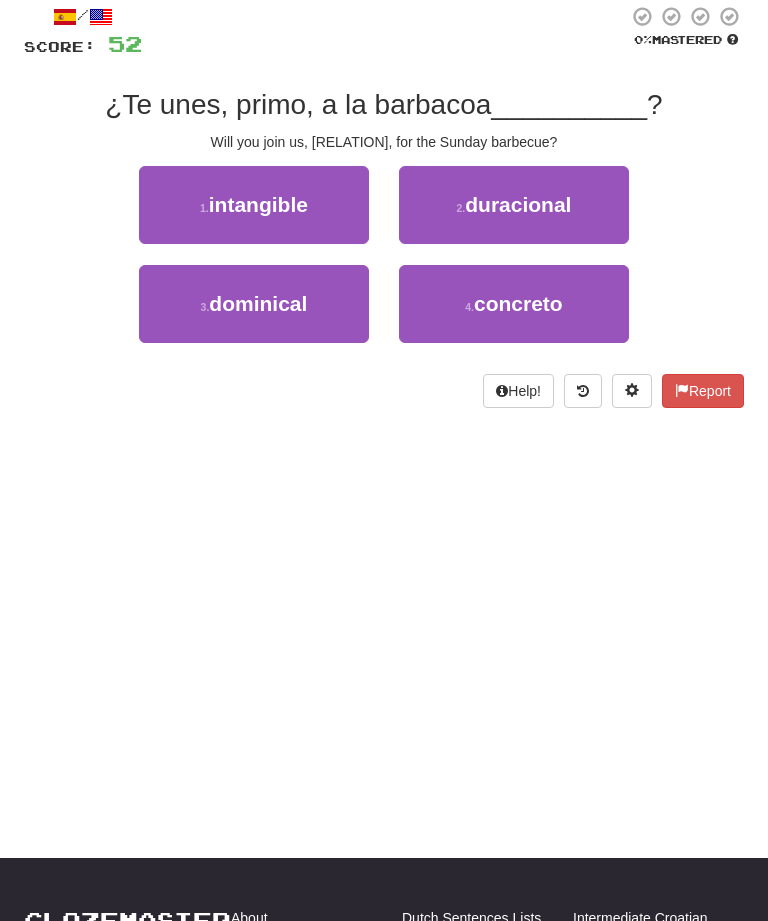 click on "3 .  dominical" at bounding box center [254, 304] 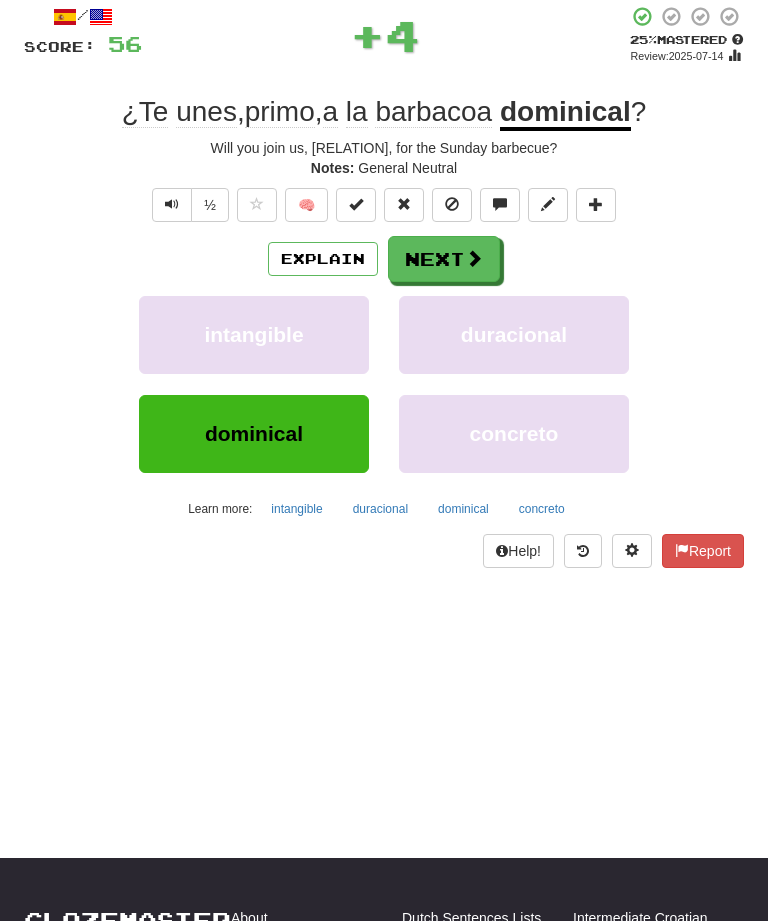 click on "Next" at bounding box center (444, 259) 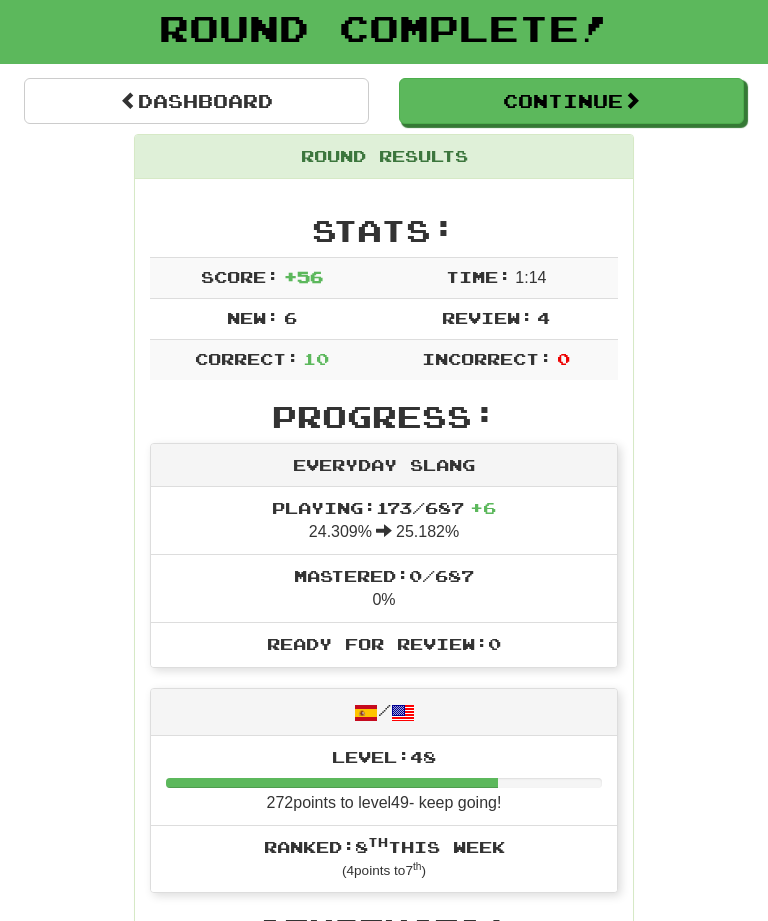 click on "Continue" at bounding box center (571, 101) 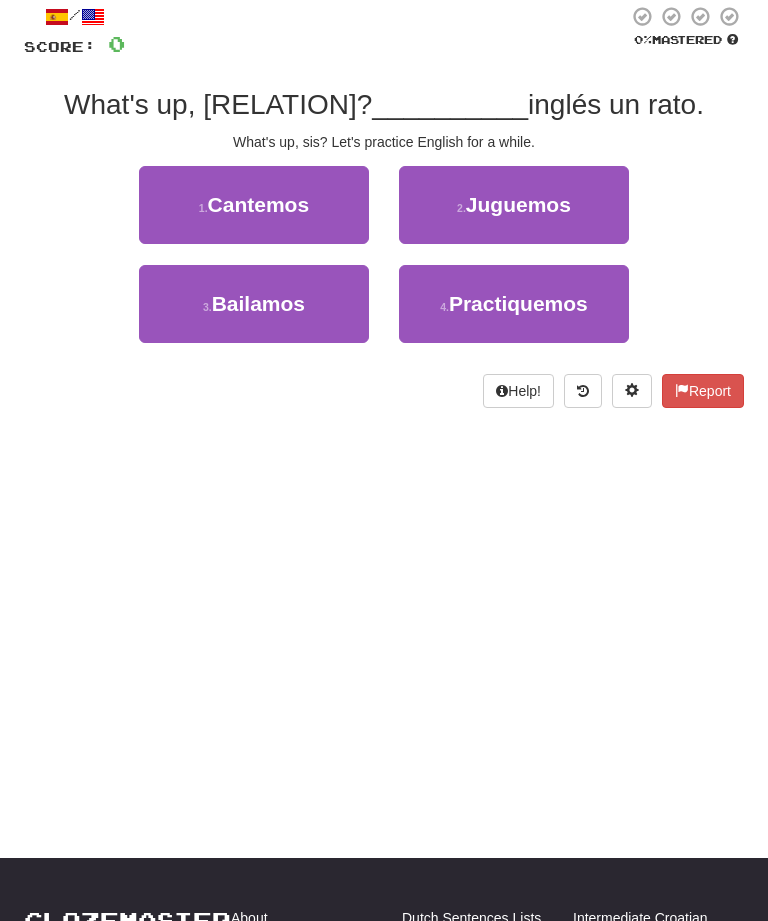 click on "4 .  Practiquemos" at bounding box center [514, 304] 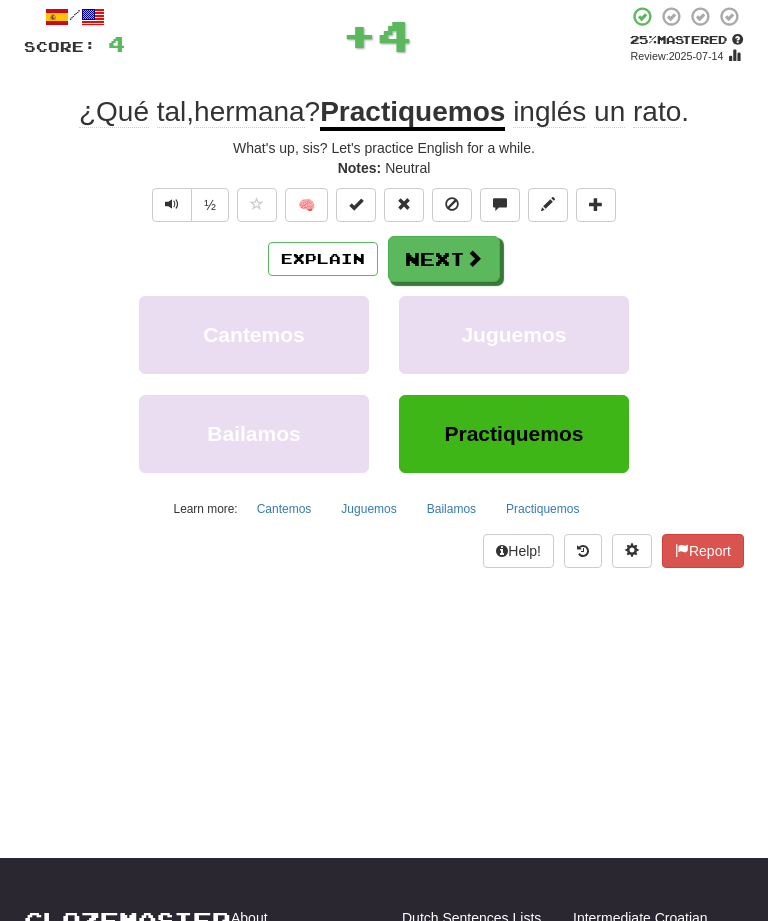 click on "Next" at bounding box center (444, 259) 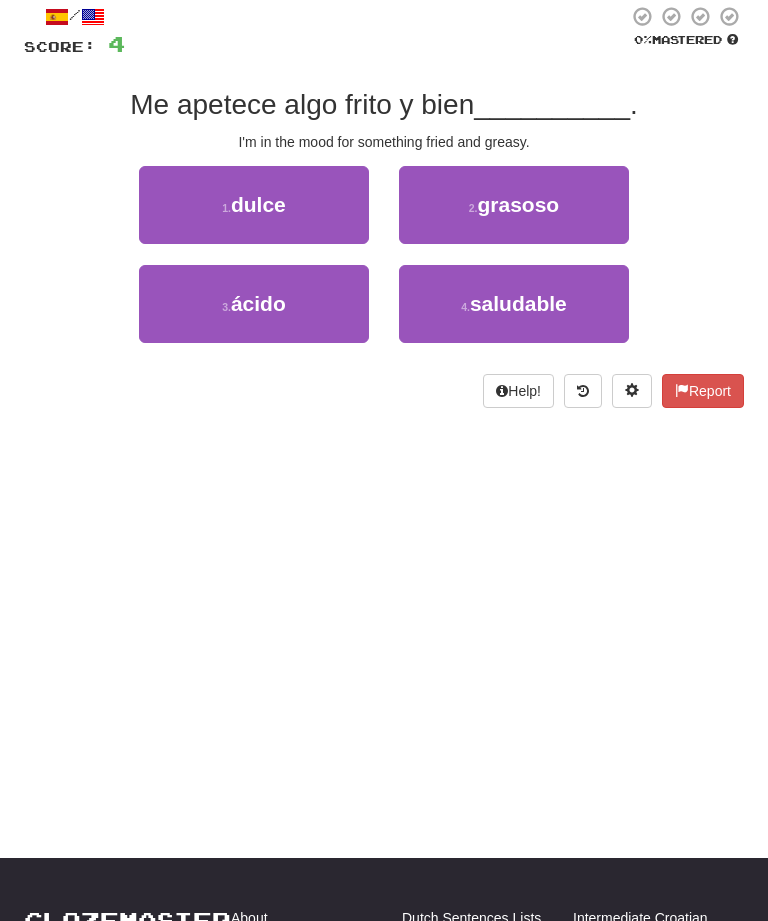 click on "2 .  grasoso" at bounding box center (514, 205) 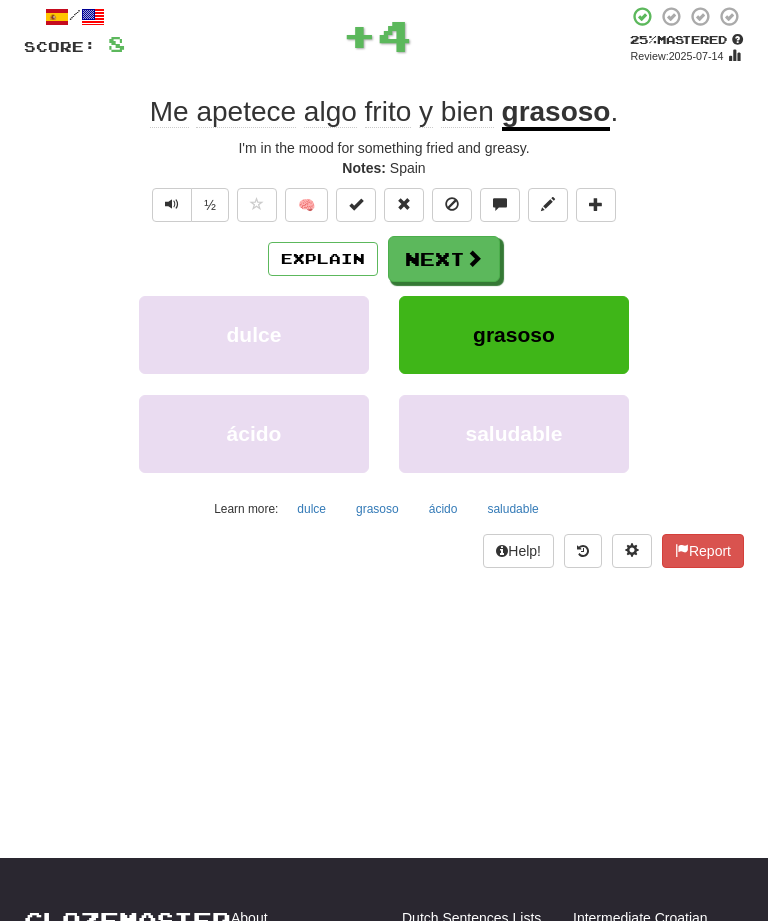 click on "Next" at bounding box center [444, 259] 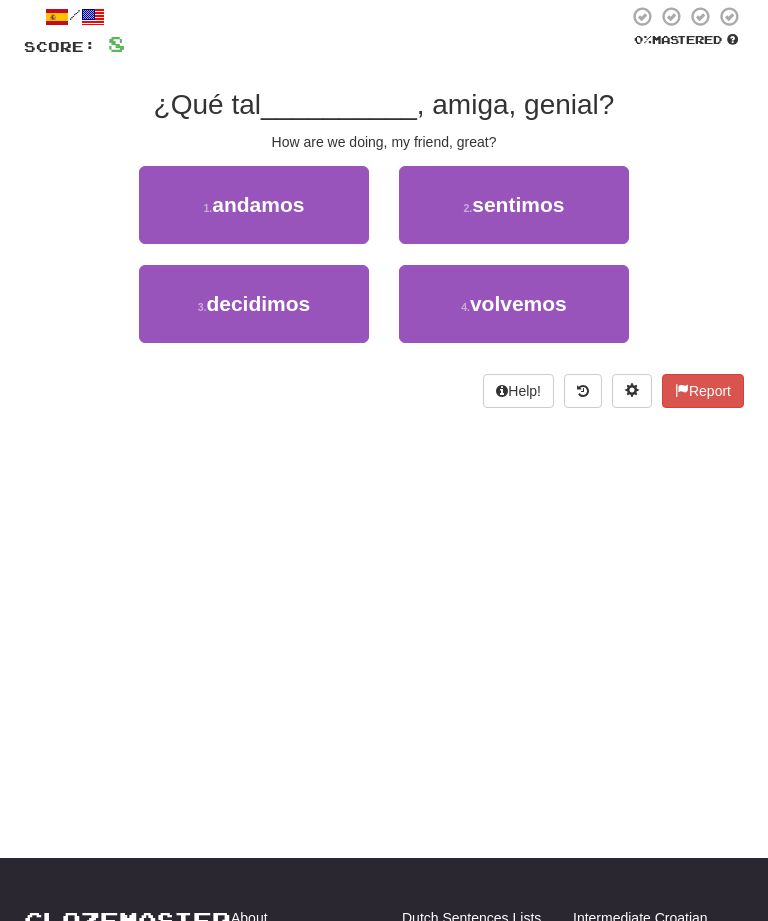 click on "2 .  sentimos" at bounding box center [514, 205] 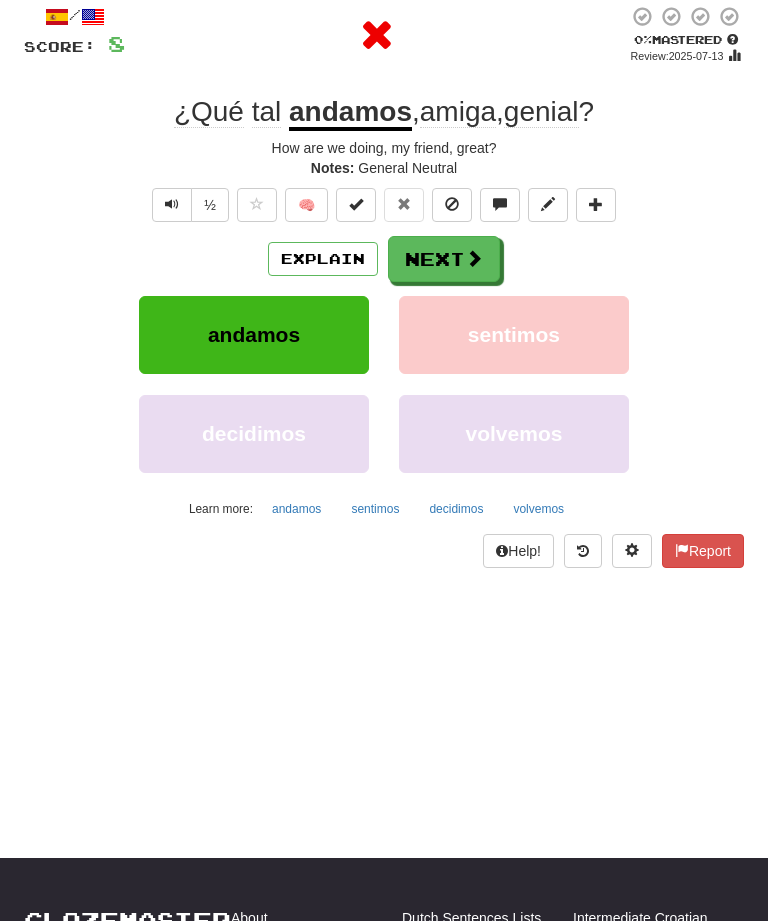 click on "Next" at bounding box center [444, 259] 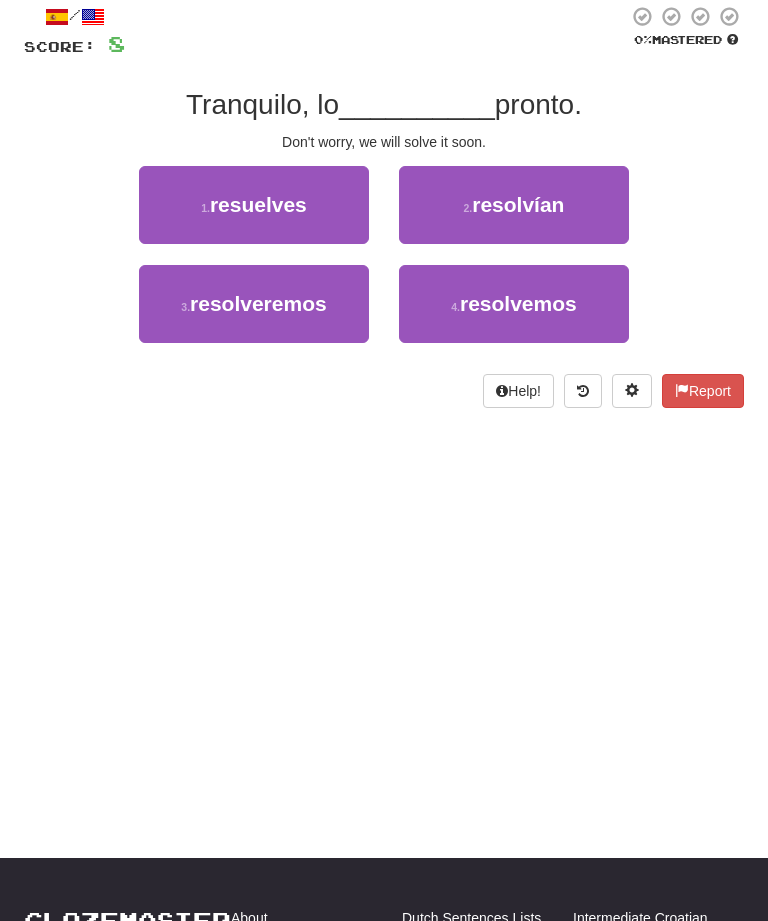 click on "4 .  resolvemos" at bounding box center [514, 304] 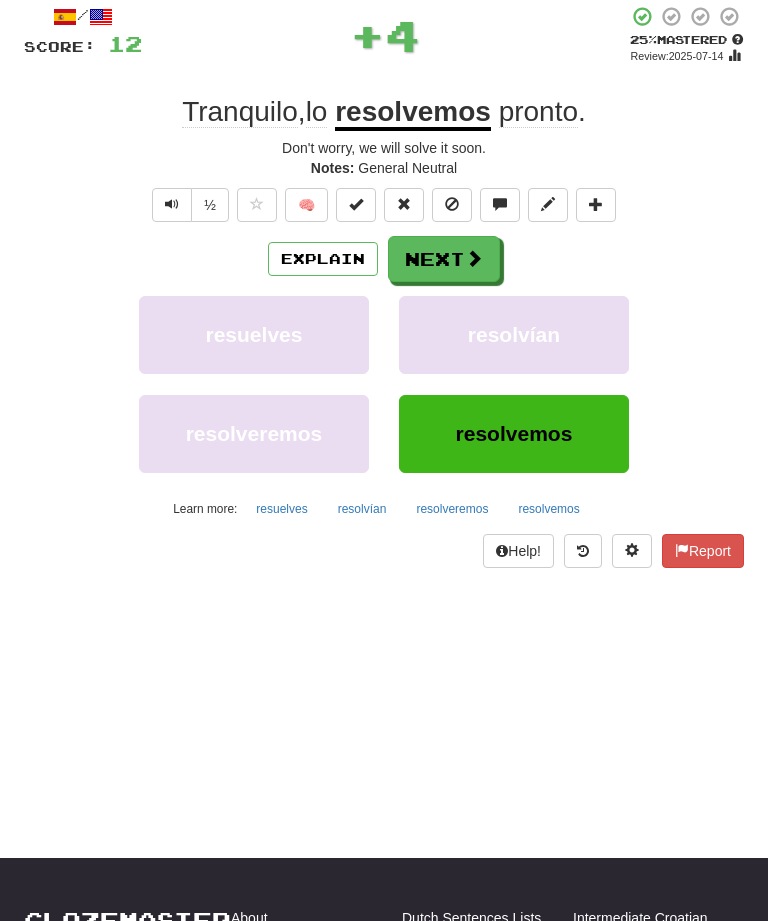 click on "Next" at bounding box center [444, 259] 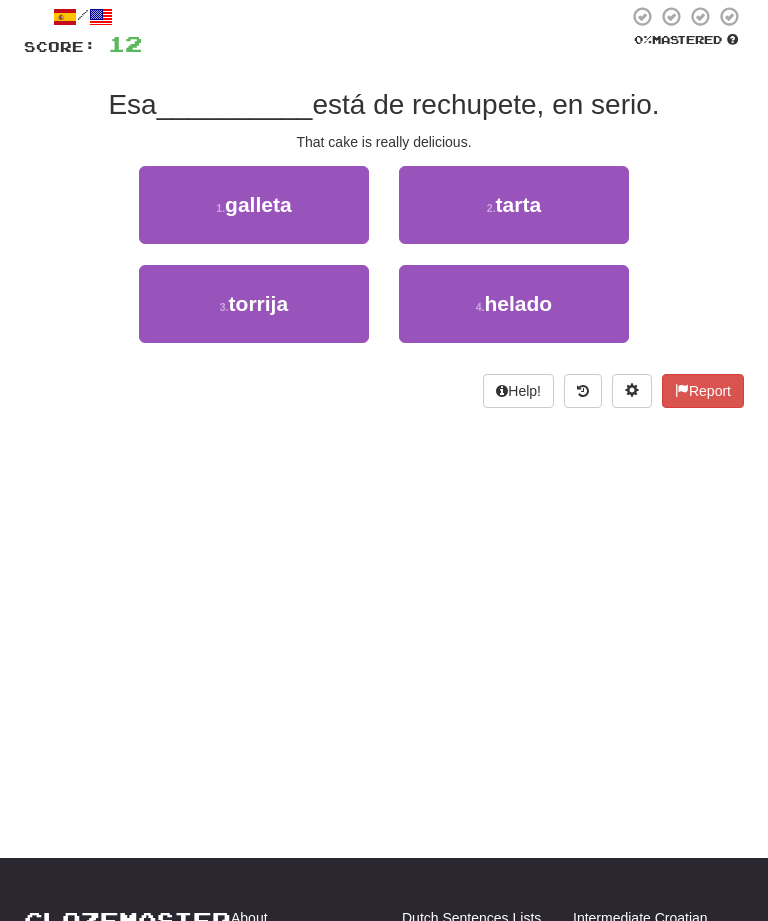 click on "2 .  tarta" at bounding box center [514, 205] 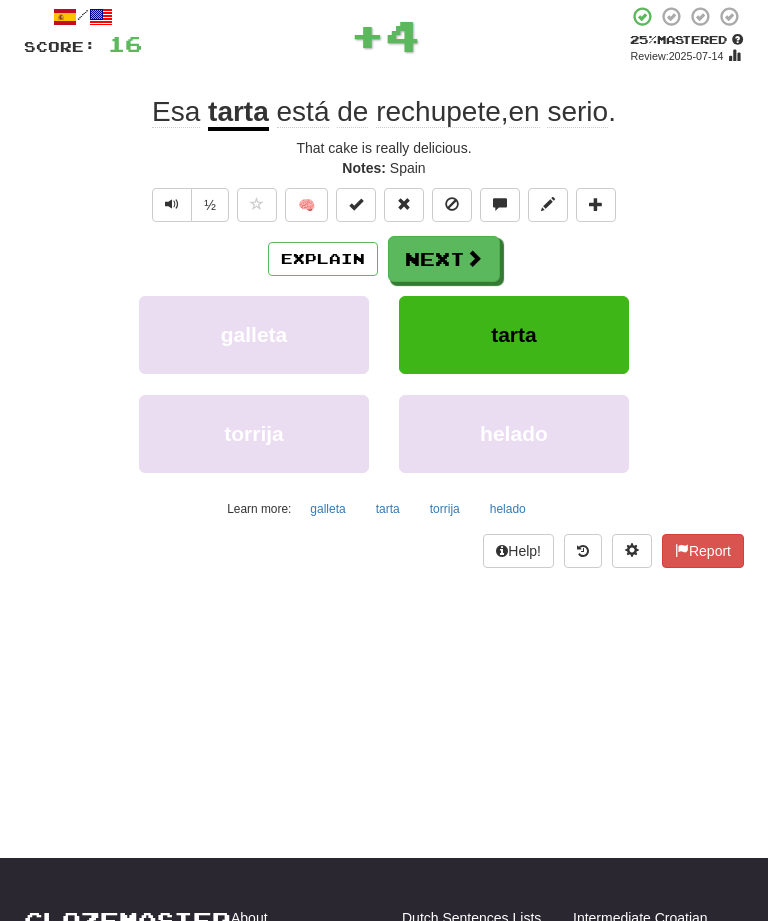 click on "Explain" at bounding box center (323, 259) 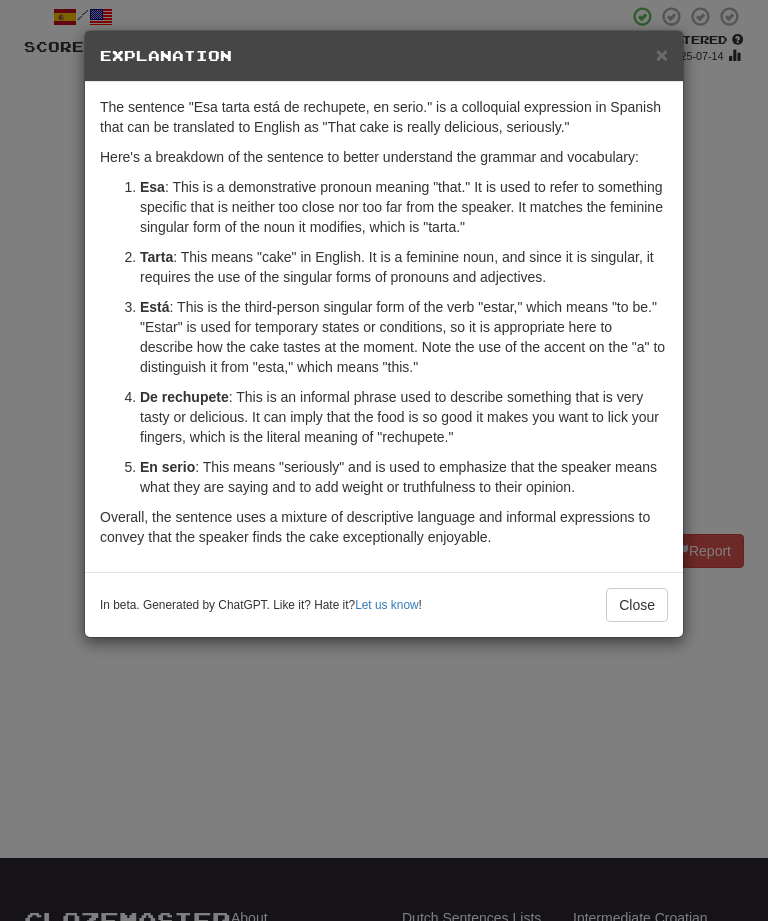 click on "Explanation" at bounding box center (384, 56) 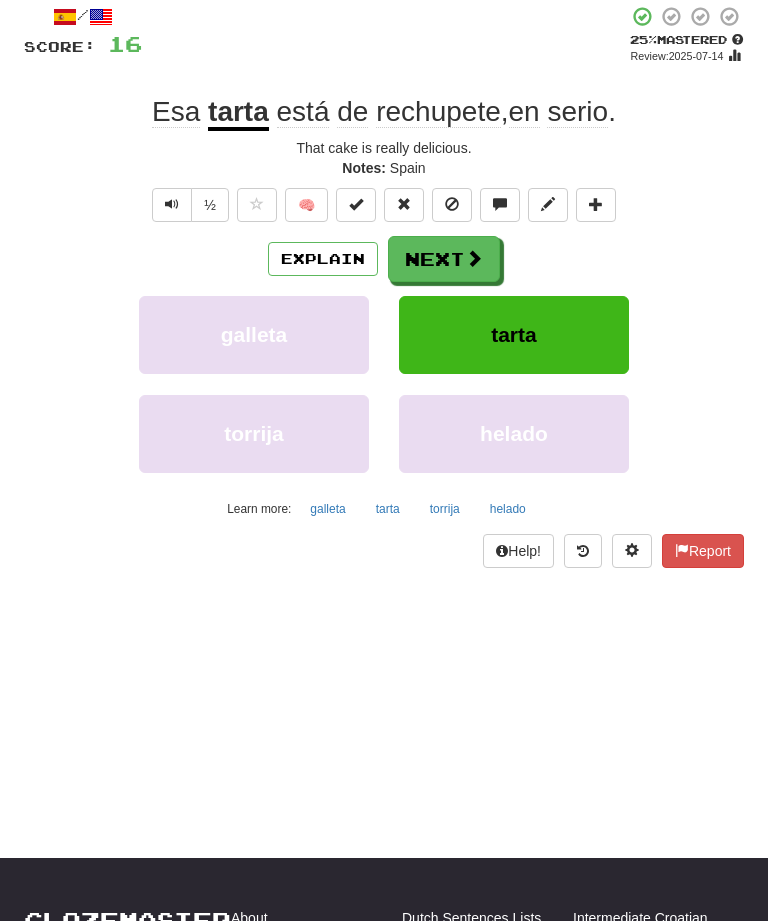click at bounding box center [474, 258] 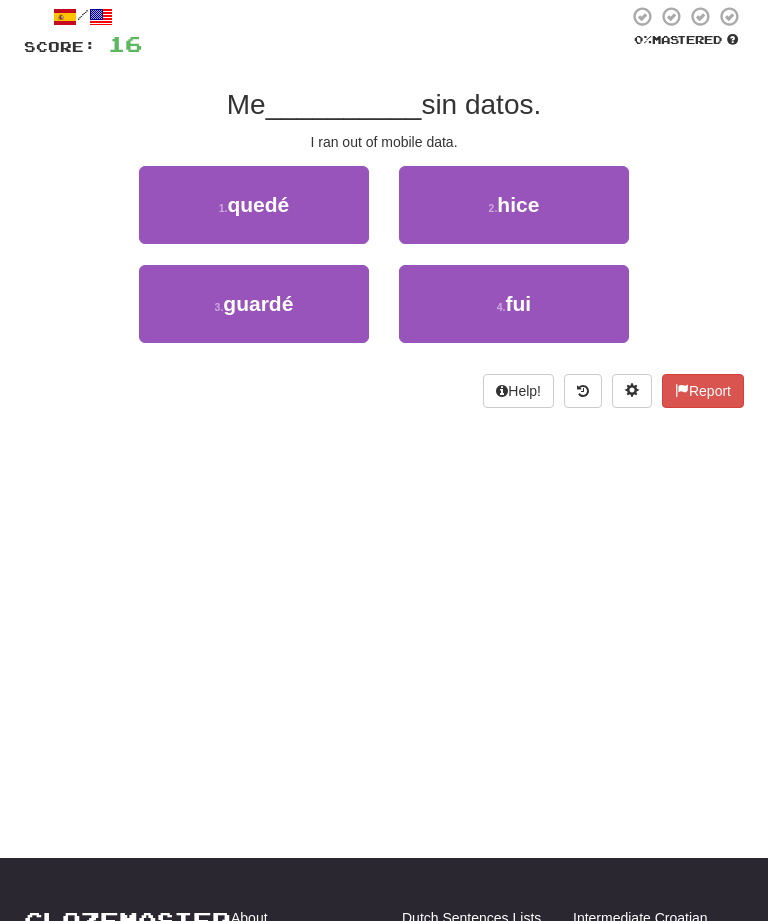 click on "4 .  fui" at bounding box center [514, 304] 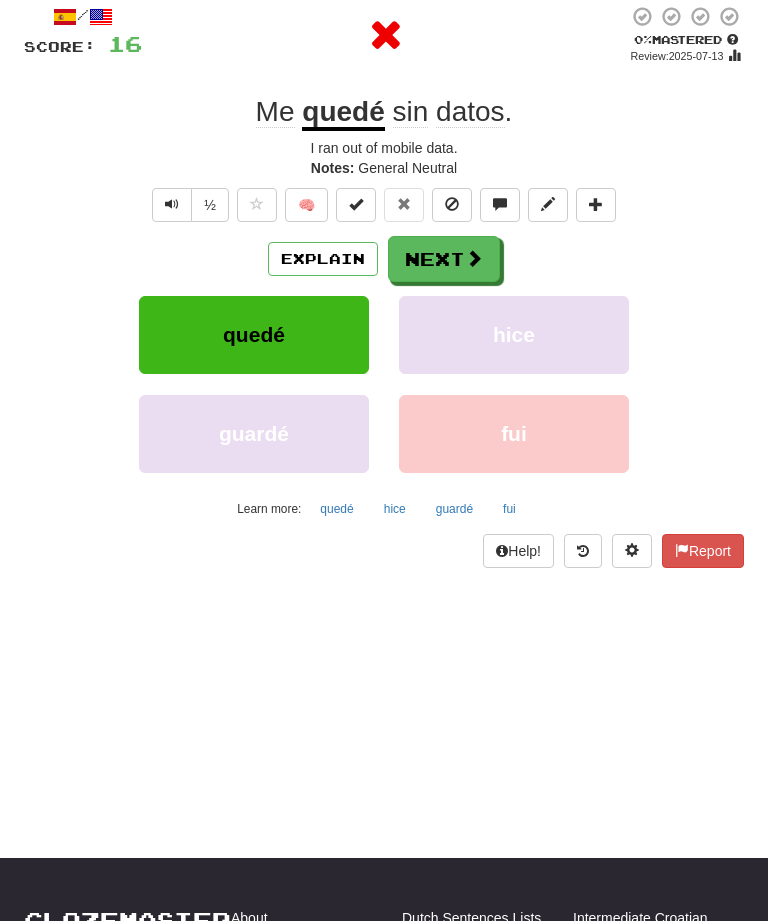 click on "Explain" at bounding box center (323, 259) 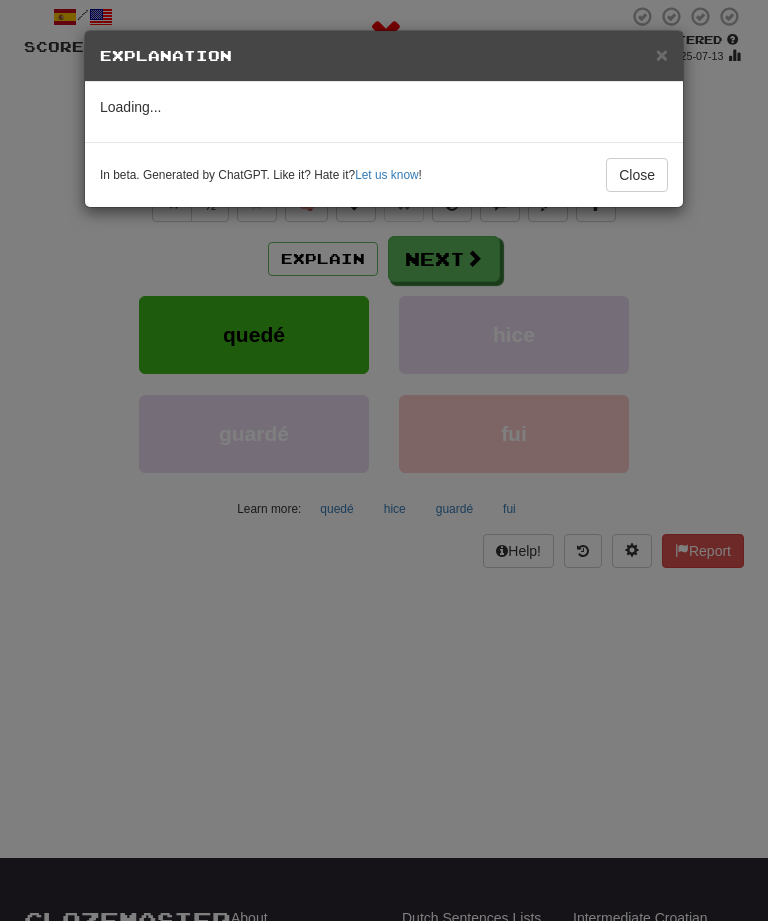 click on "×" at bounding box center (662, 54) 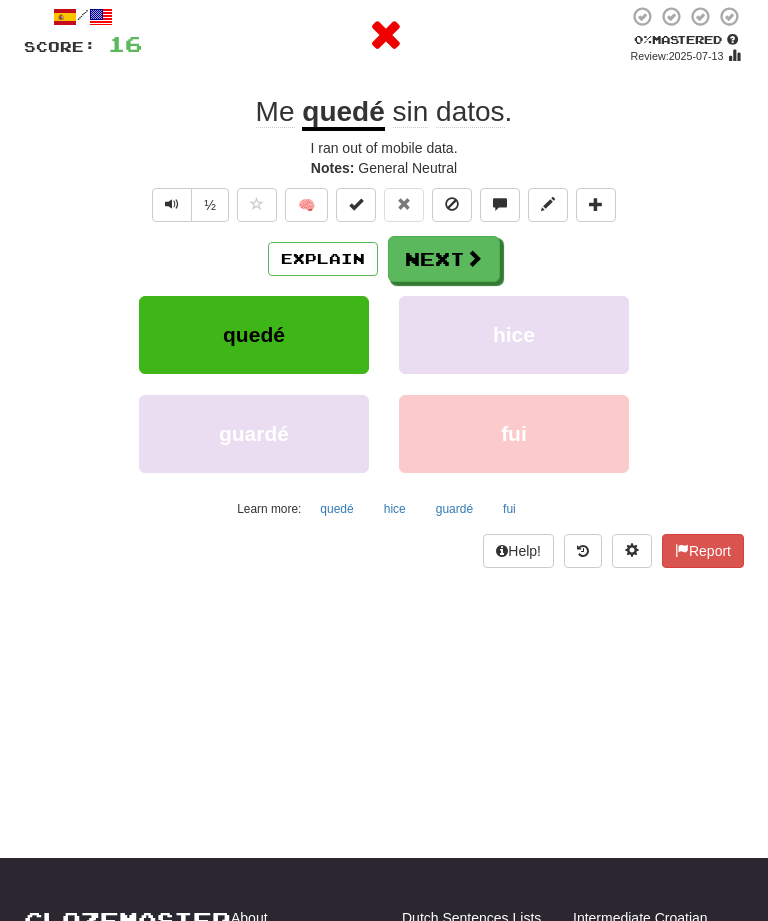 click on "Next" at bounding box center (444, 259) 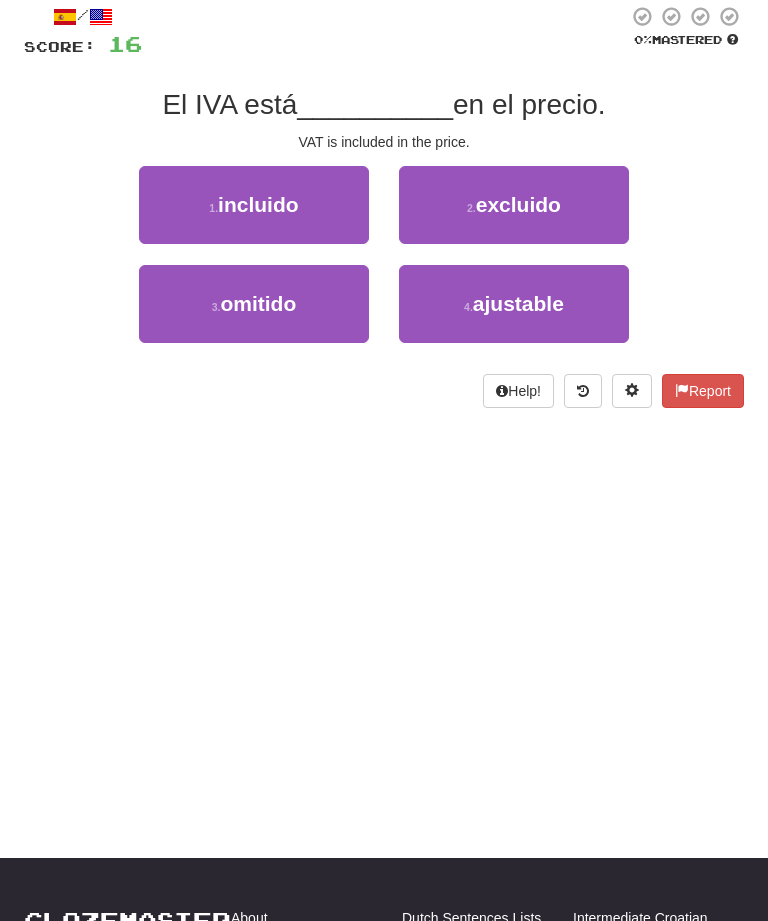 click on "1 .  incluido" at bounding box center (254, 205) 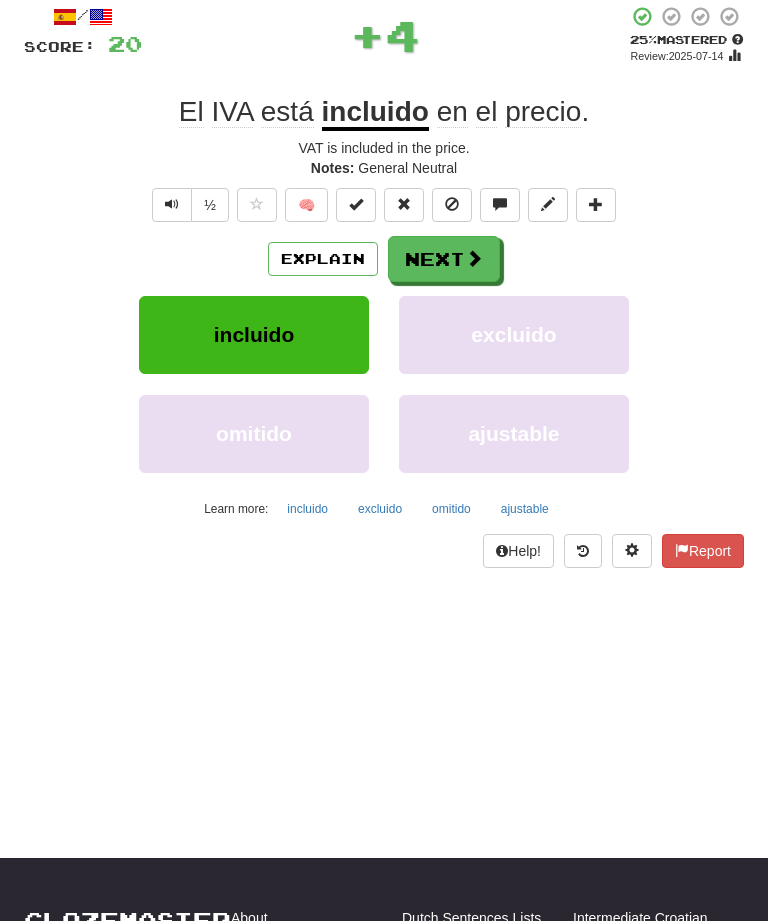 click on "Next" at bounding box center (444, 259) 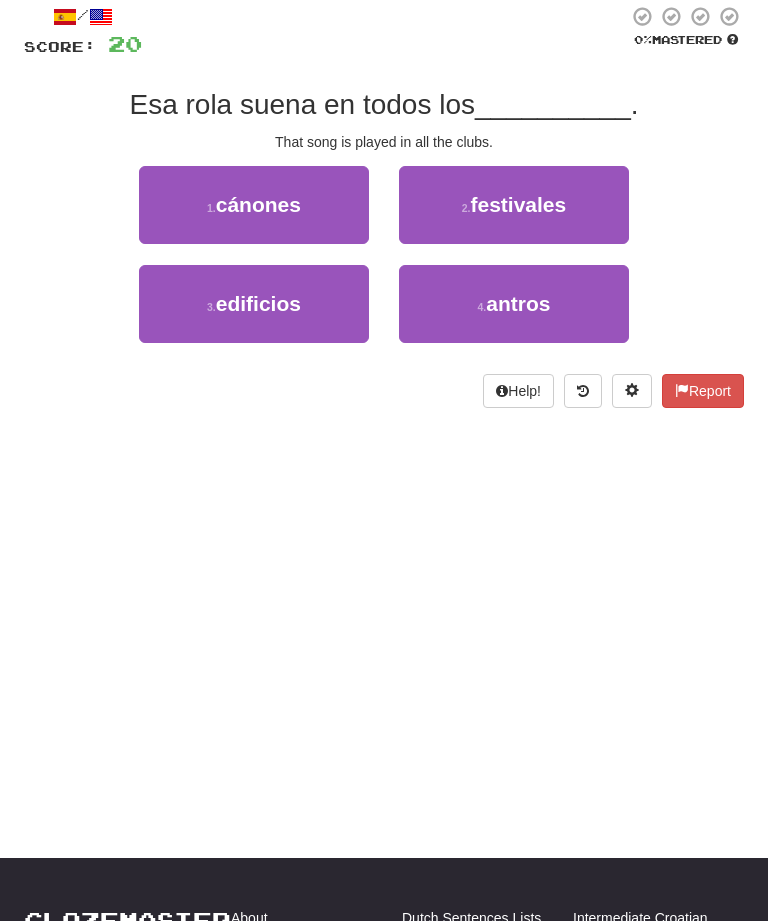 click on "festivales" at bounding box center [518, 204] 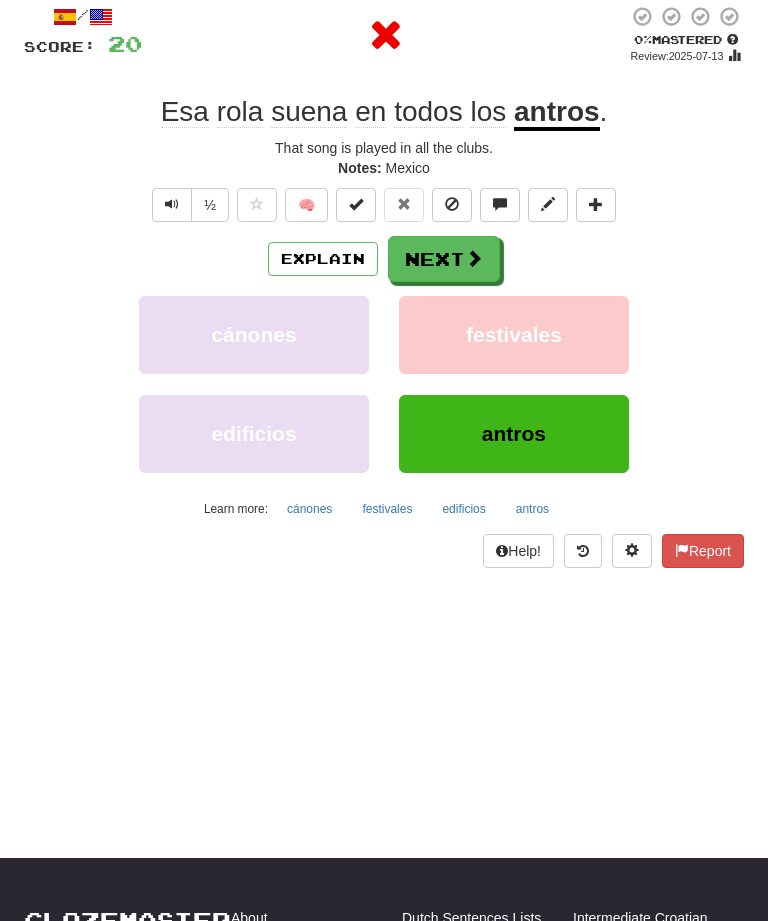 click on "Explain" at bounding box center (323, 259) 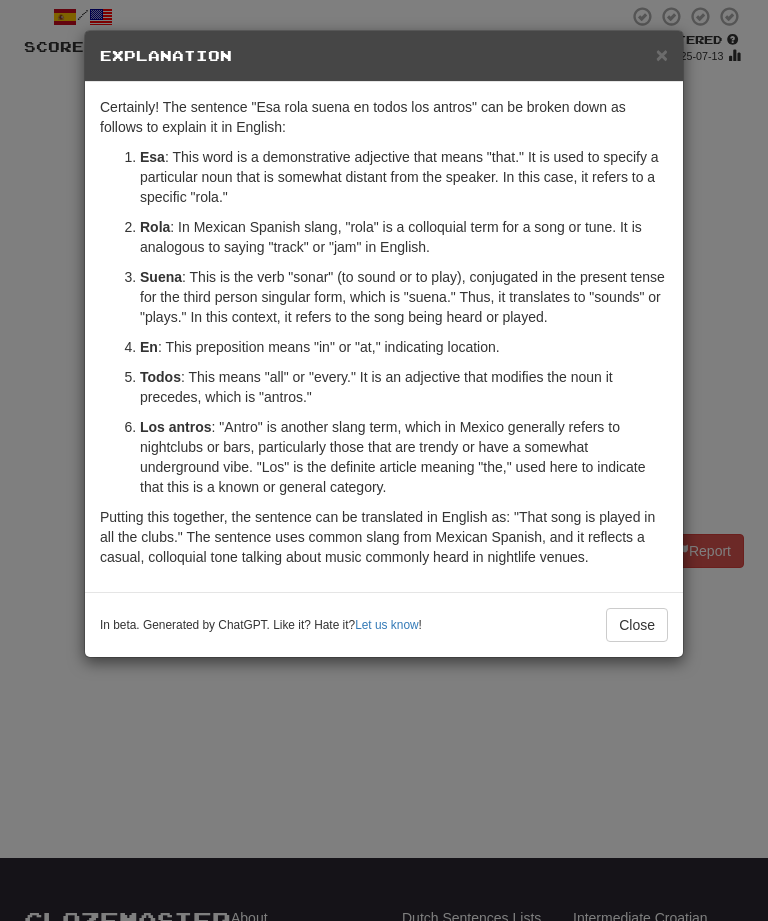 click on "Explanation" at bounding box center (384, 56) 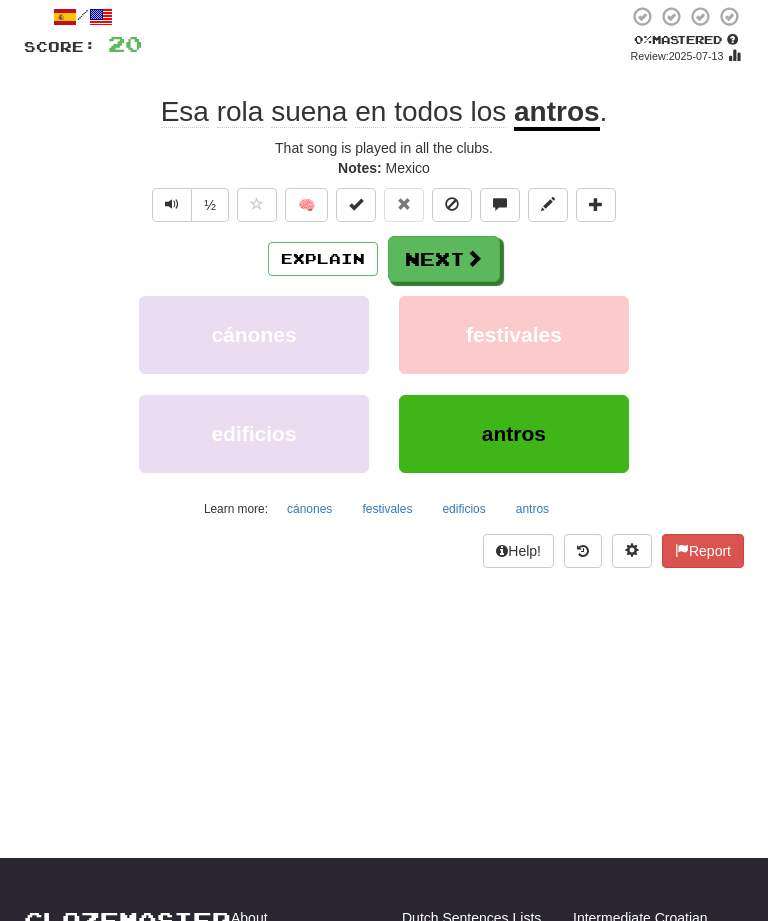 click on "Explain Next" at bounding box center (384, 259) 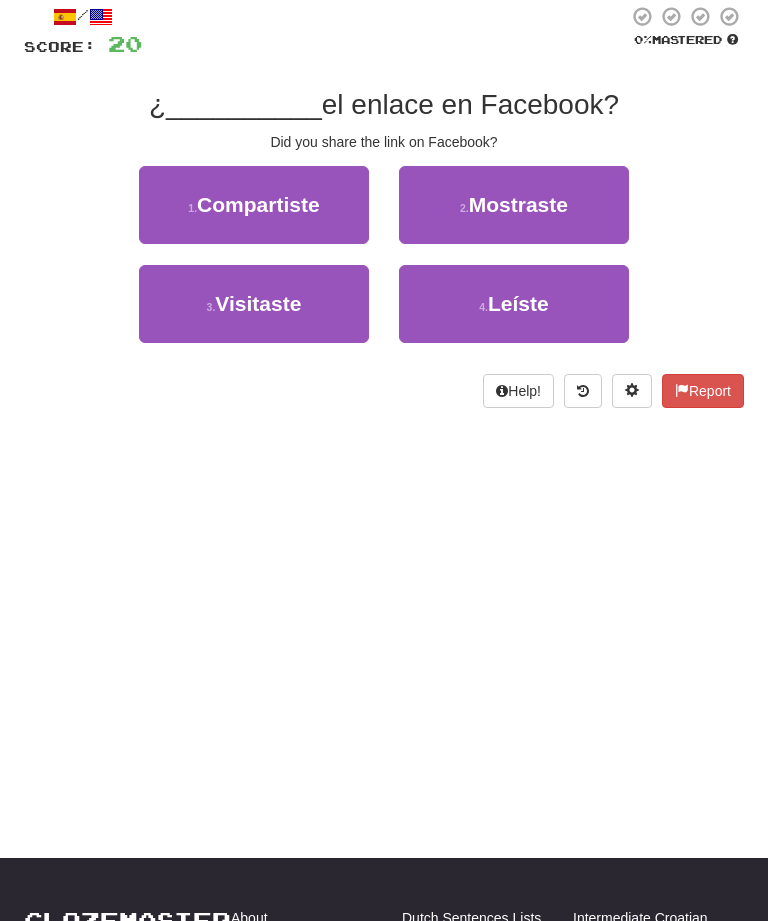 click on "1 .  Compartiste" at bounding box center [254, 205] 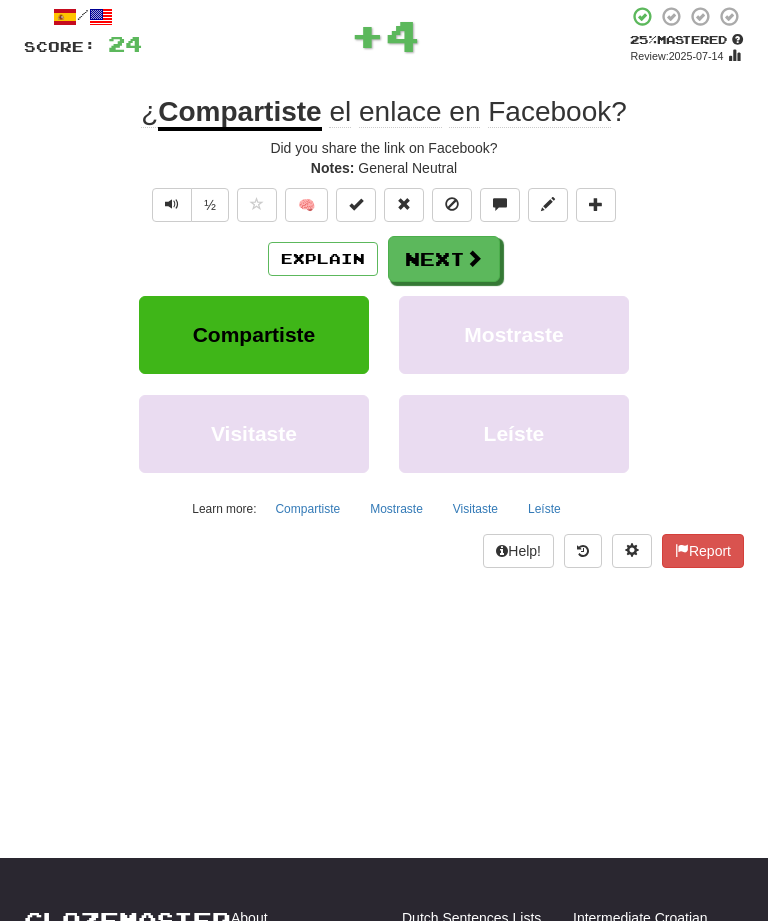 click on "Next" at bounding box center [444, 259] 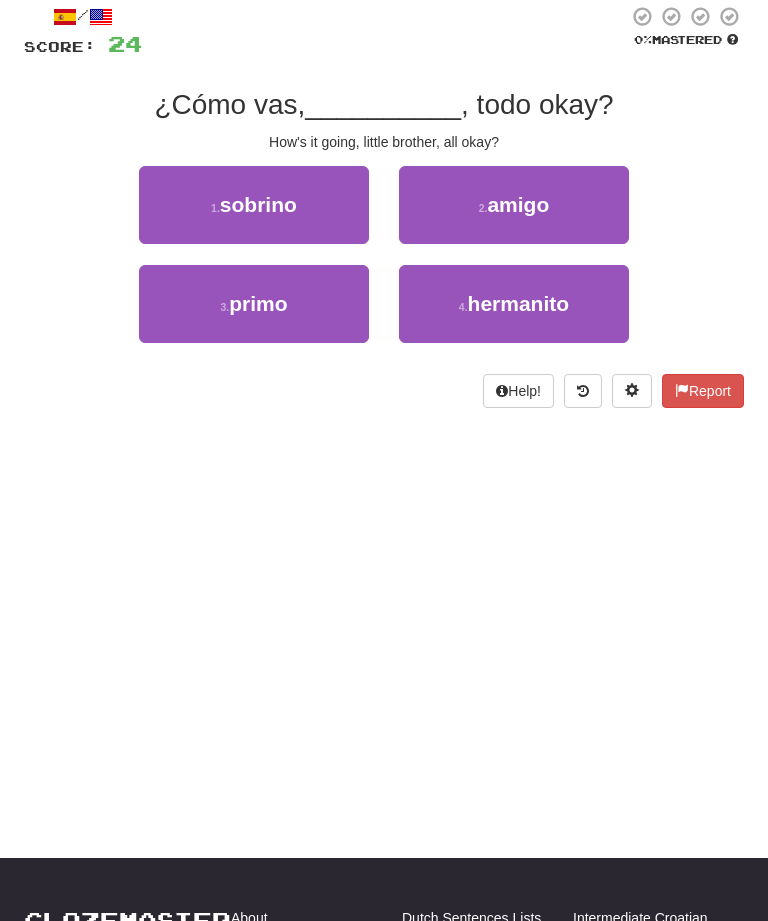 click on "hermanito" at bounding box center [519, 303] 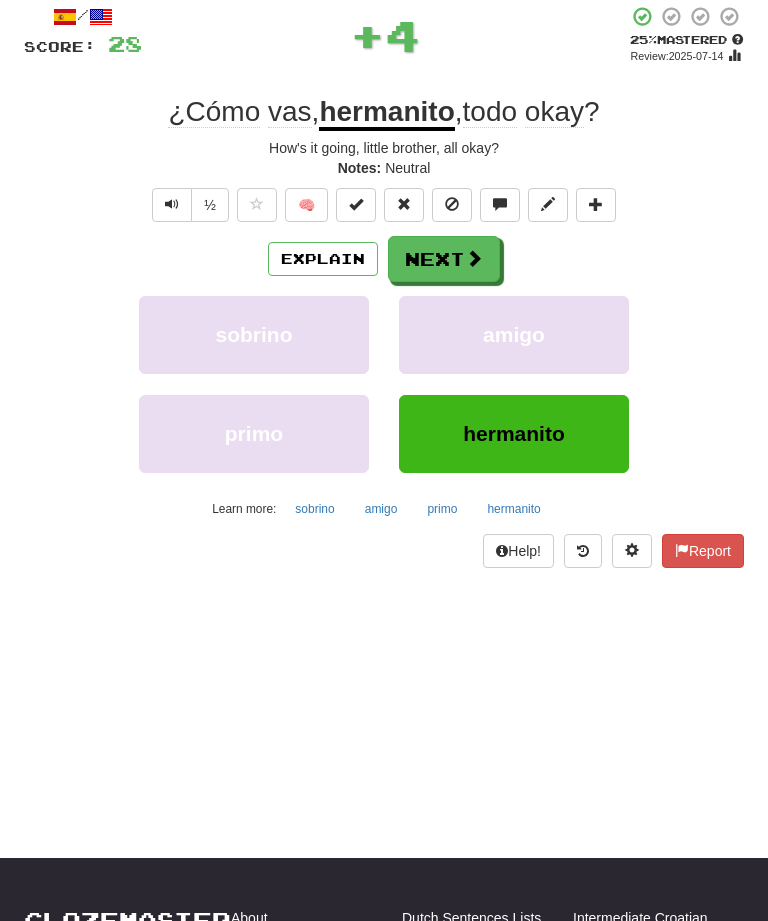 click at bounding box center (474, 258) 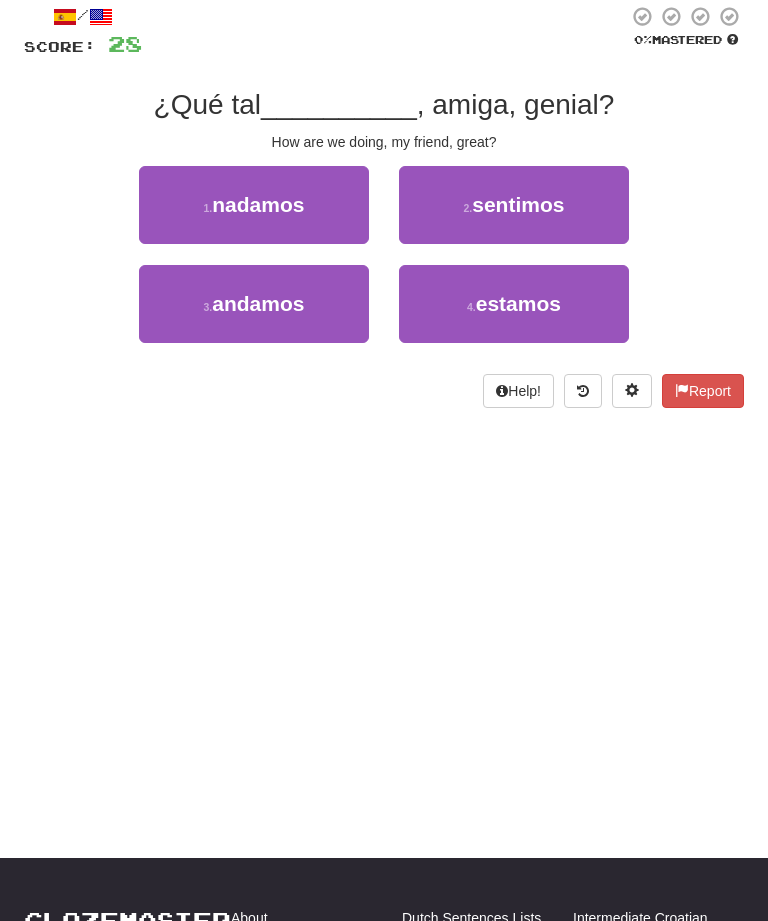 click on "3 .  andamos" at bounding box center [254, 304] 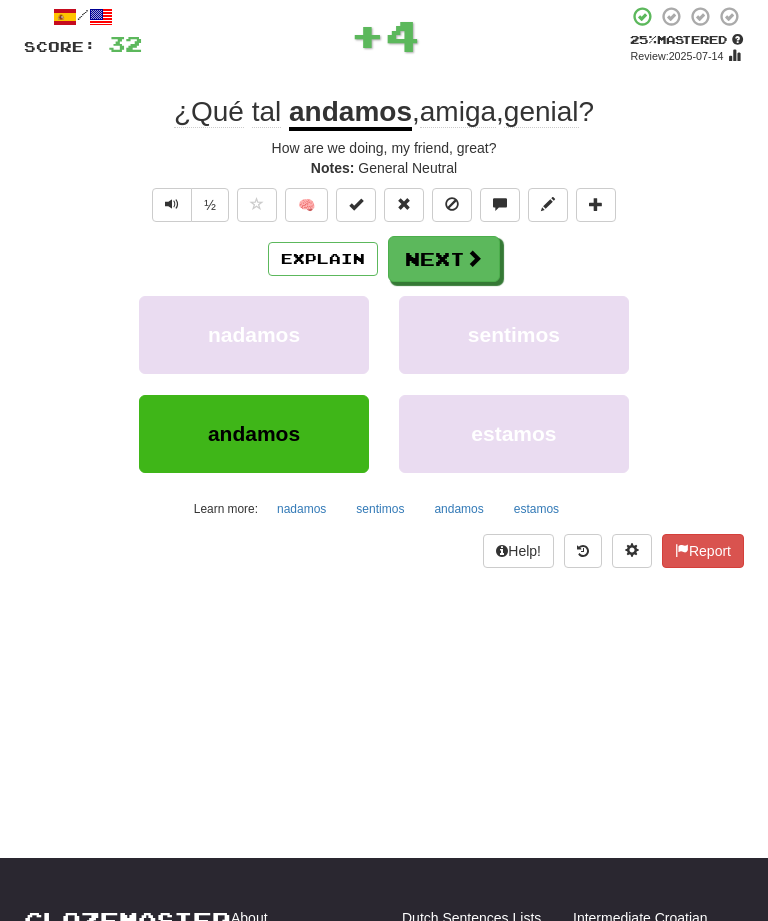 click on "Next" at bounding box center [444, 259] 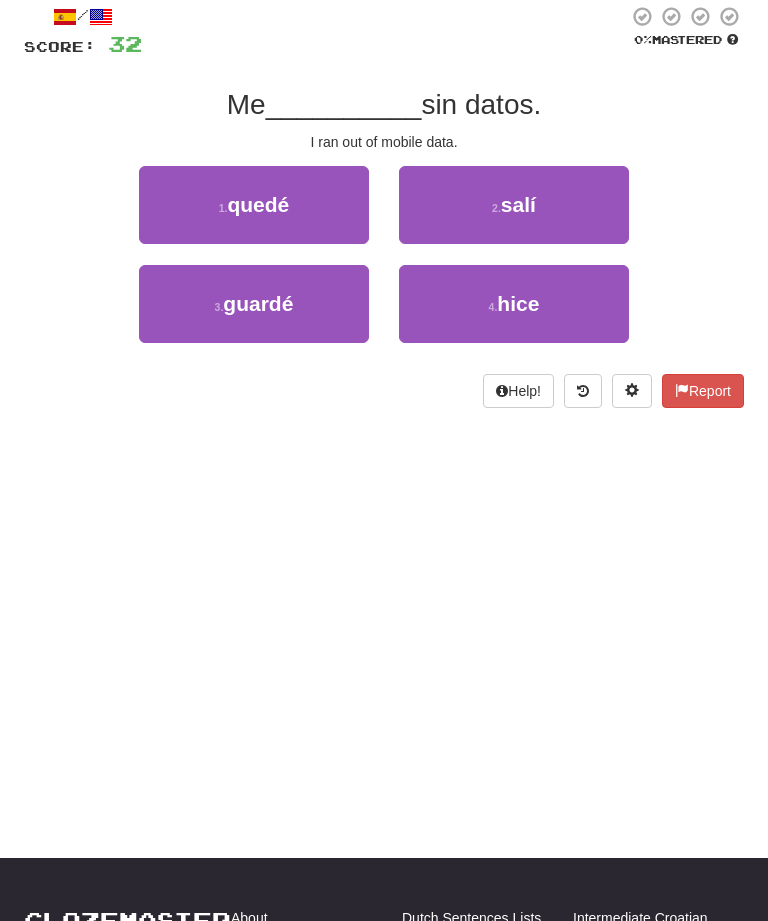 click on "salí" at bounding box center (518, 204) 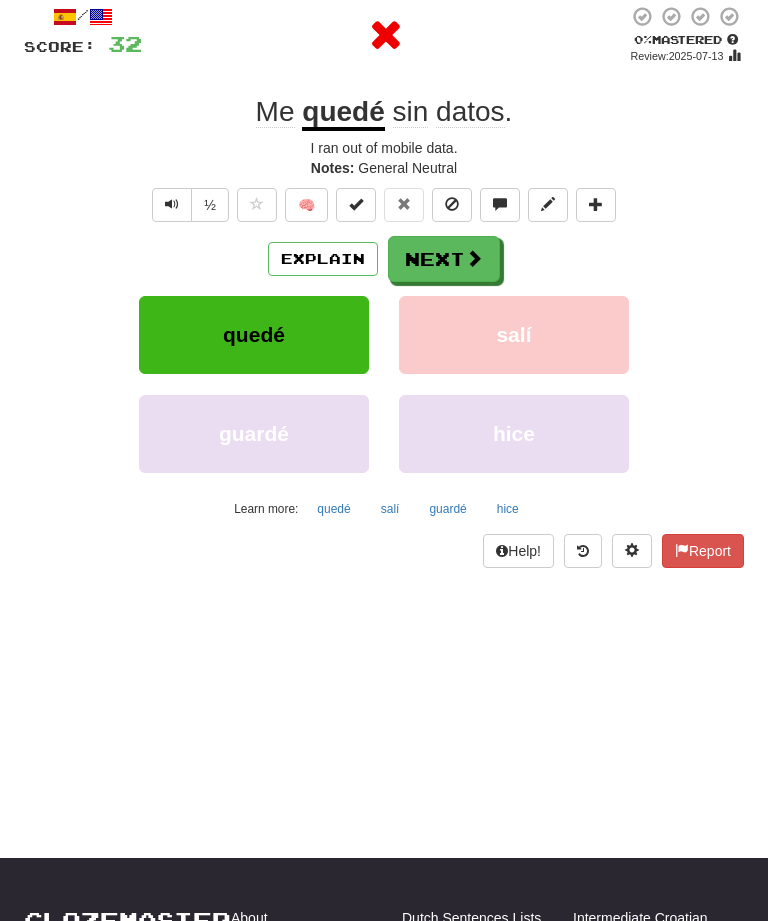 click on "Next" at bounding box center (444, 259) 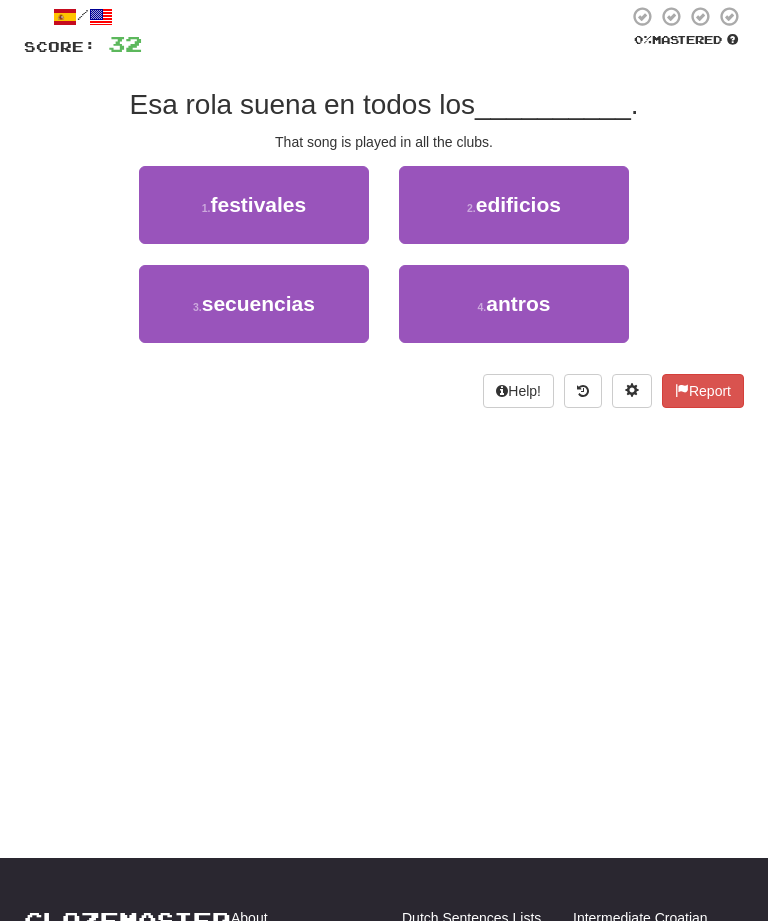 click on "4 .  antros" at bounding box center (514, 304) 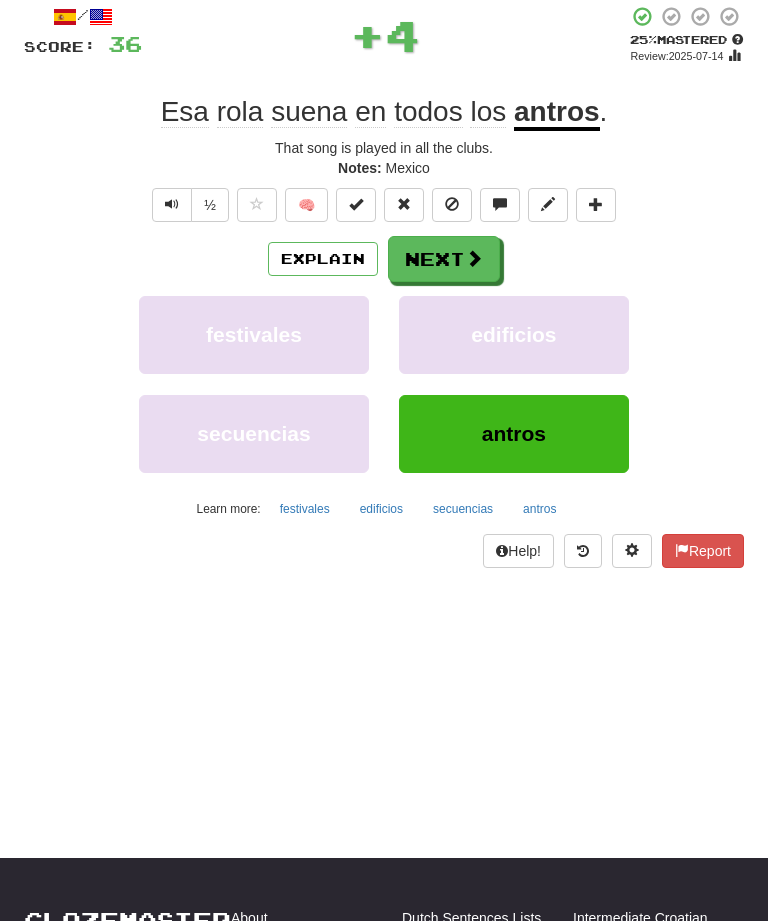 click on "Next" at bounding box center (444, 259) 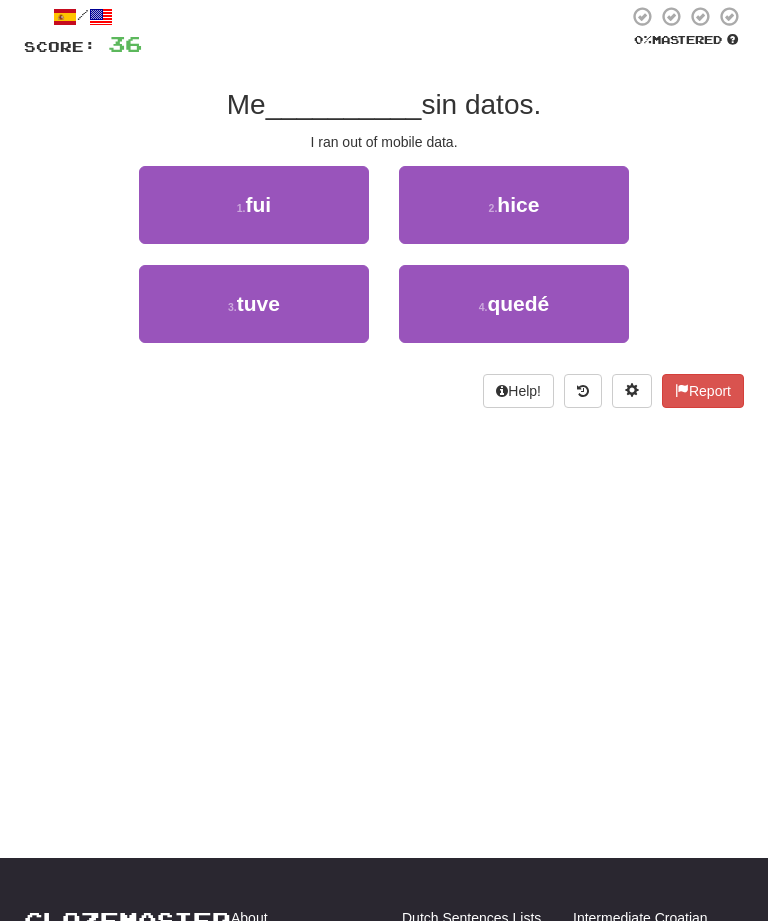 click on "4 .  quedé" at bounding box center [514, 304] 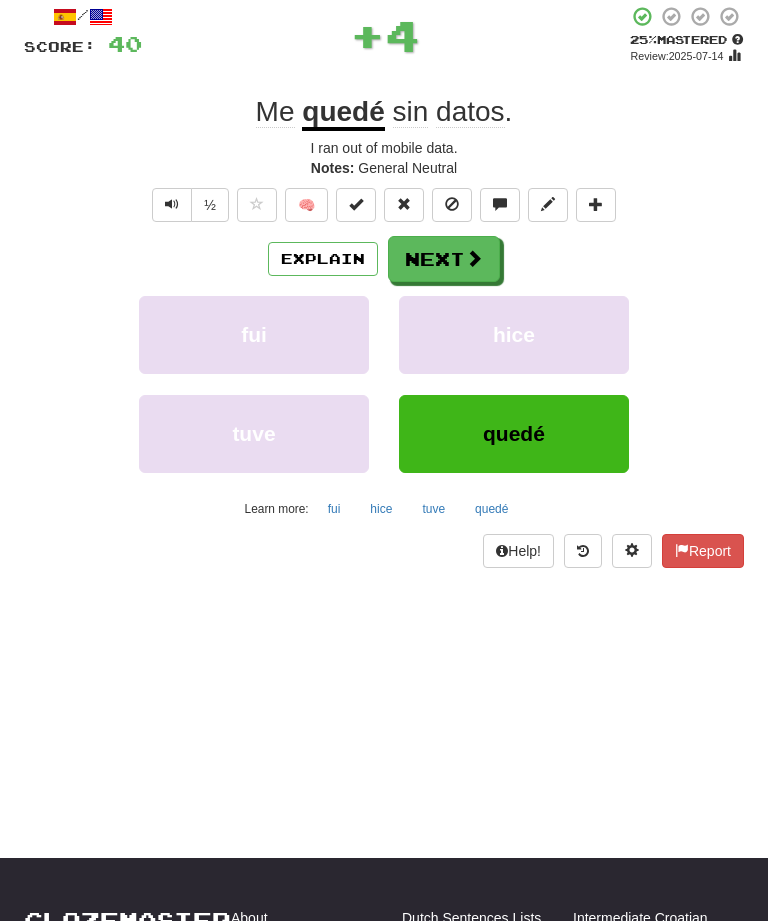 click on "Next" at bounding box center [444, 259] 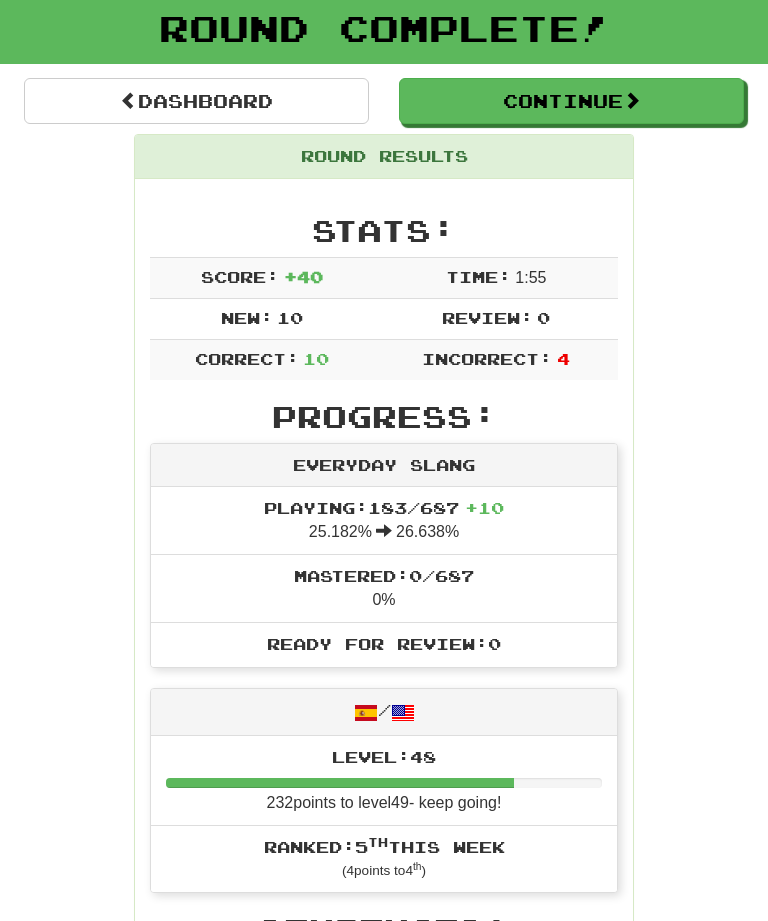 click on "Continue" at bounding box center [571, 101] 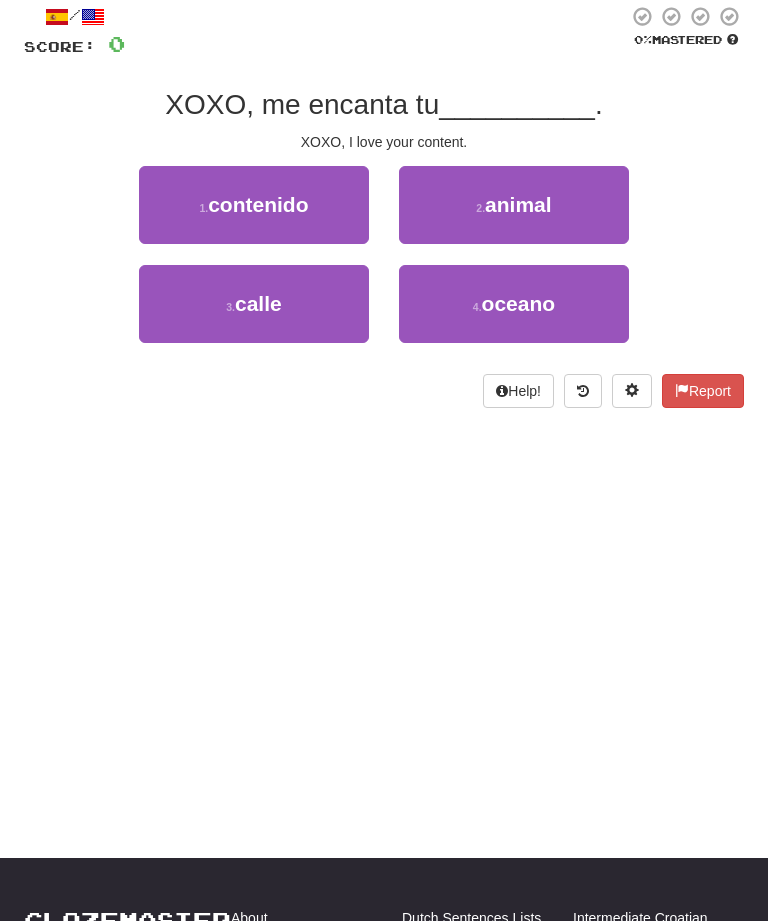 click on "1 .  contenido" at bounding box center [254, 205] 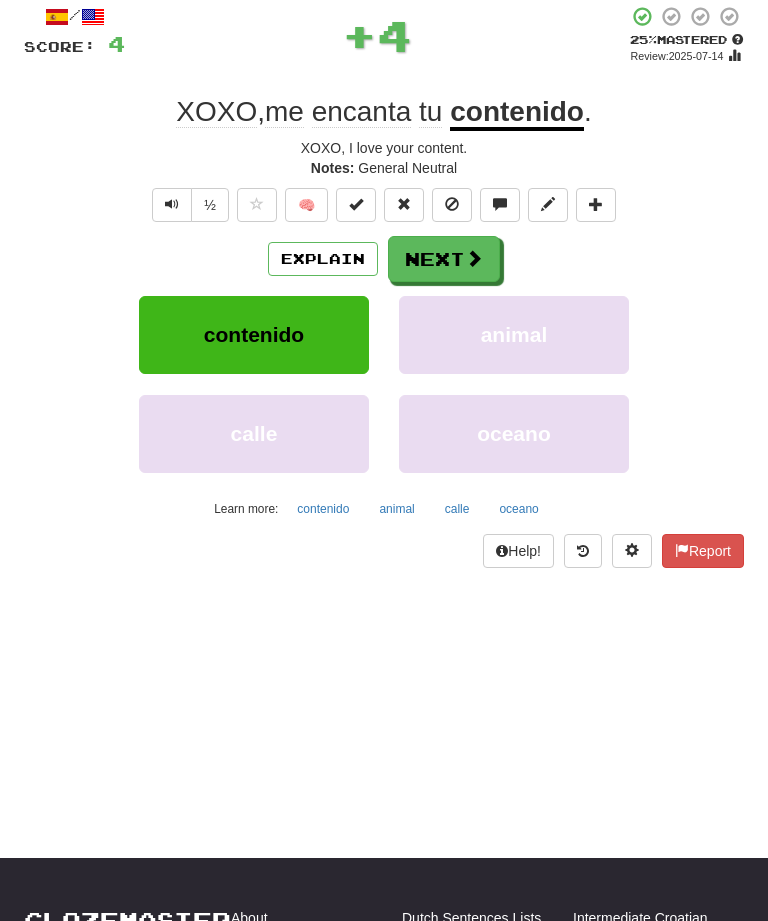 click on "Next" at bounding box center [444, 259] 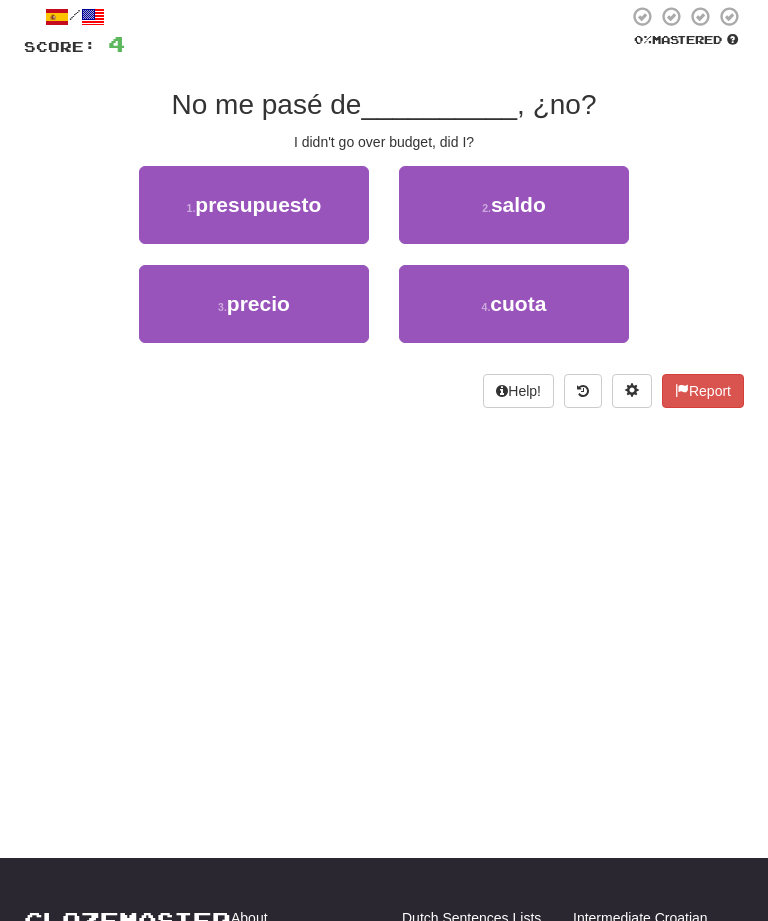 click on "presupuesto" at bounding box center (258, 204) 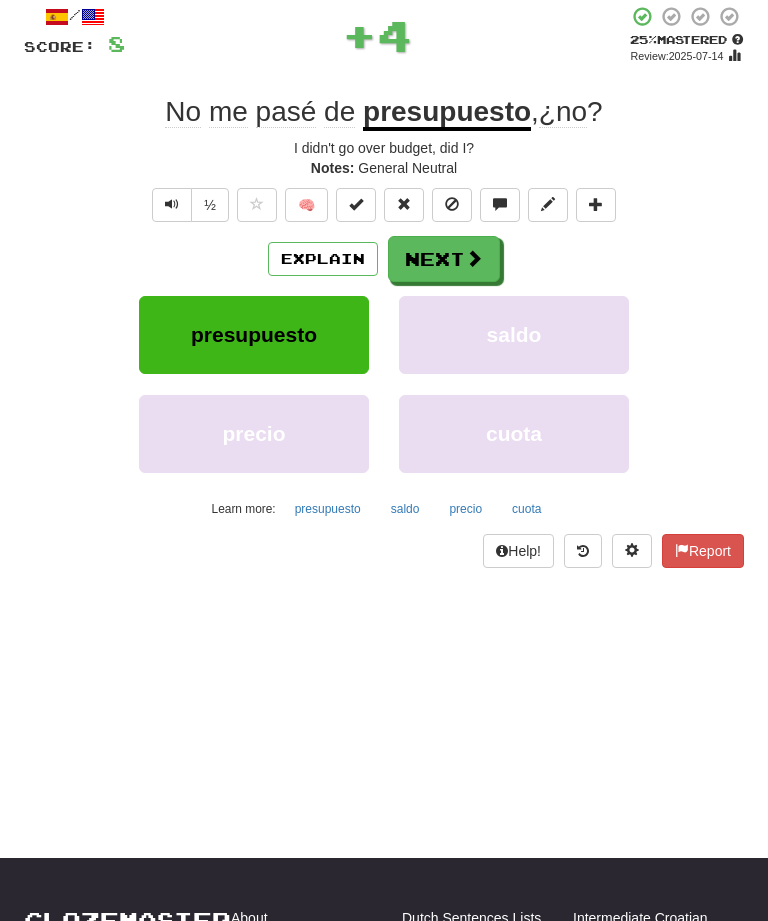 click on "Next" at bounding box center [444, 259] 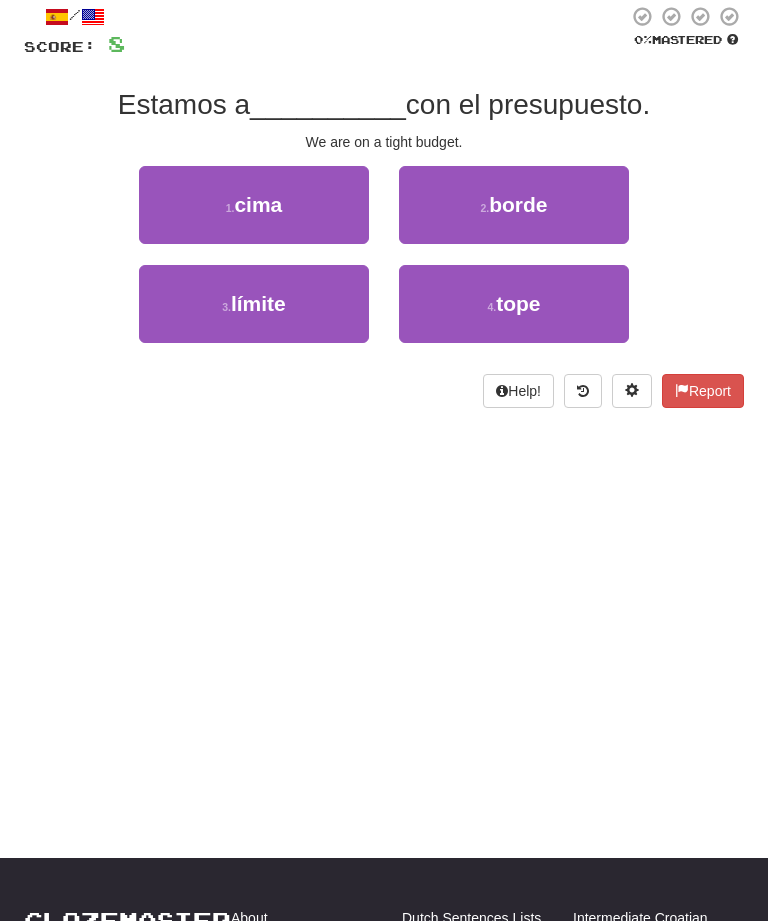 click on "2 .  borde" at bounding box center (514, 205) 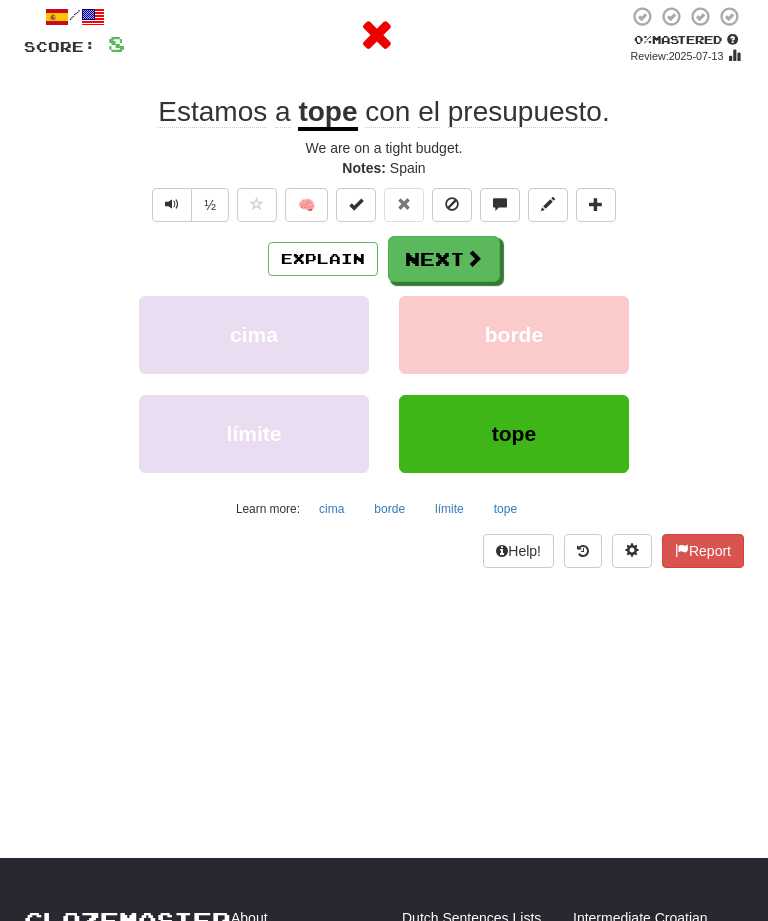 click on "Next" at bounding box center [444, 259] 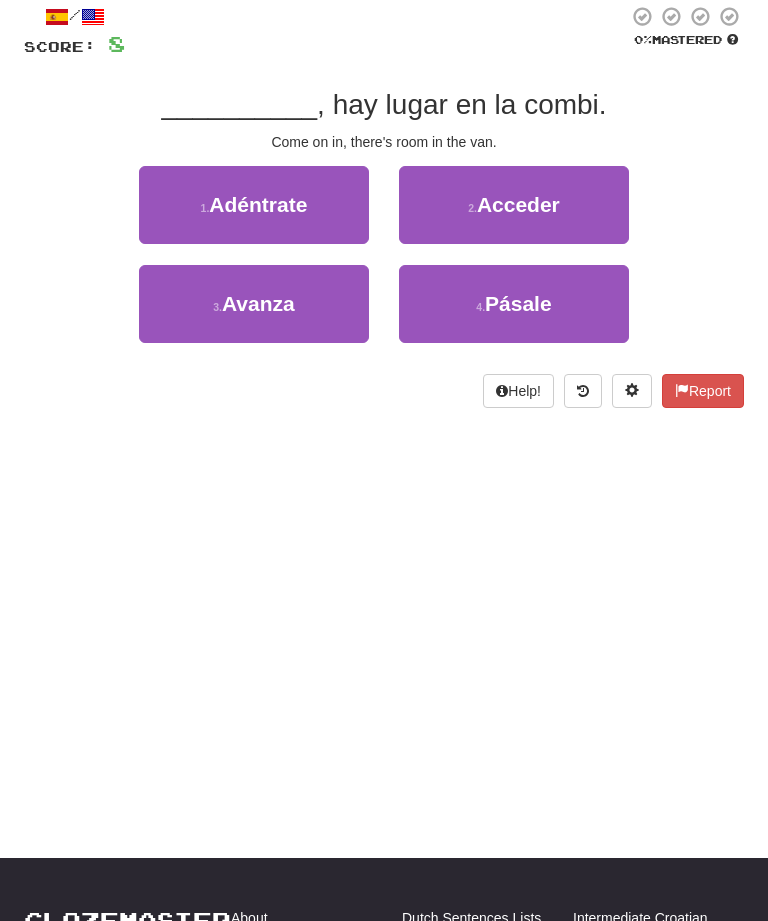 click on "Adéntrate" at bounding box center [258, 204] 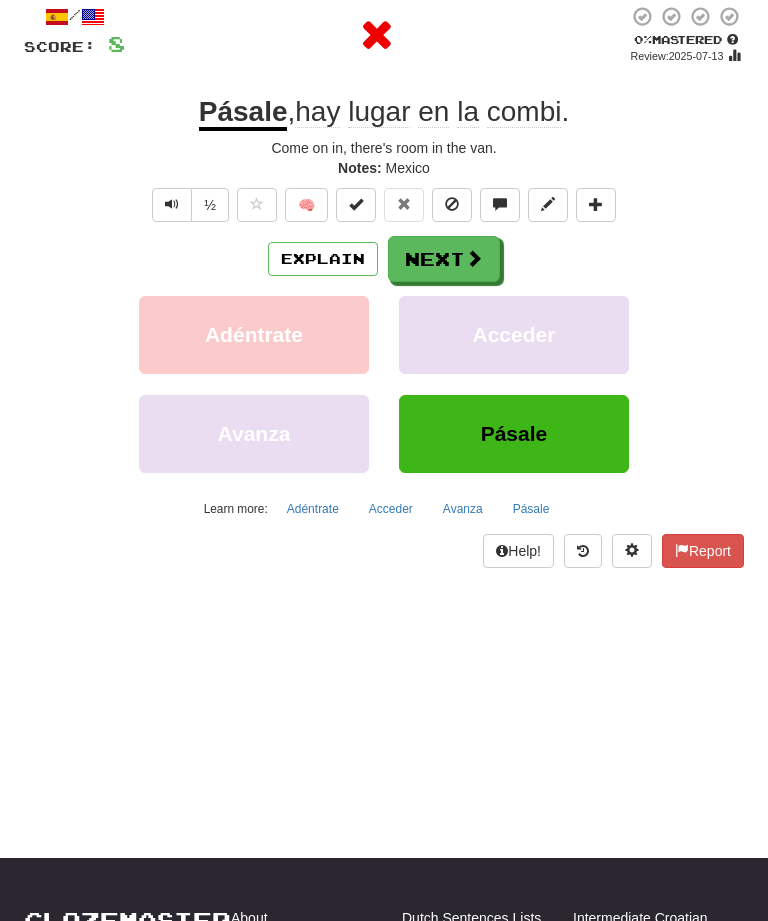 click on "Next" at bounding box center (444, 259) 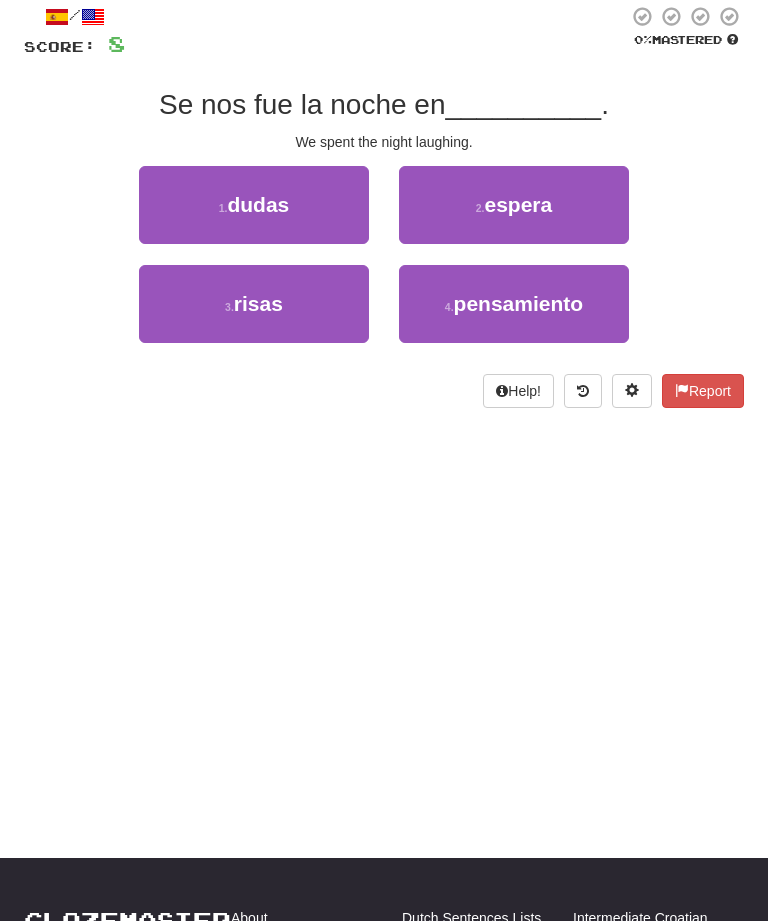 click on "3 .  risas" at bounding box center [254, 304] 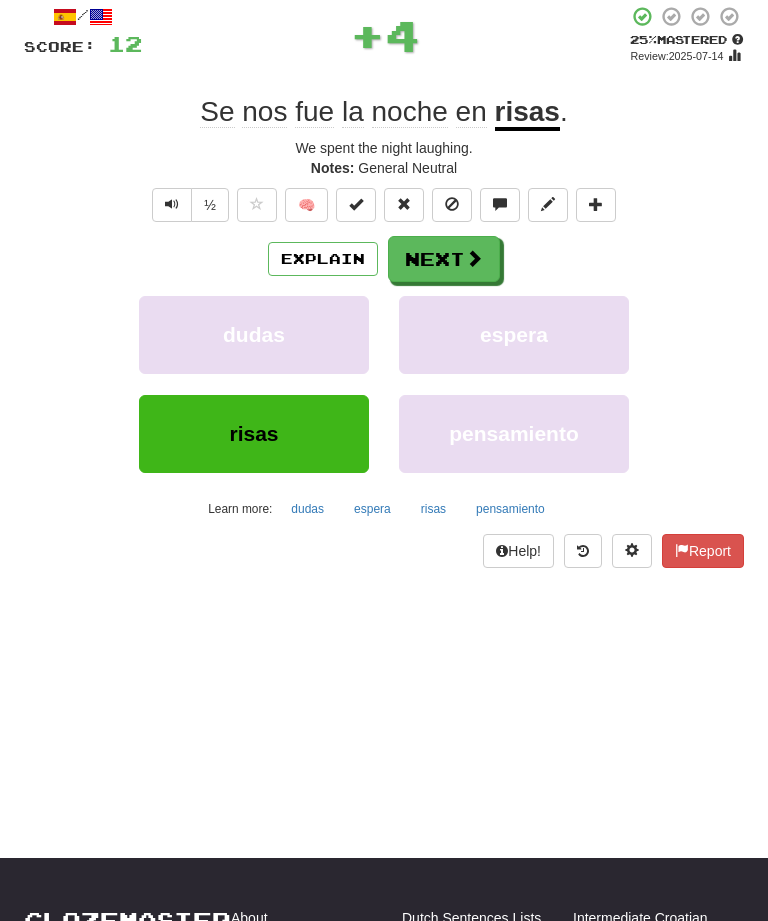click on "Next" at bounding box center (444, 259) 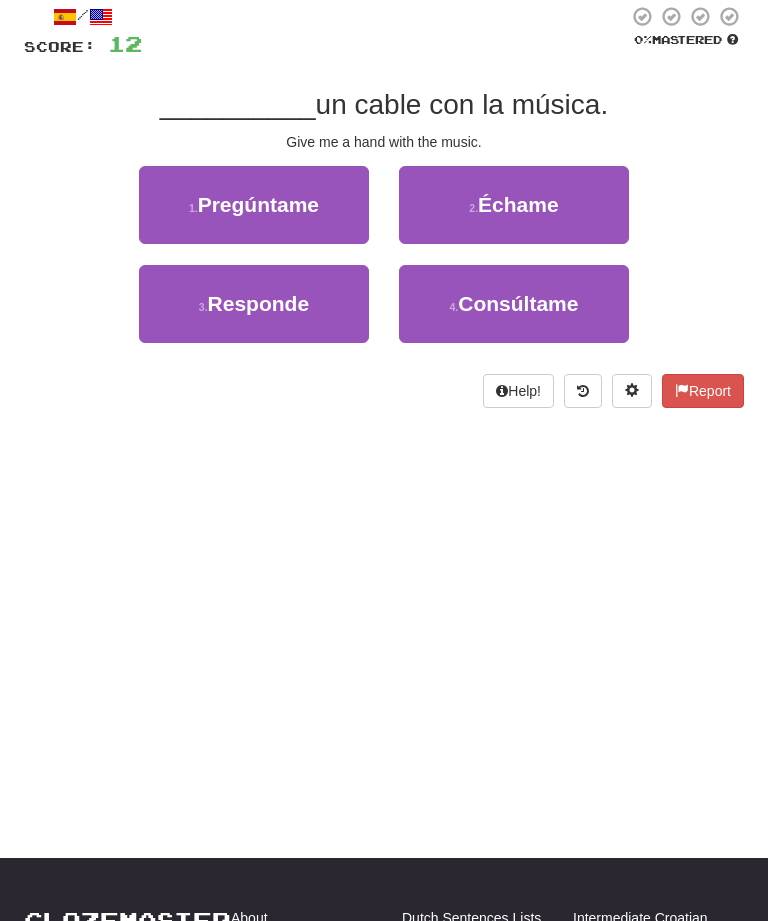 click on "2 .  Échame" at bounding box center [514, 205] 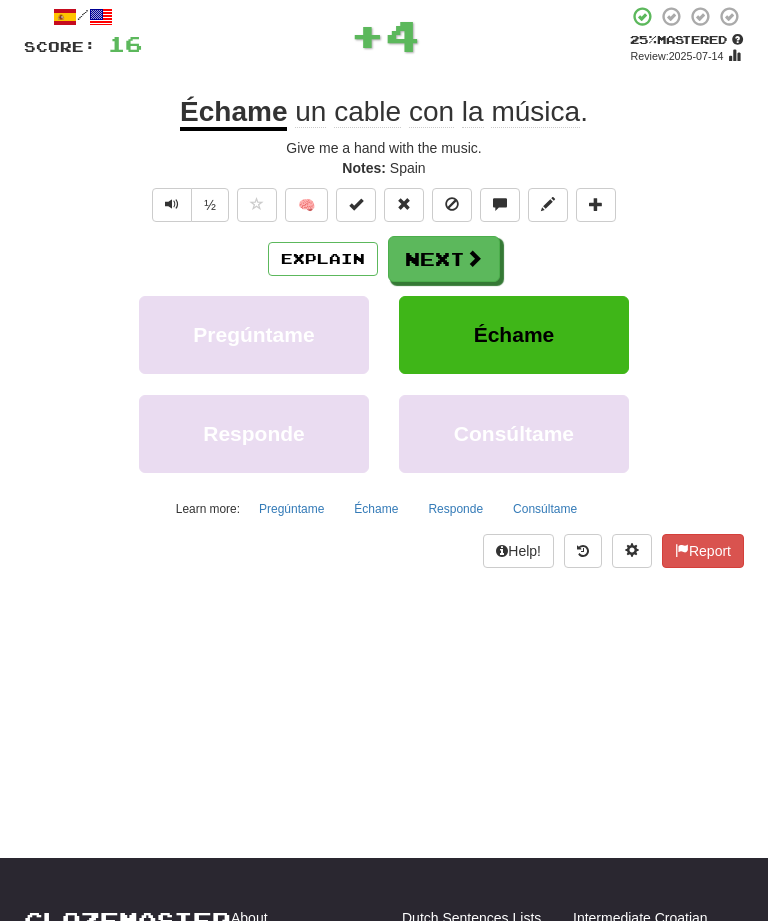 click on "Explain" at bounding box center [323, 259] 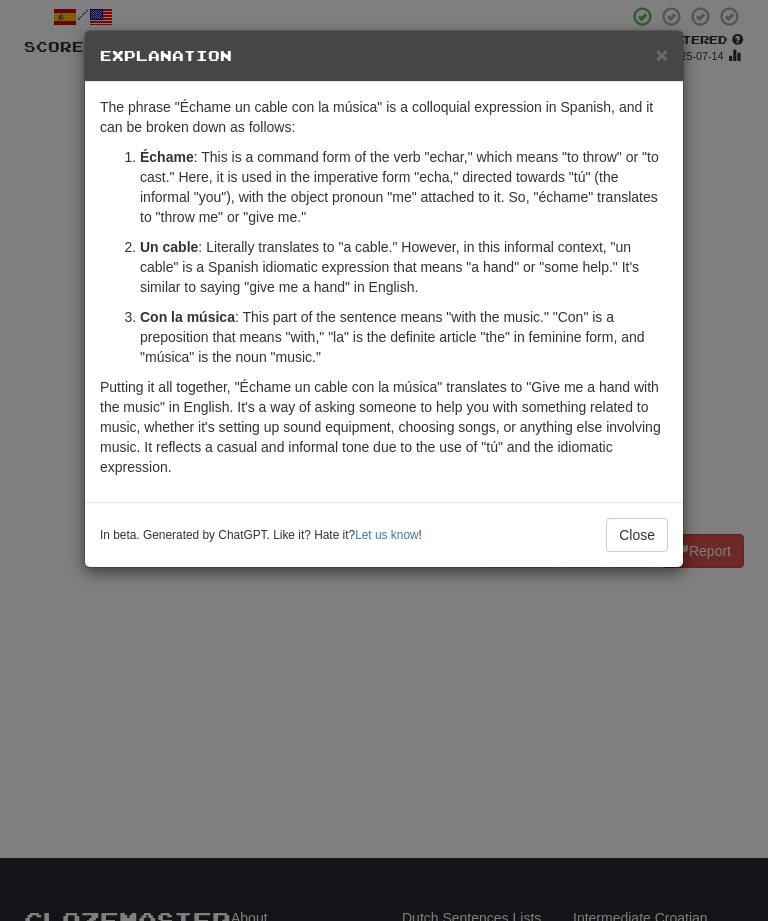 click on "×" at bounding box center [662, 54] 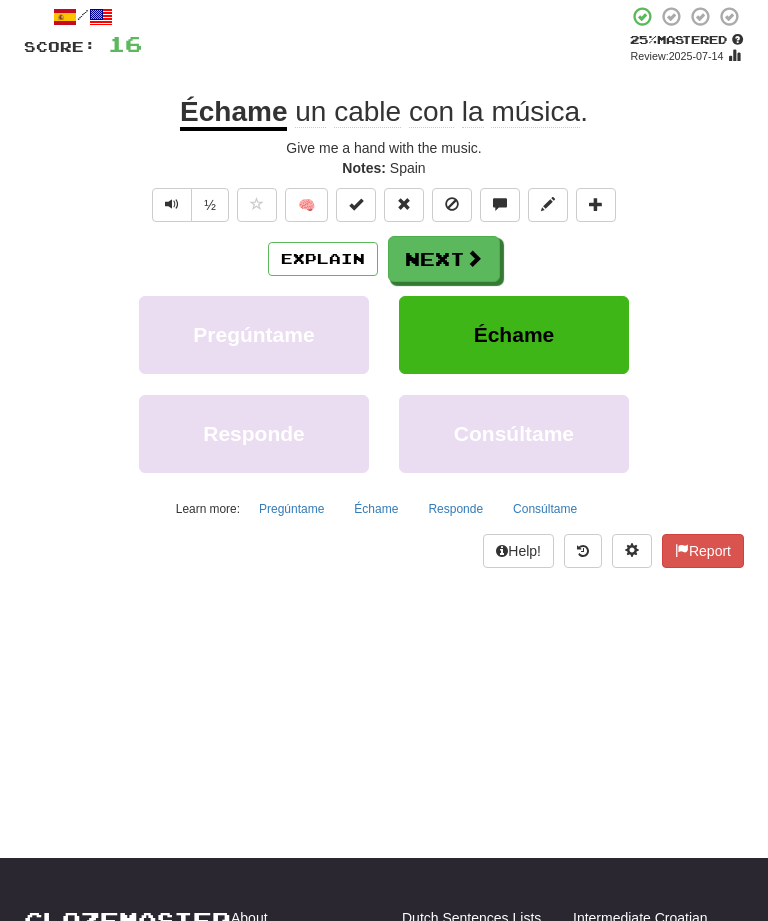 click on "Next" at bounding box center (444, 259) 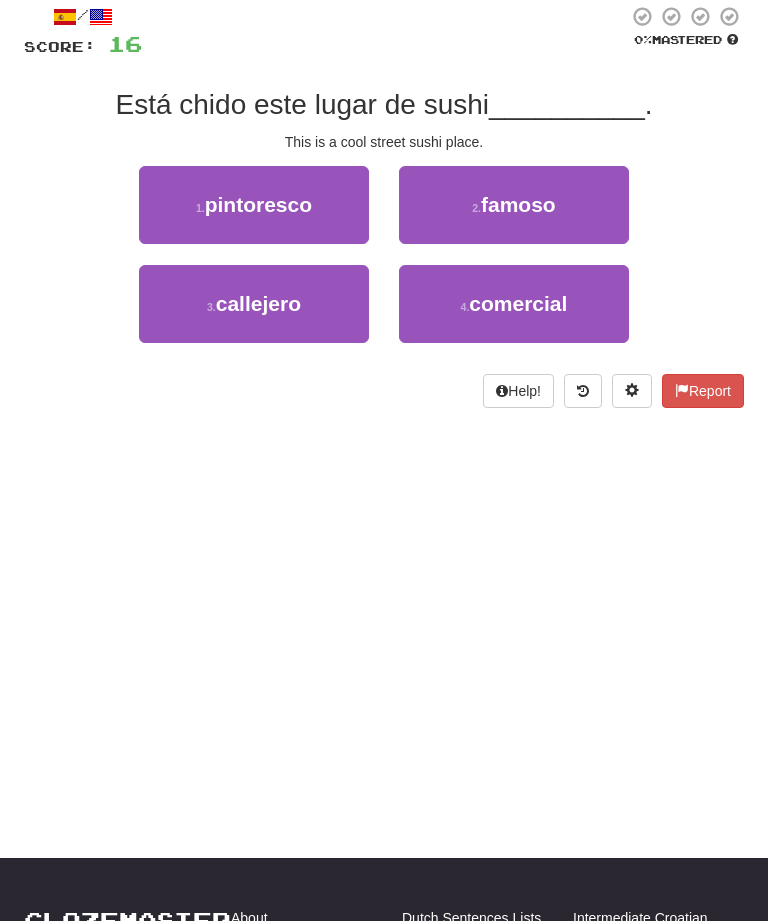 click on "callejero" at bounding box center [258, 303] 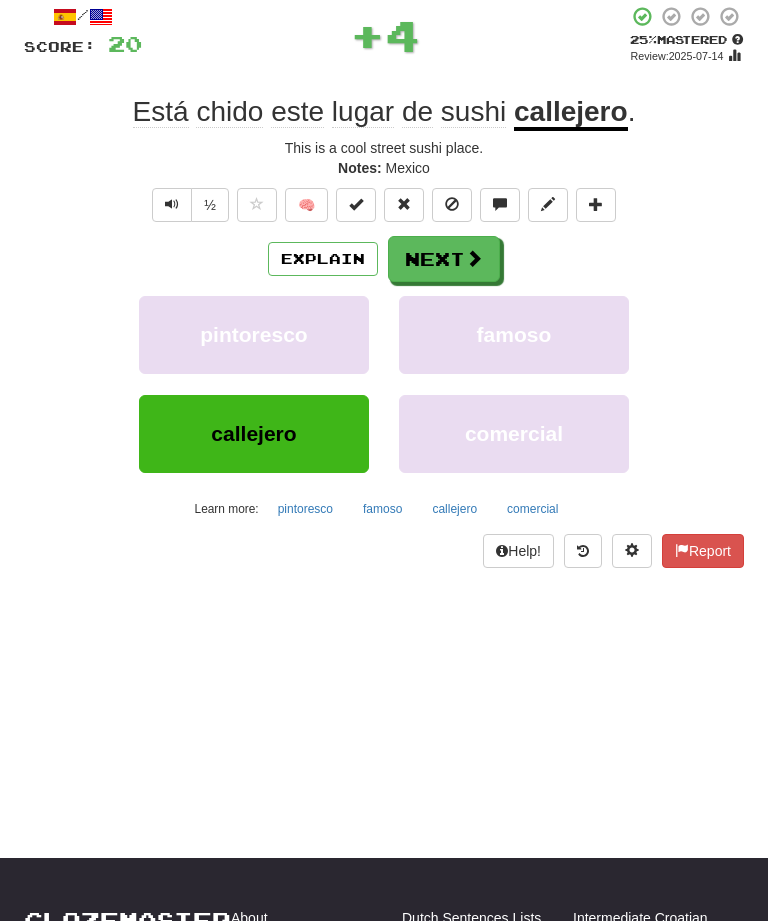 click on "Next" at bounding box center [444, 259] 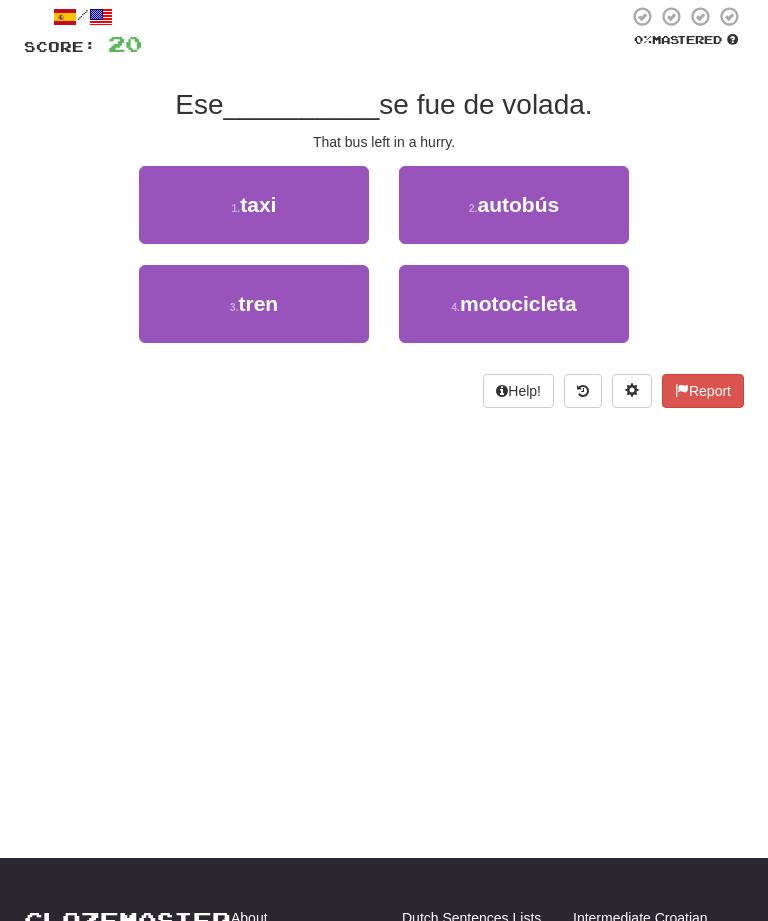click on "2 .  autobús" at bounding box center (514, 205) 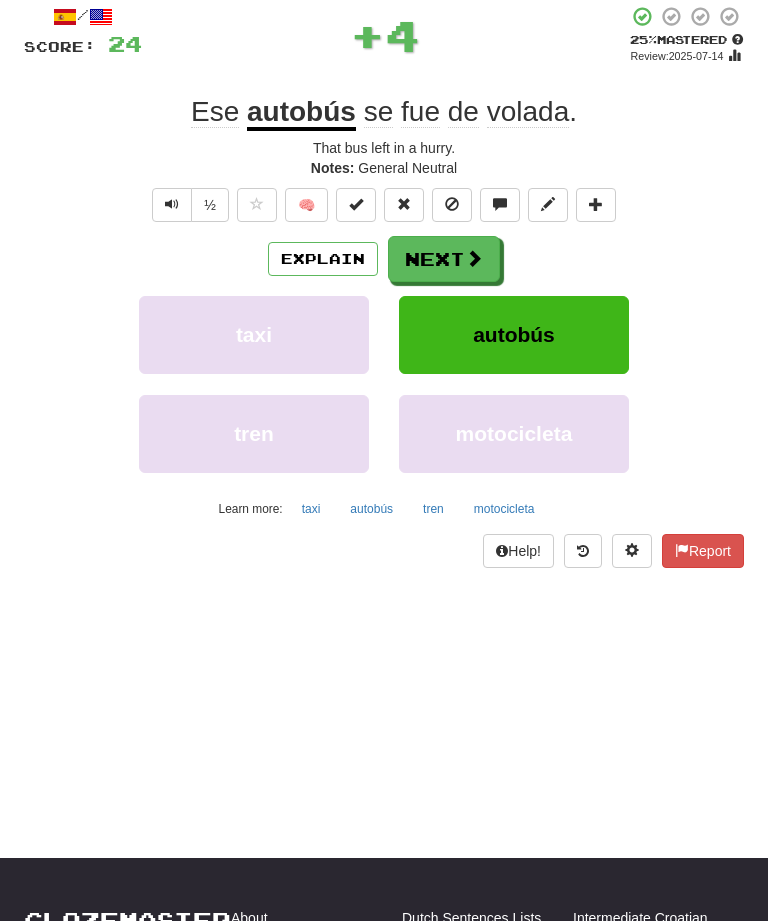 click on "Next" at bounding box center (444, 259) 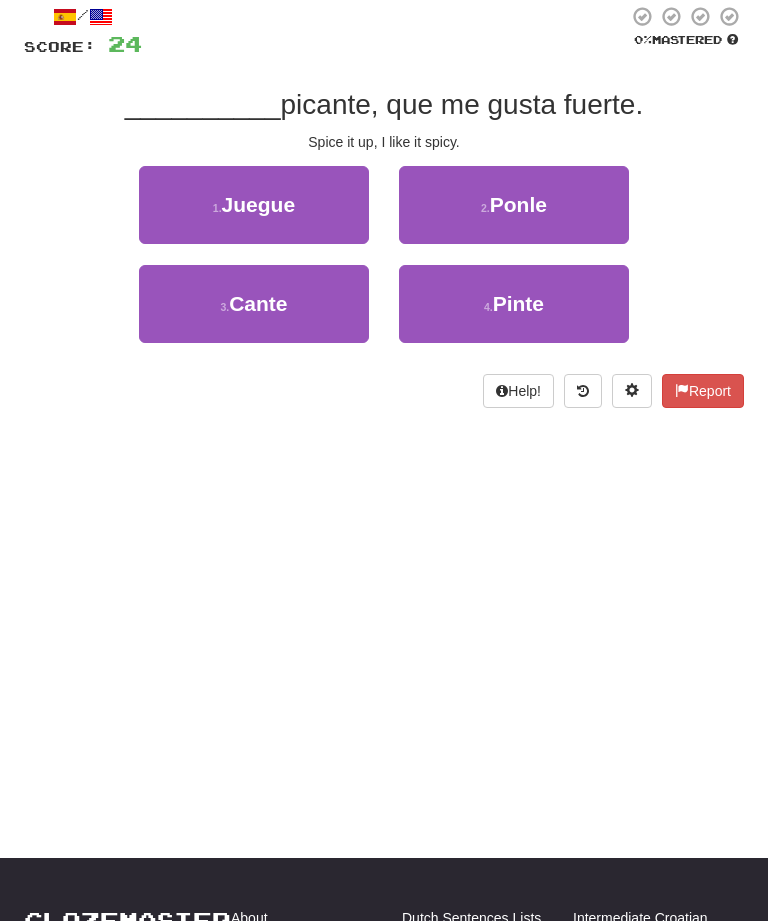 click on "2 .  Ponle" at bounding box center [514, 205] 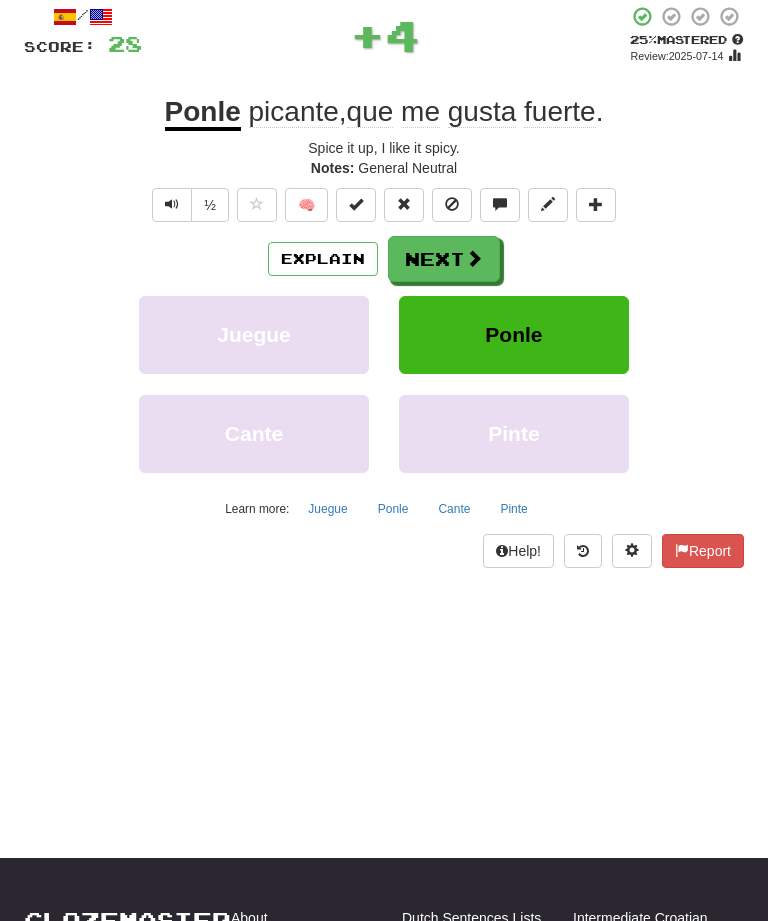 click on "Explain" at bounding box center (323, 259) 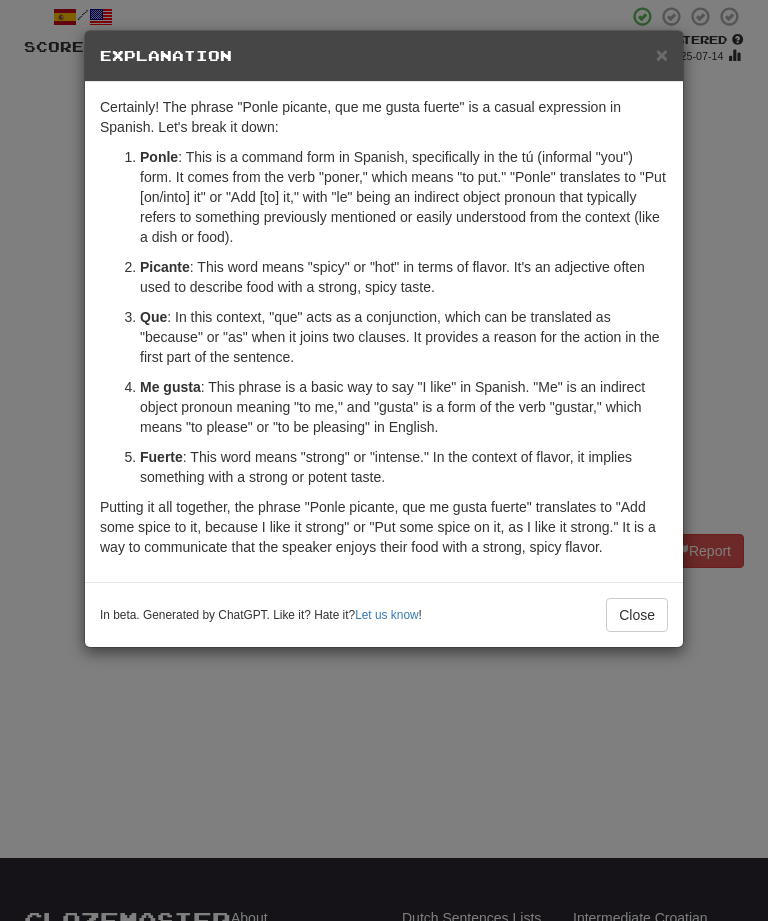 click on "×" at bounding box center [662, 54] 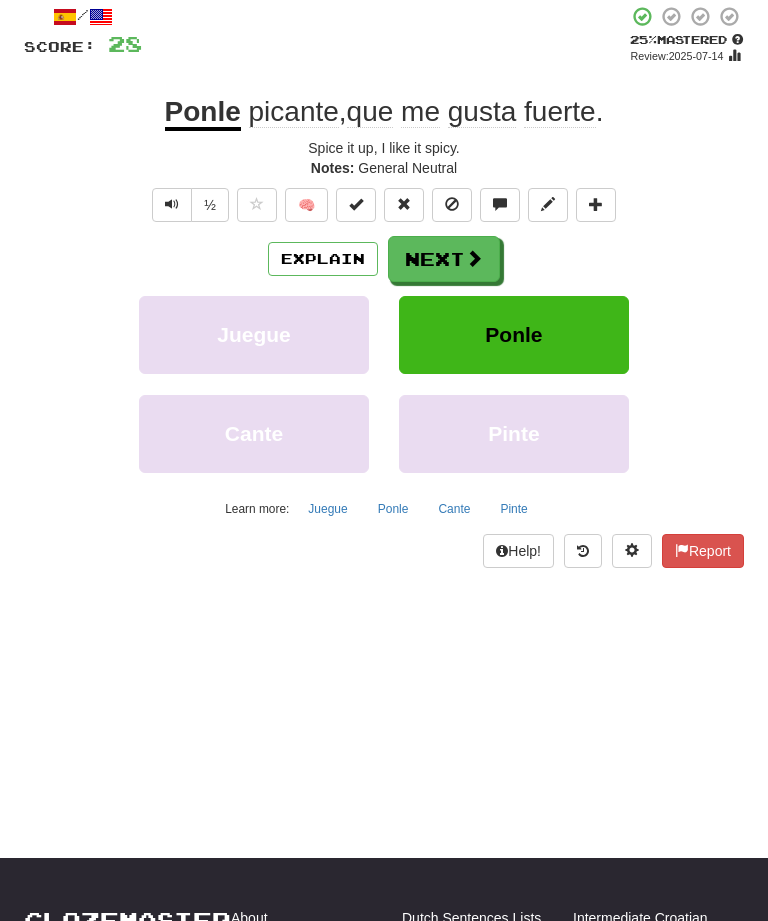 click at bounding box center (474, 258) 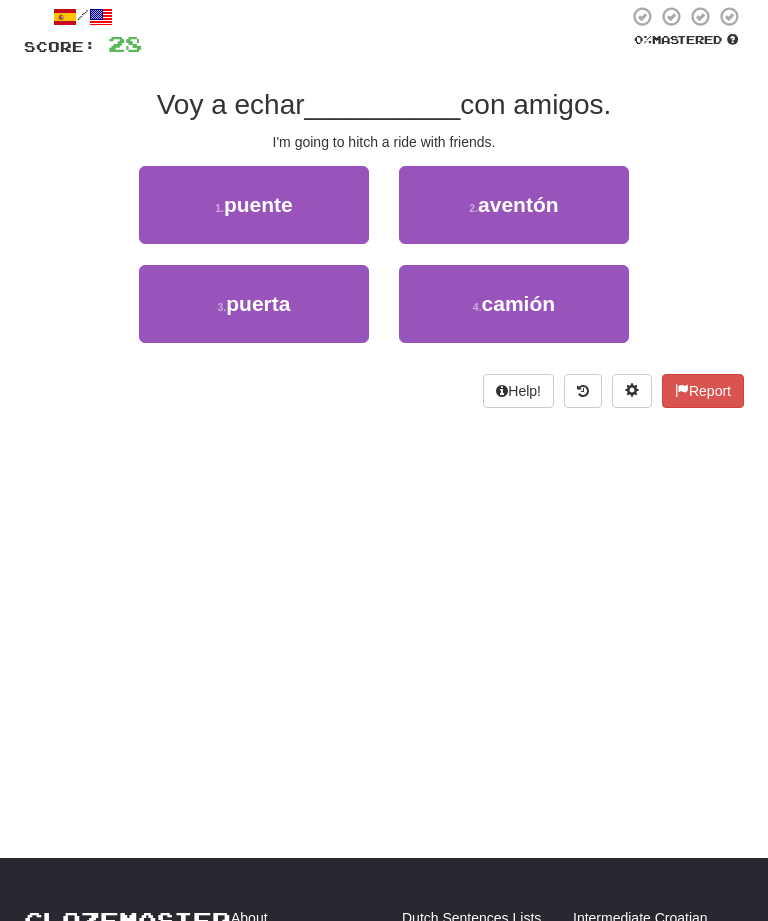 click on "camión" at bounding box center [519, 303] 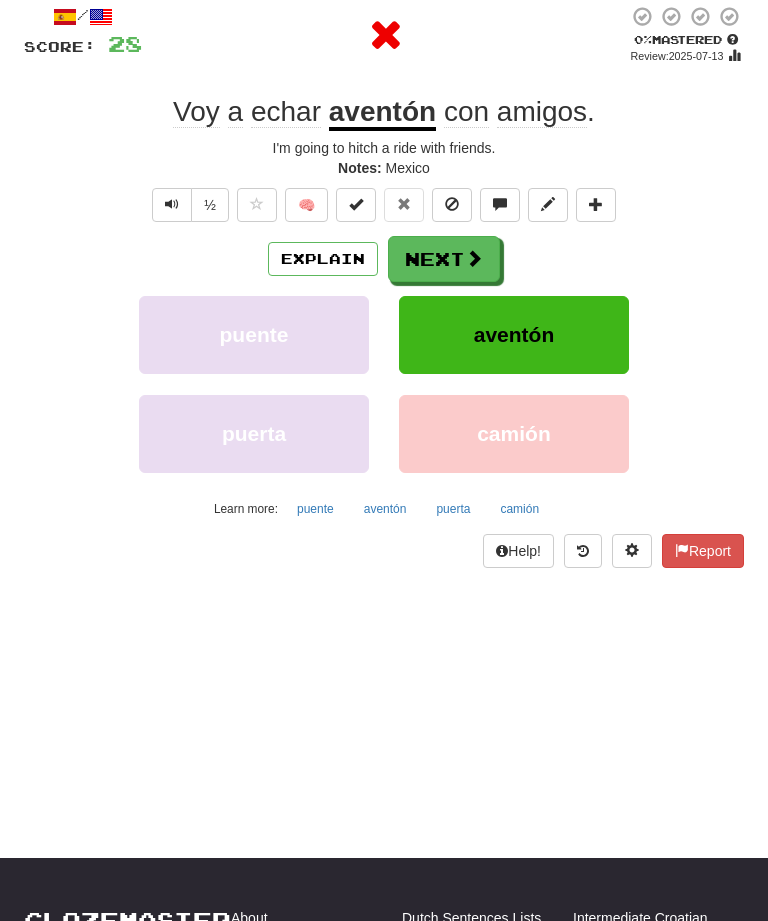 click on "Explain" at bounding box center [323, 259] 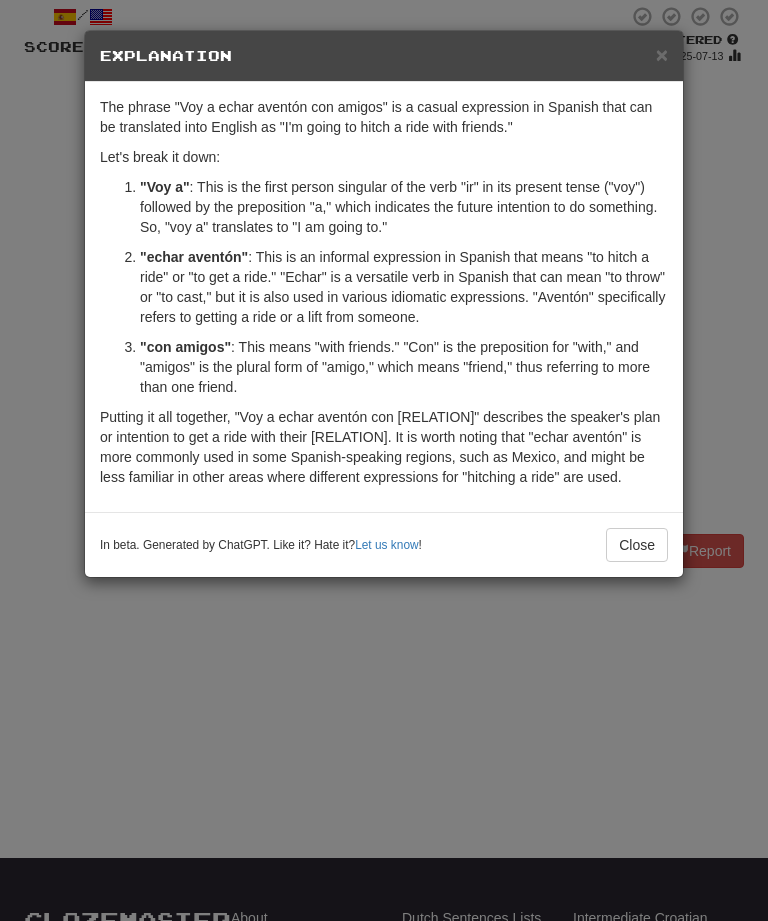 click on "×" at bounding box center [662, 54] 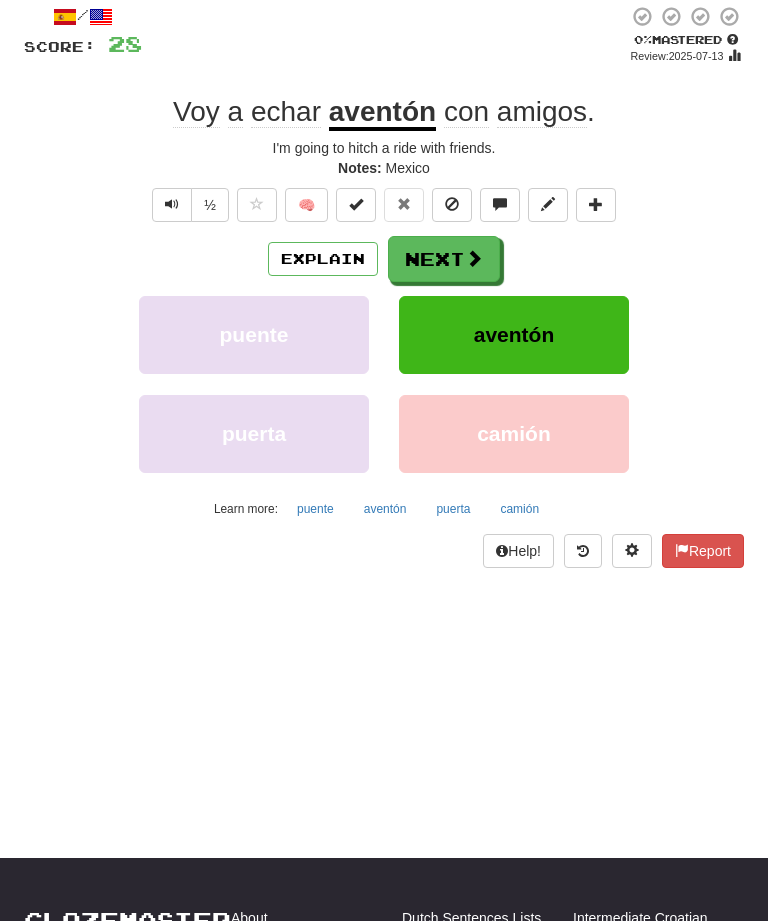 click at bounding box center (474, 258) 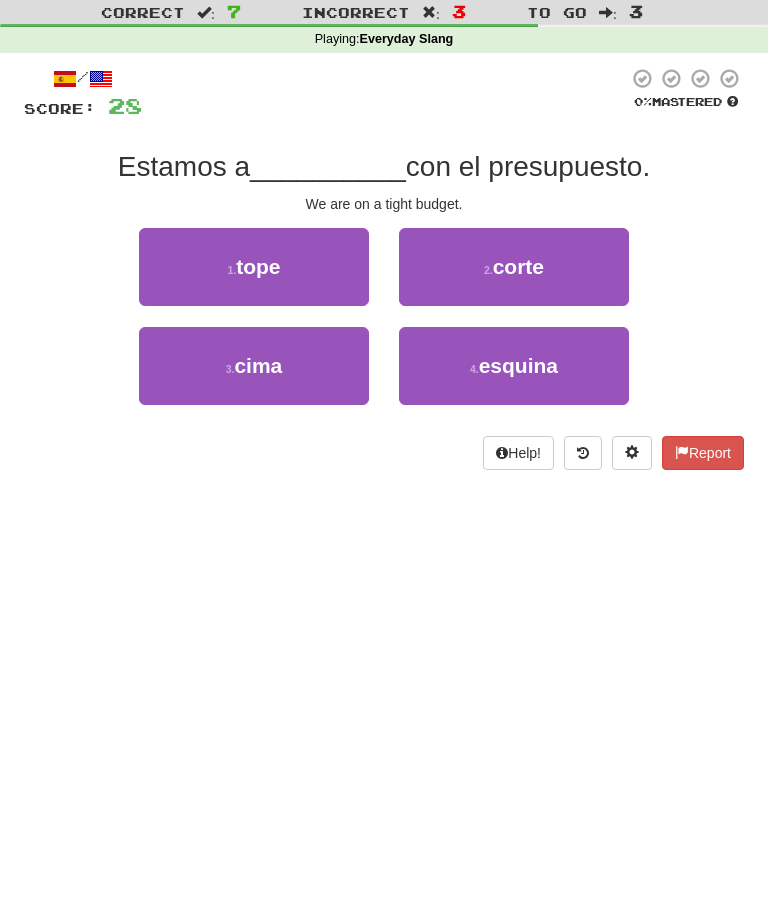 scroll, scrollTop: 52, scrollLeft: 0, axis: vertical 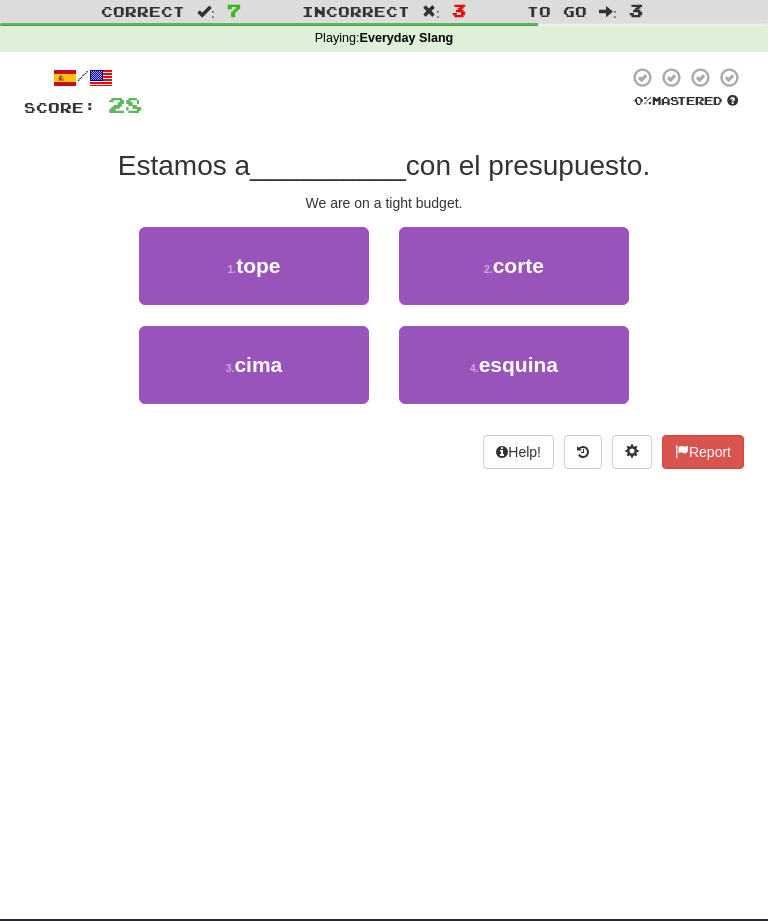 click on "tope" at bounding box center [258, 265] 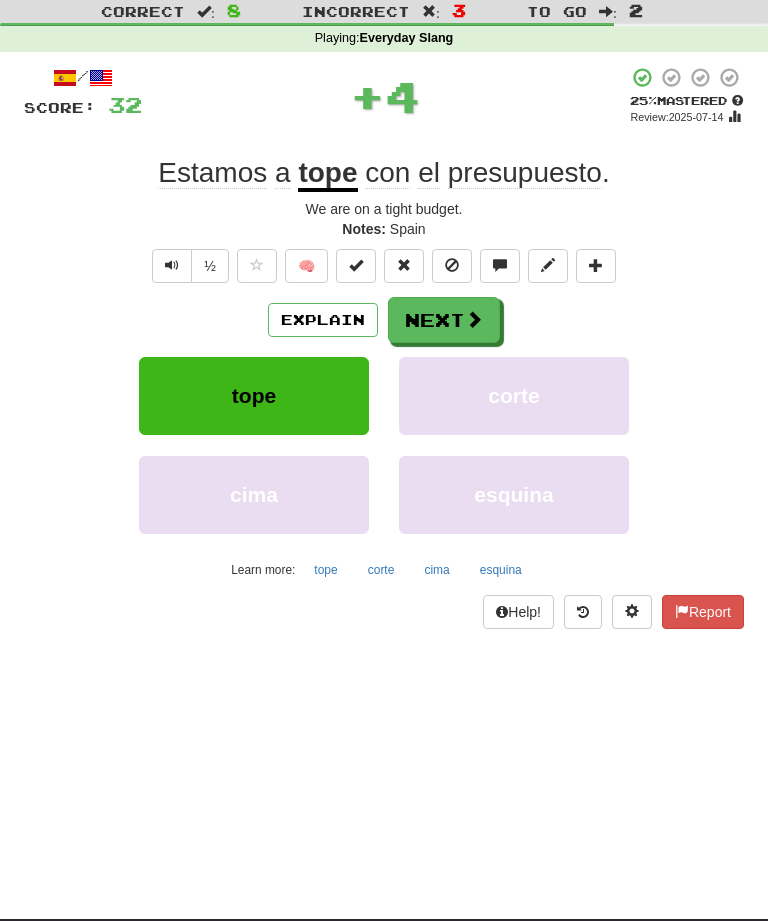 click on "Explain" at bounding box center (323, 320) 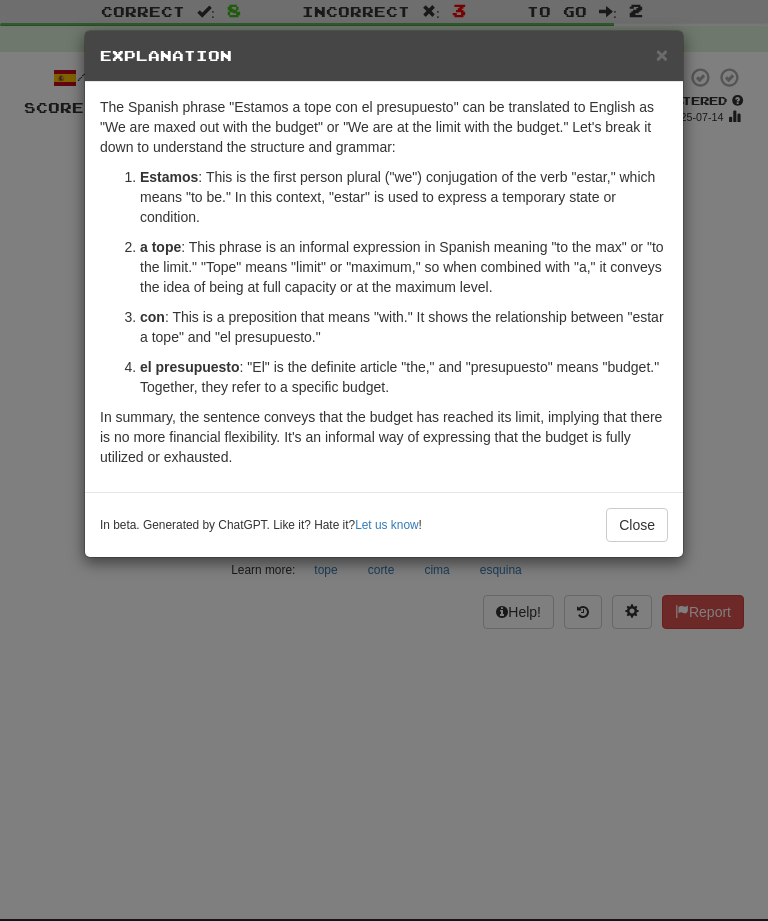 click on "×" at bounding box center (662, 54) 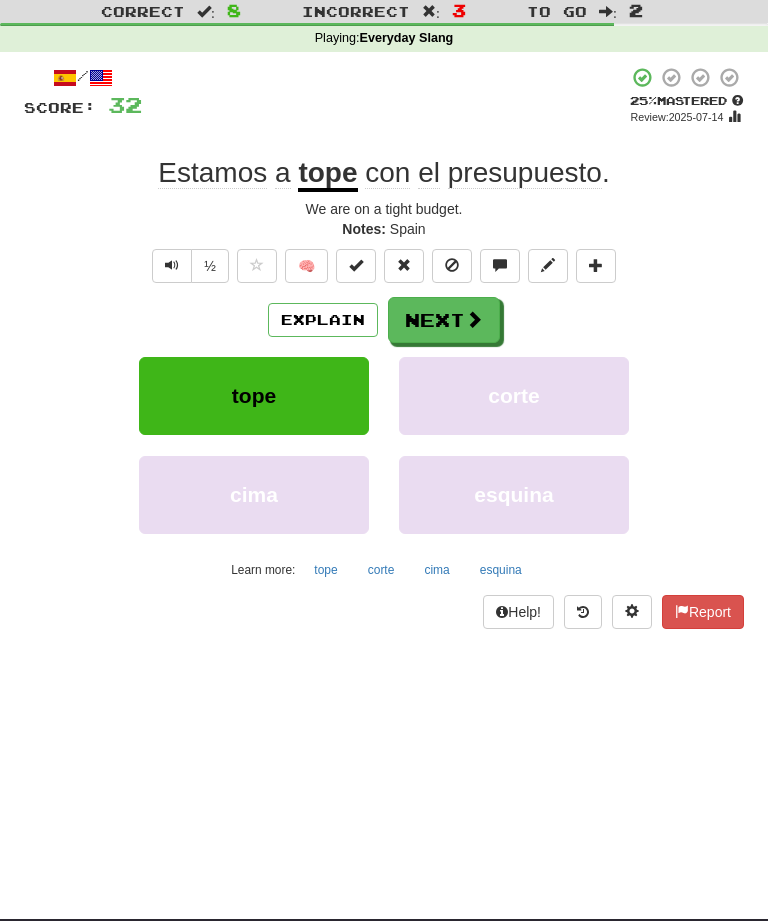 click at bounding box center [474, 319] 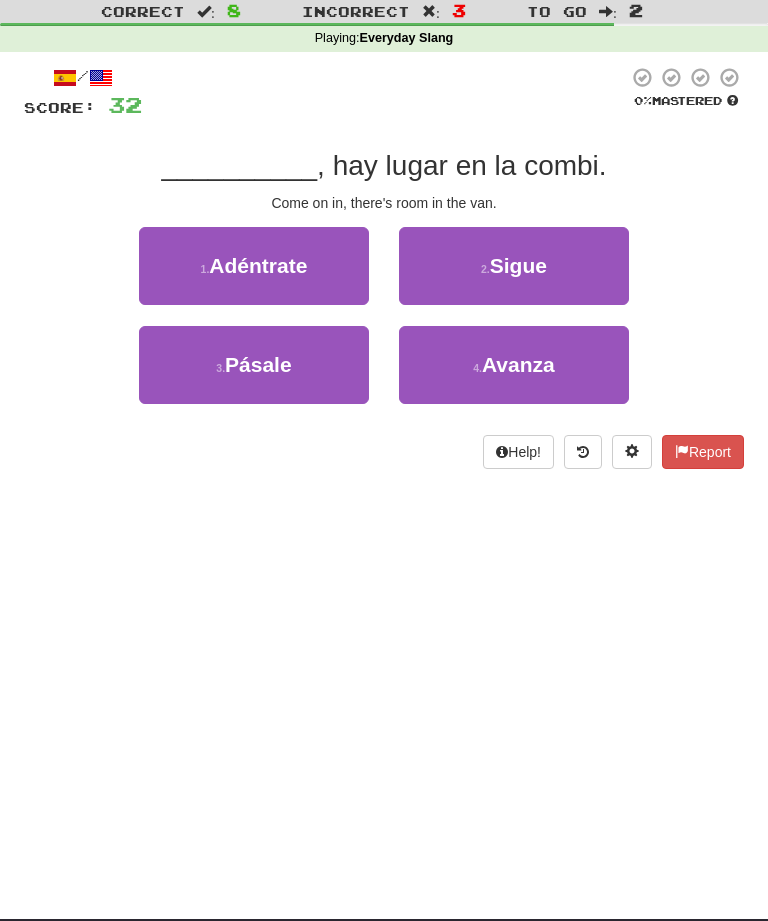 click on "Pásale" at bounding box center [258, 364] 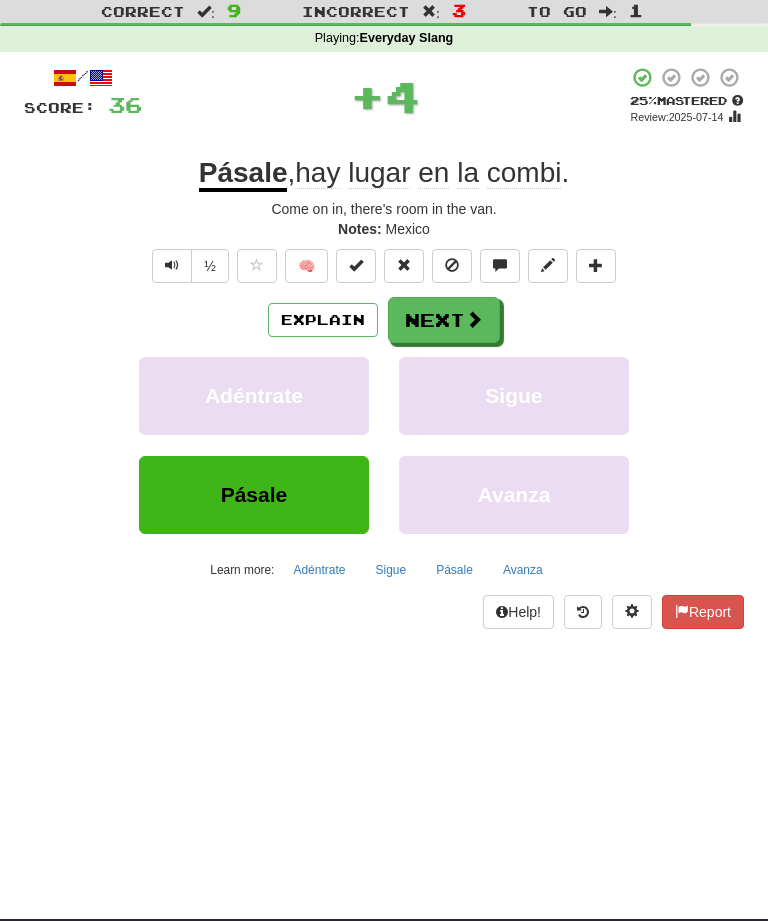 click on "Next" at bounding box center [444, 320] 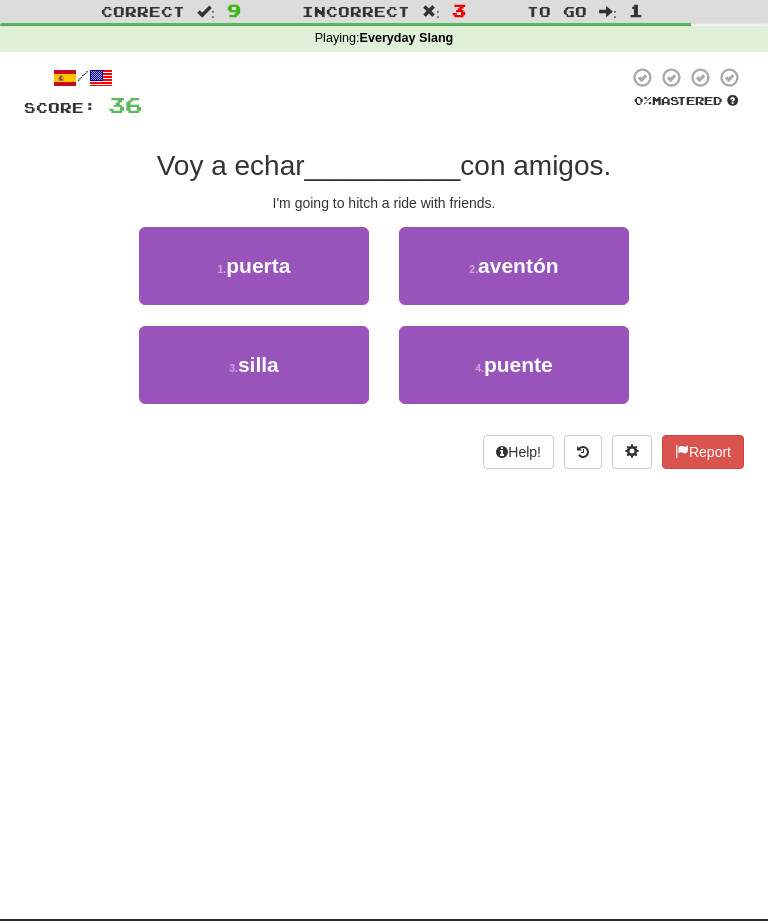 click on "2 .  aventón" at bounding box center [514, 266] 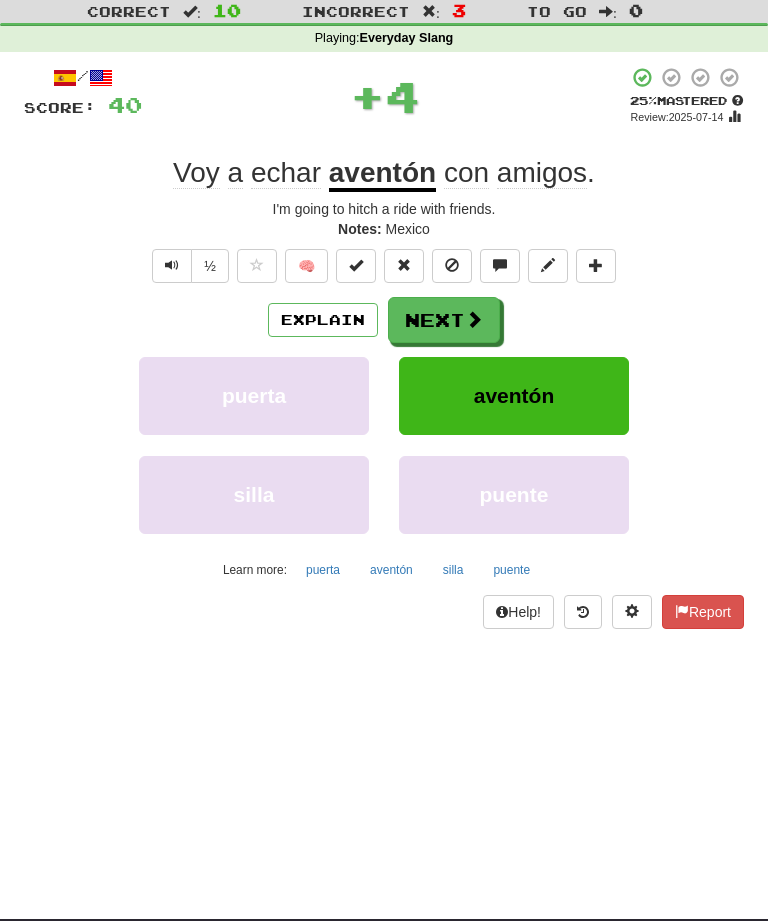 click on "Next" at bounding box center (444, 320) 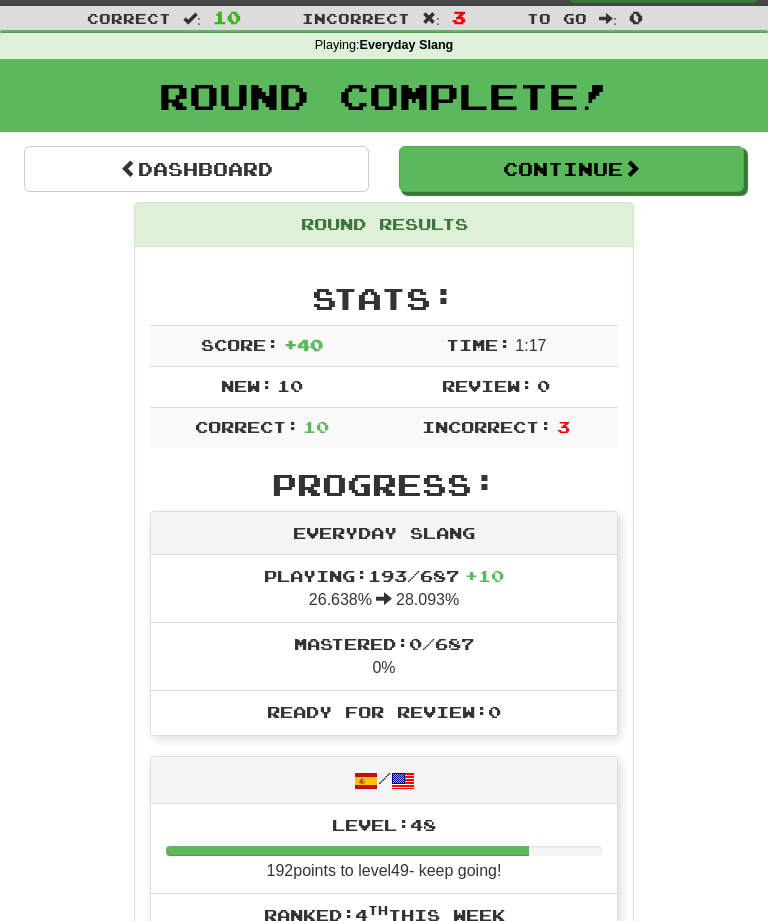 scroll, scrollTop: 45, scrollLeft: 0, axis: vertical 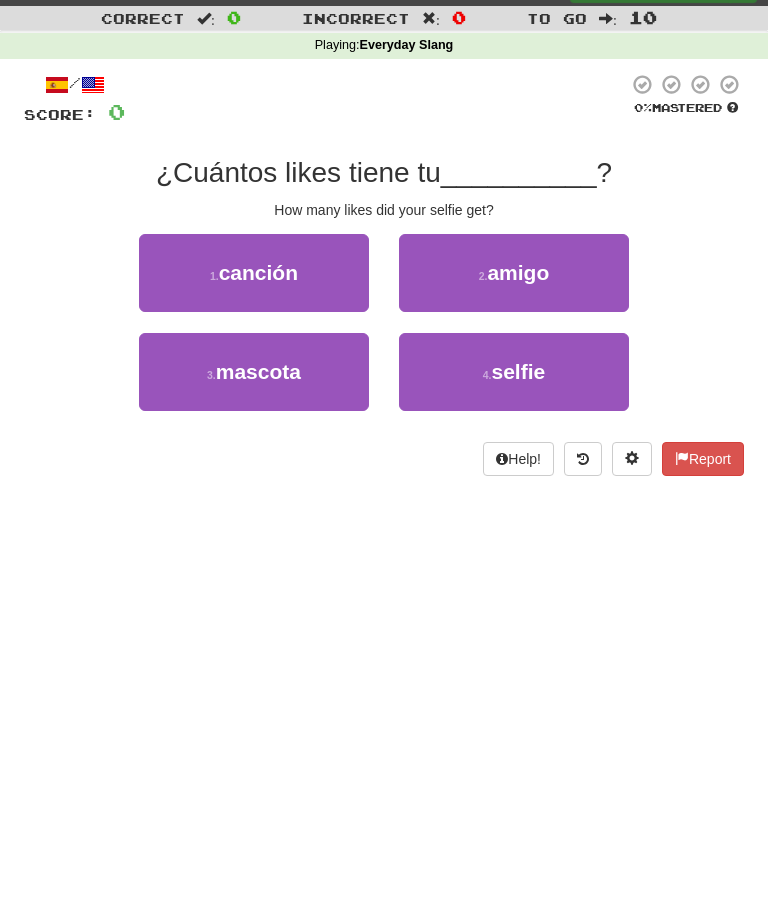 click on "4 .  selfie" at bounding box center (514, 372) 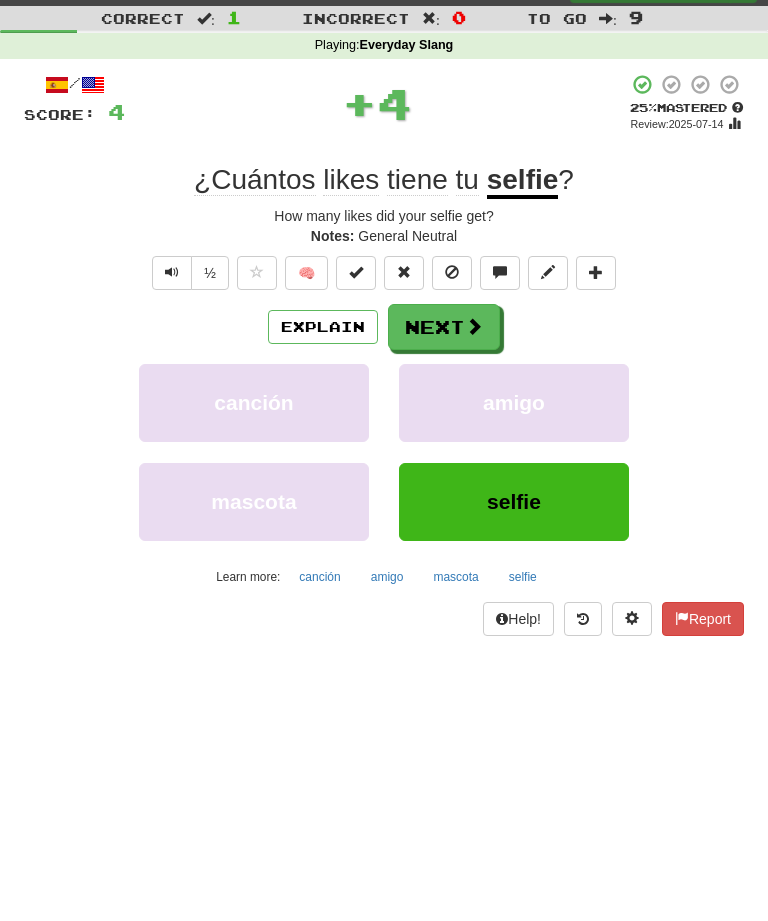 click on "Next" at bounding box center [444, 327] 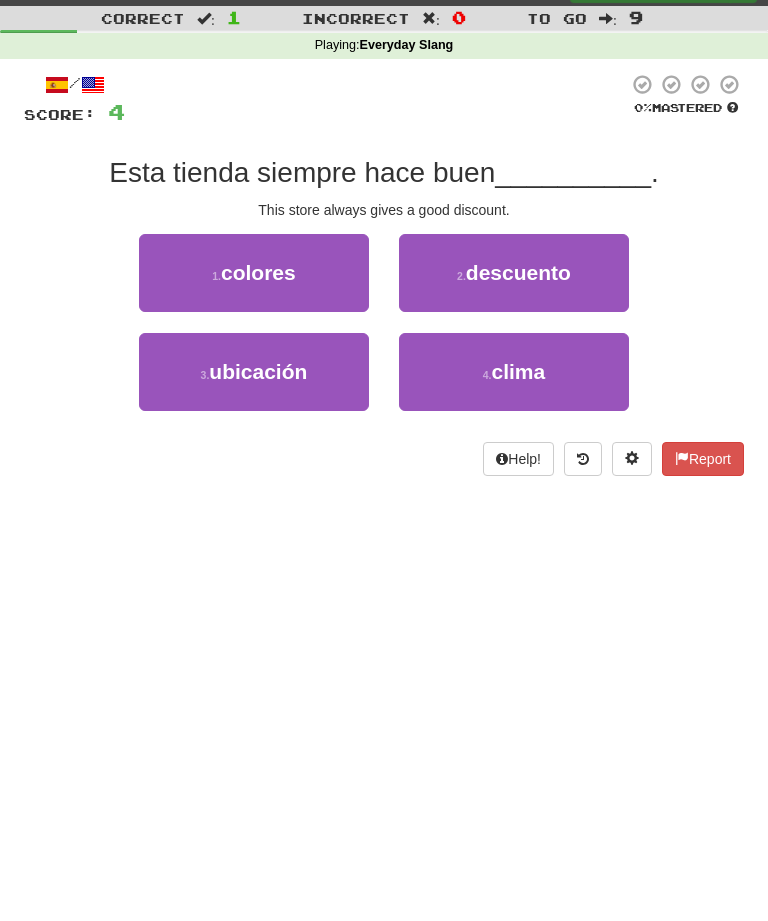 click on "2 .  descuento" at bounding box center (514, 273) 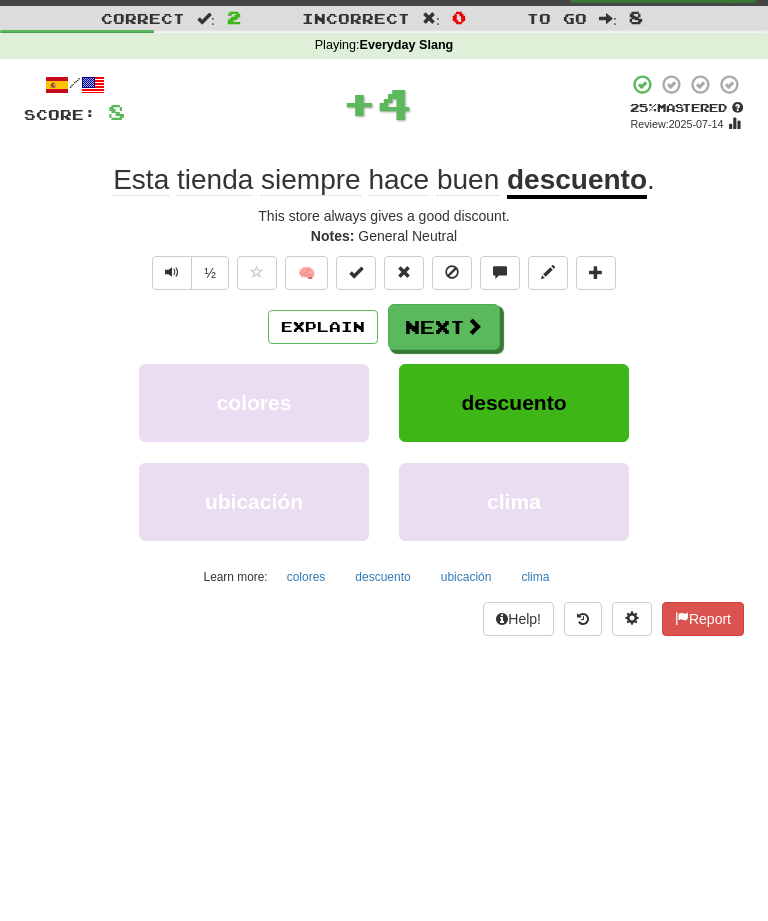click on "Next" at bounding box center (444, 327) 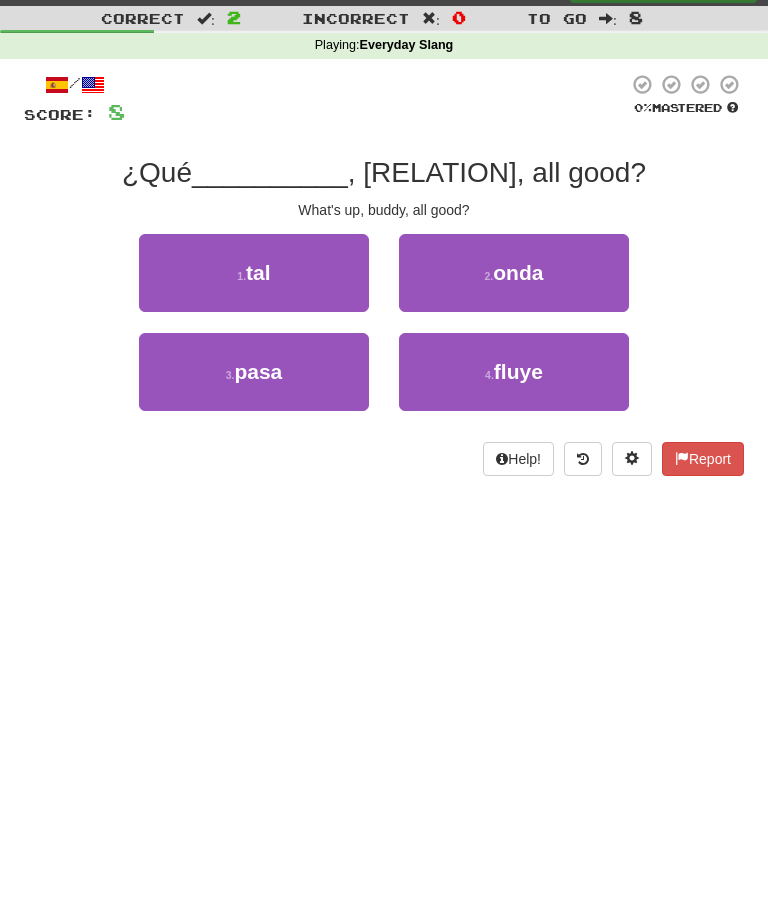 click on "1 .  tal" at bounding box center (254, 273) 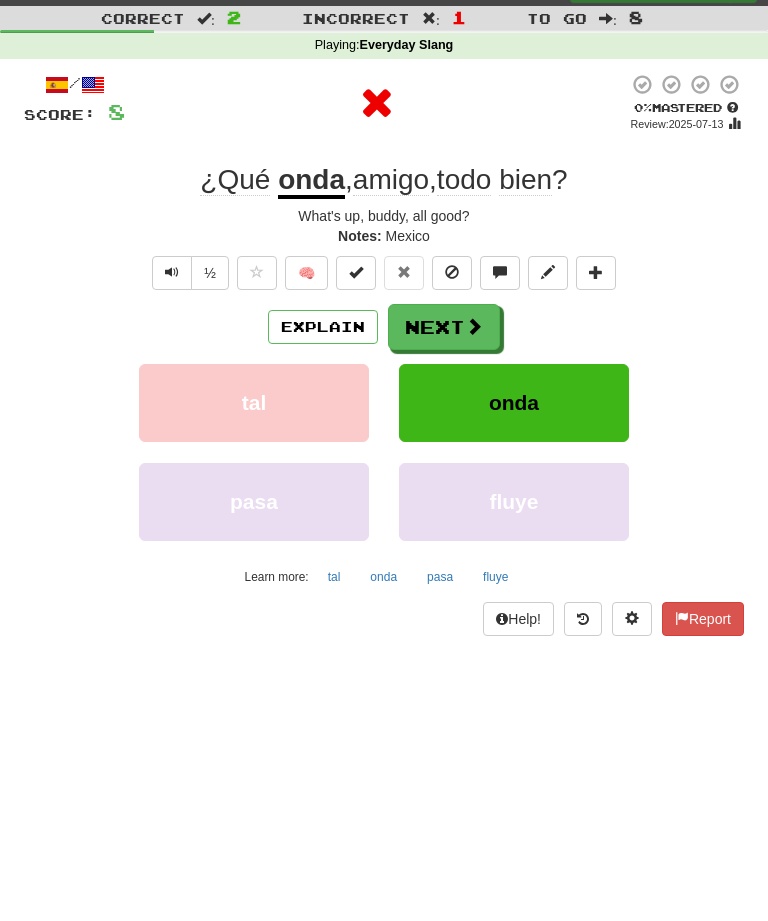 click on "Next" at bounding box center [444, 327] 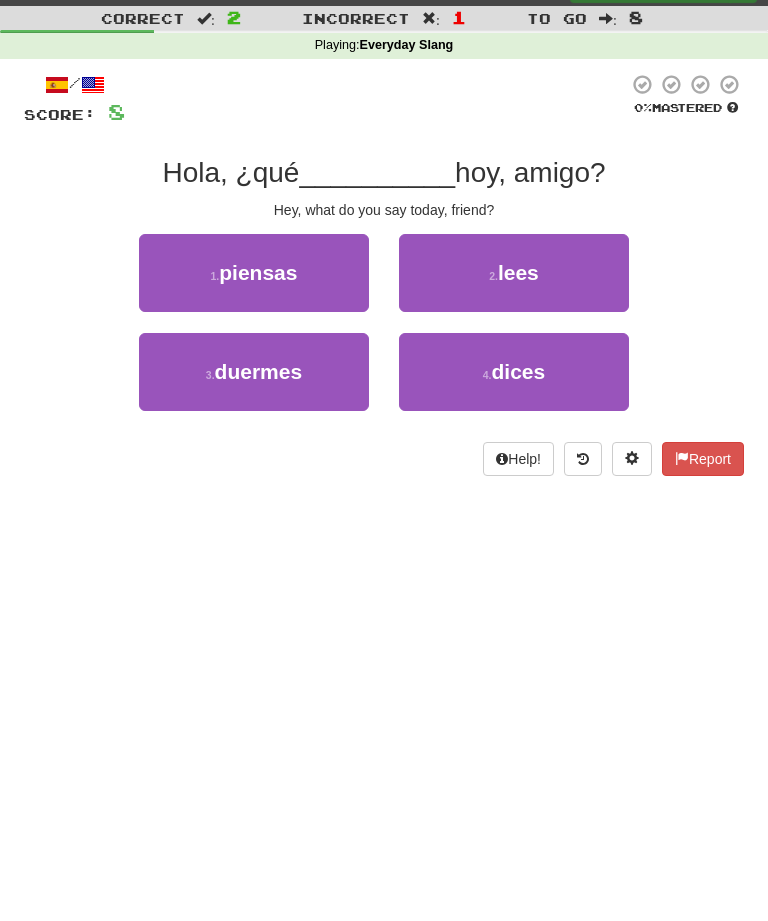 click on "4 .  dices" at bounding box center [514, 372] 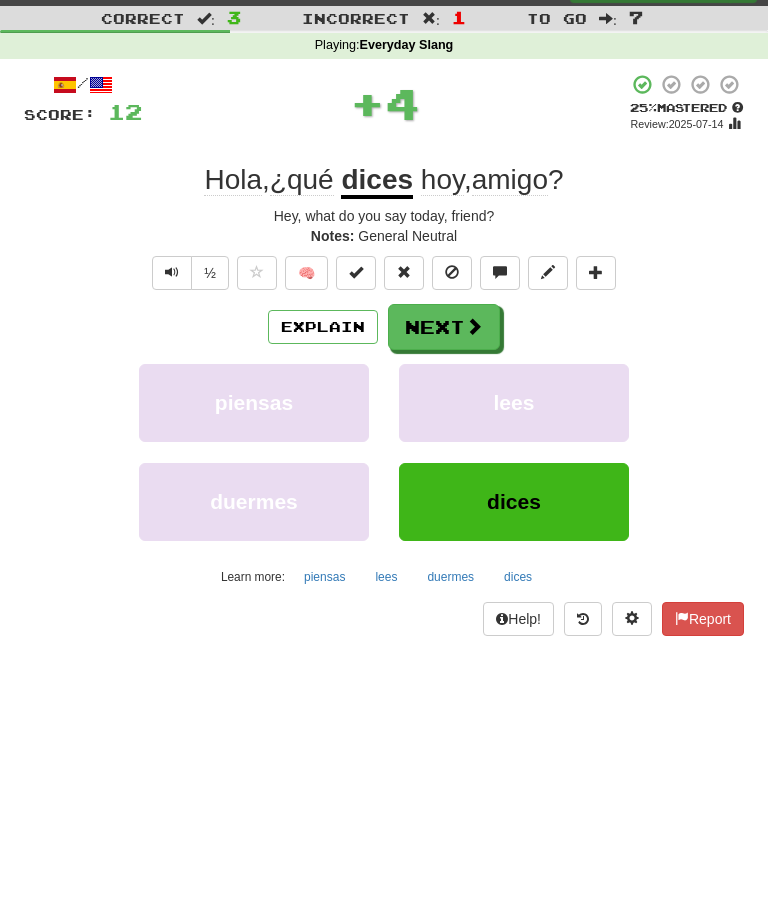 click on "Next" at bounding box center (444, 327) 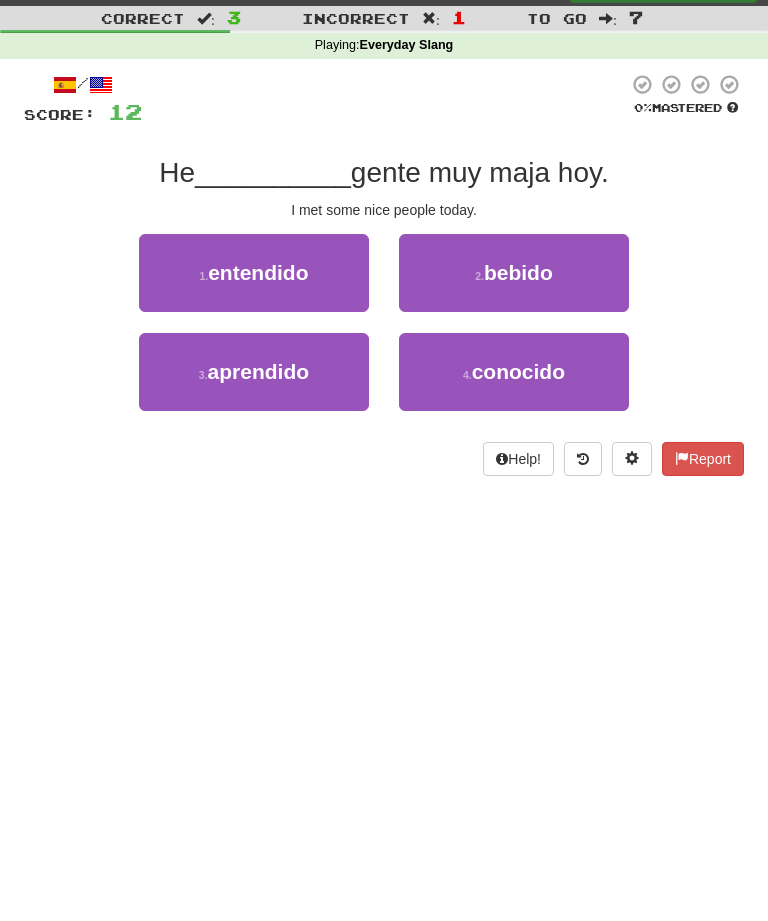 click on "4 .  conocido" at bounding box center [514, 372] 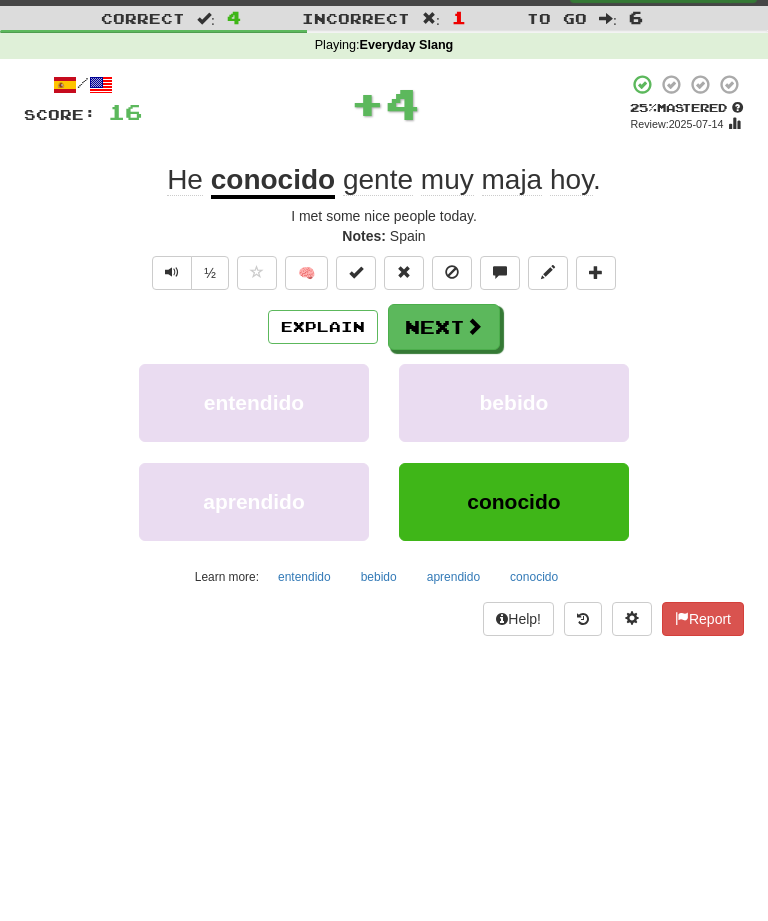 click on "Next" at bounding box center [444, 327] 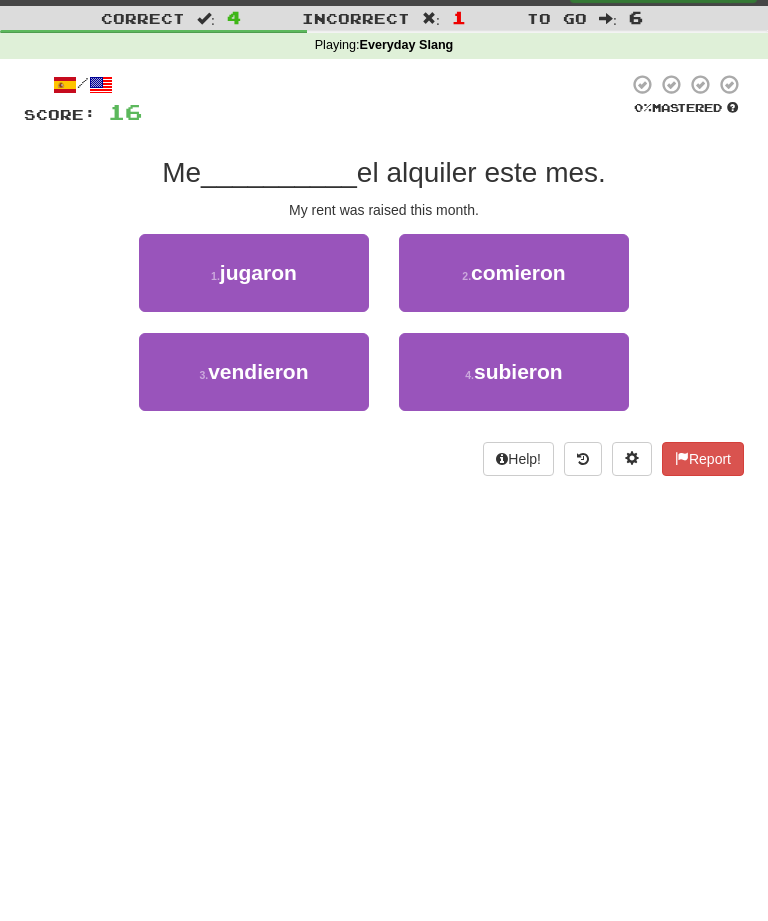 click on "4 .  subieron" at bounding box center (514, 372) 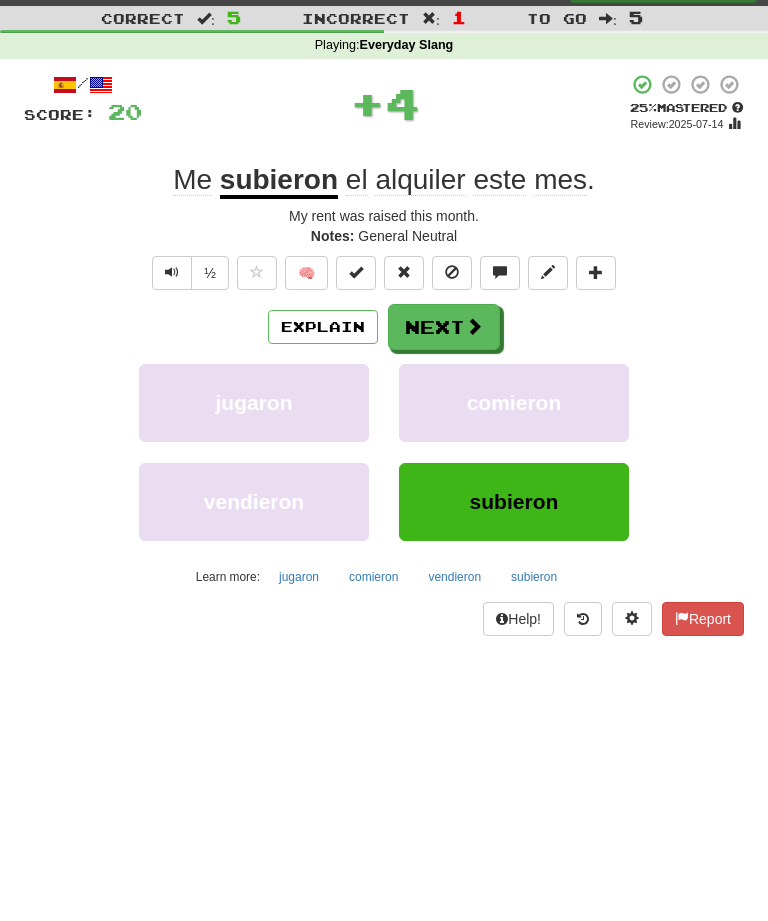 click on "Next" at bounding box center [444, 327] 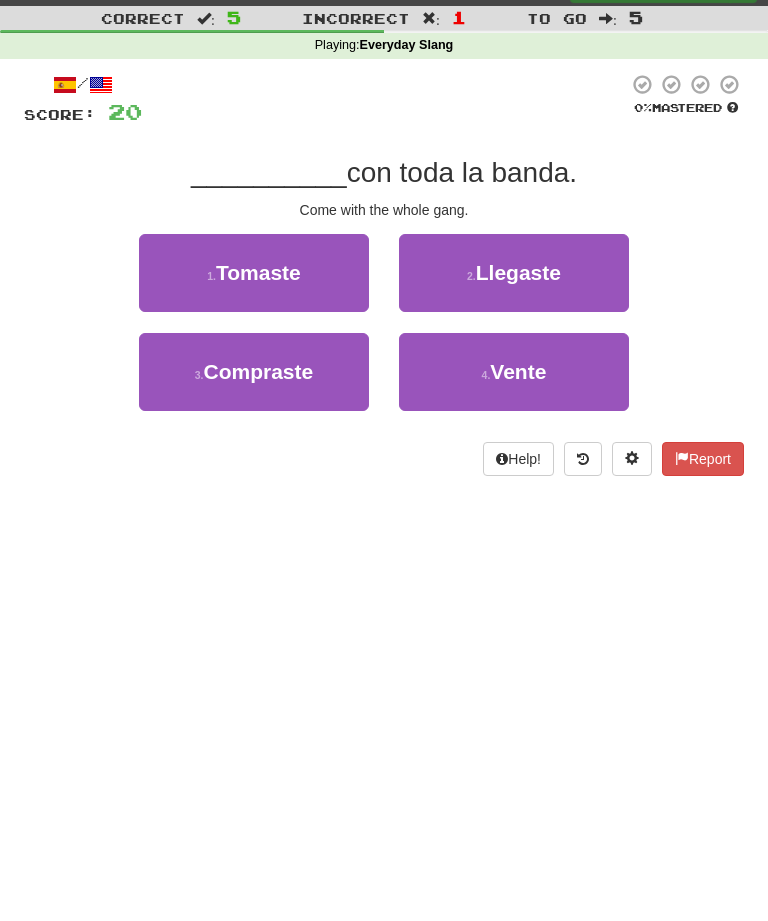 click on "4 .  Vente" at bounding box center (514, 372) 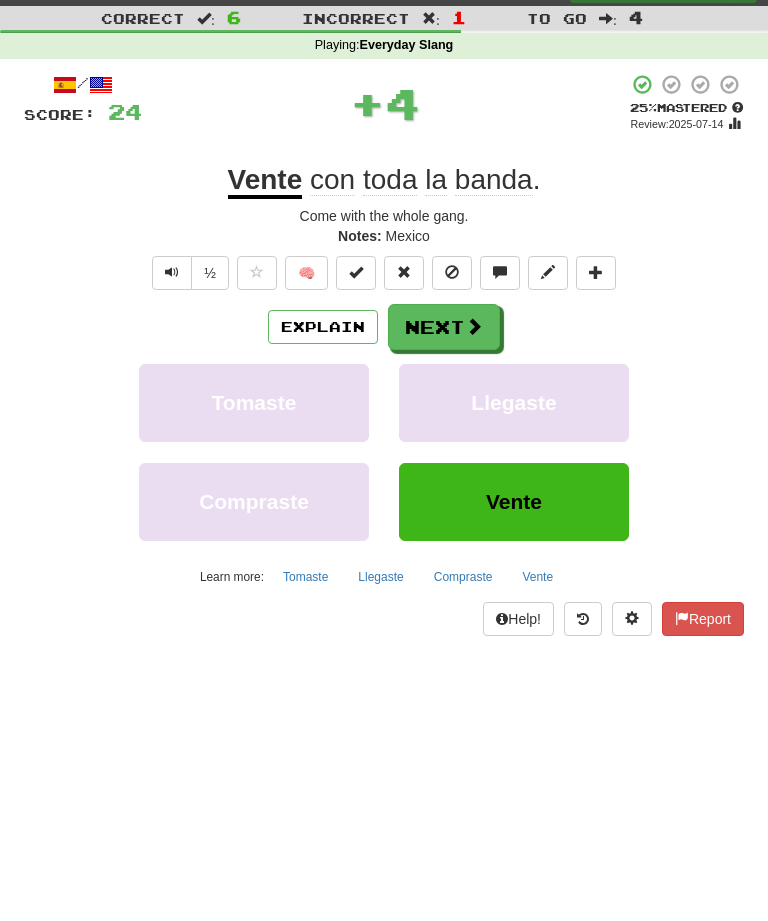 click on "Next" at bounding box center (444, 327) 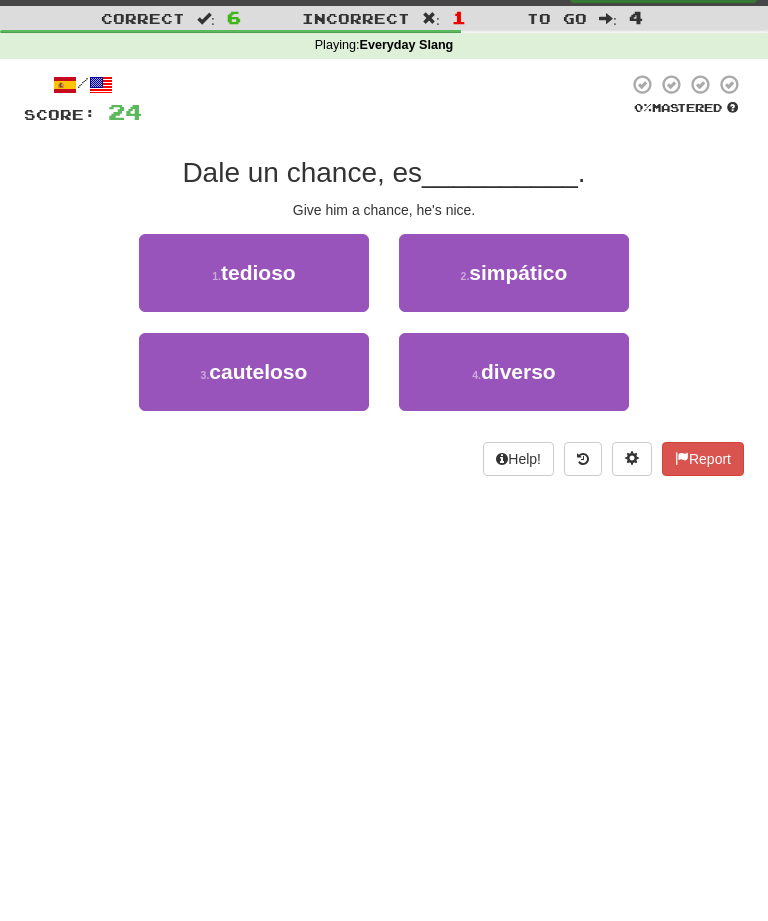 click on "2 .  simpático" at bounding box center (514, 273) 